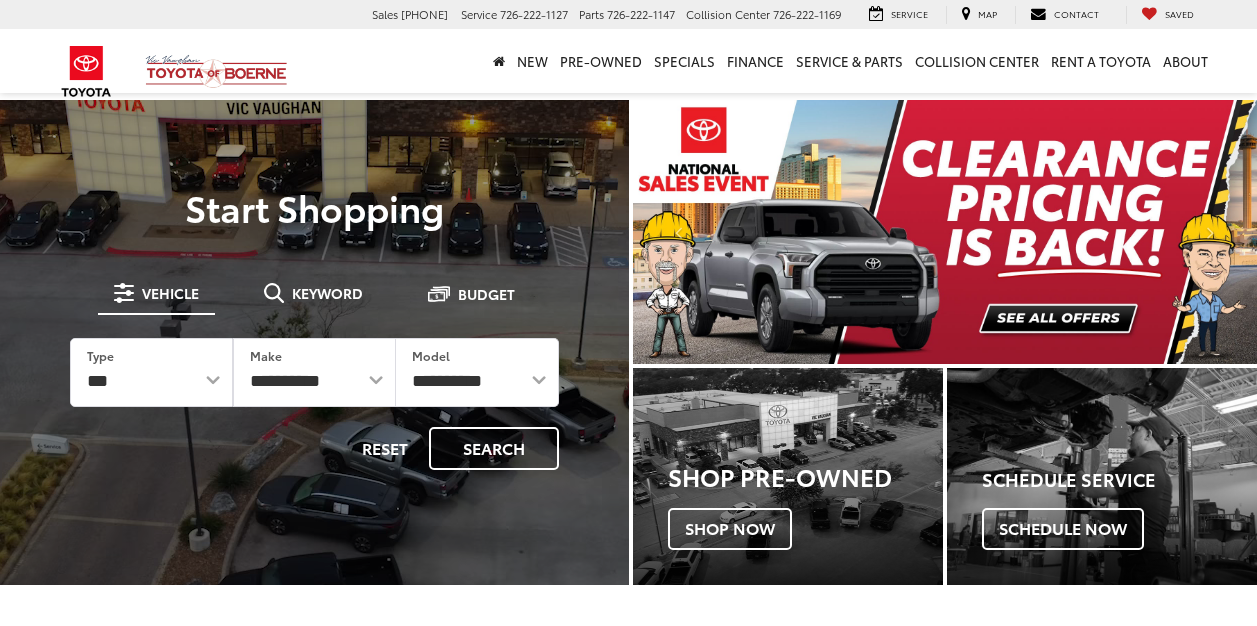 scroll, scrollTop: 0, scrollLeft: 0, axis: both 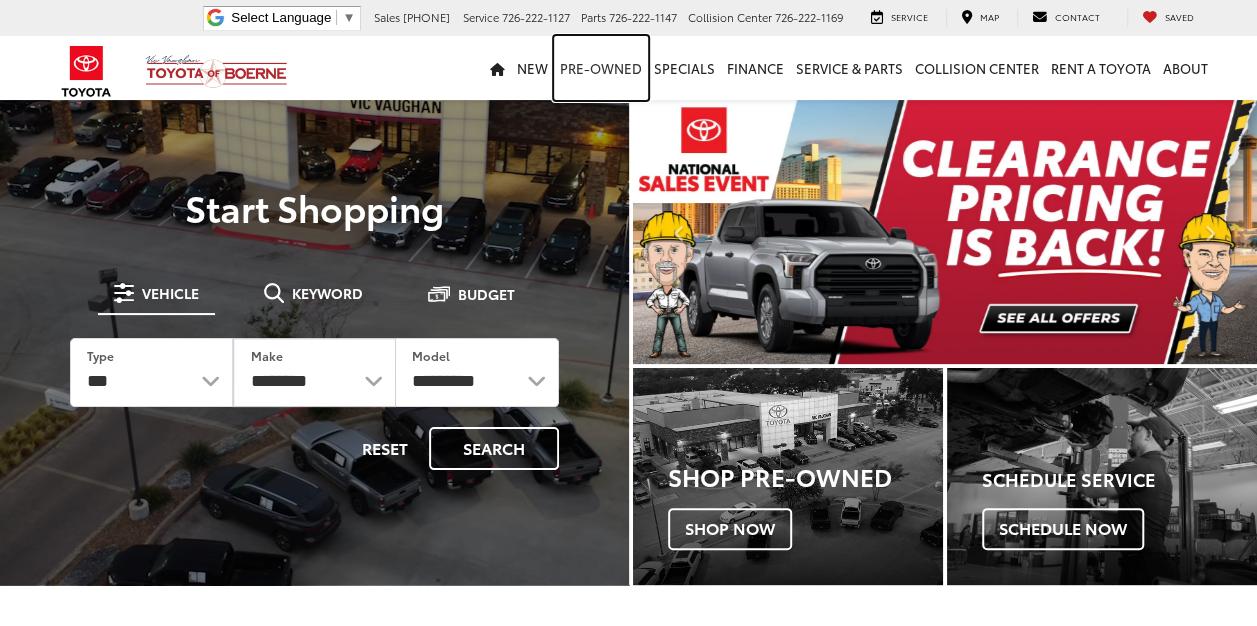 click on "Pre-Owned" at bounding box center (601, 68) 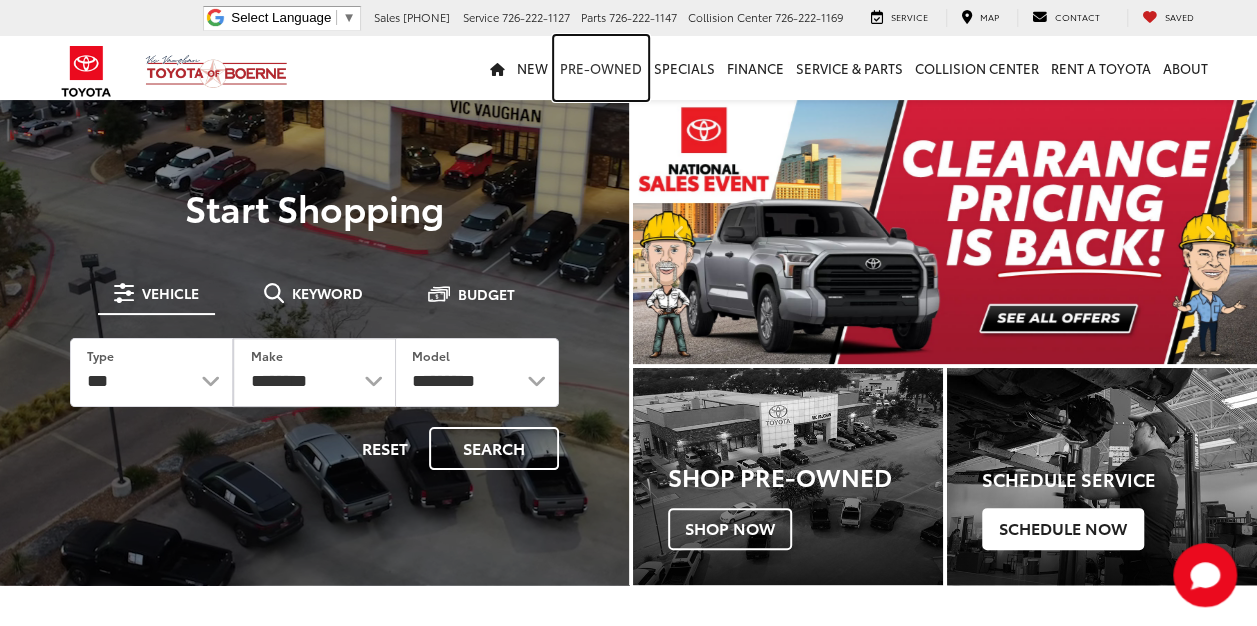 scroll, scrollTop: 0, scrollLeft: 0, axis: both 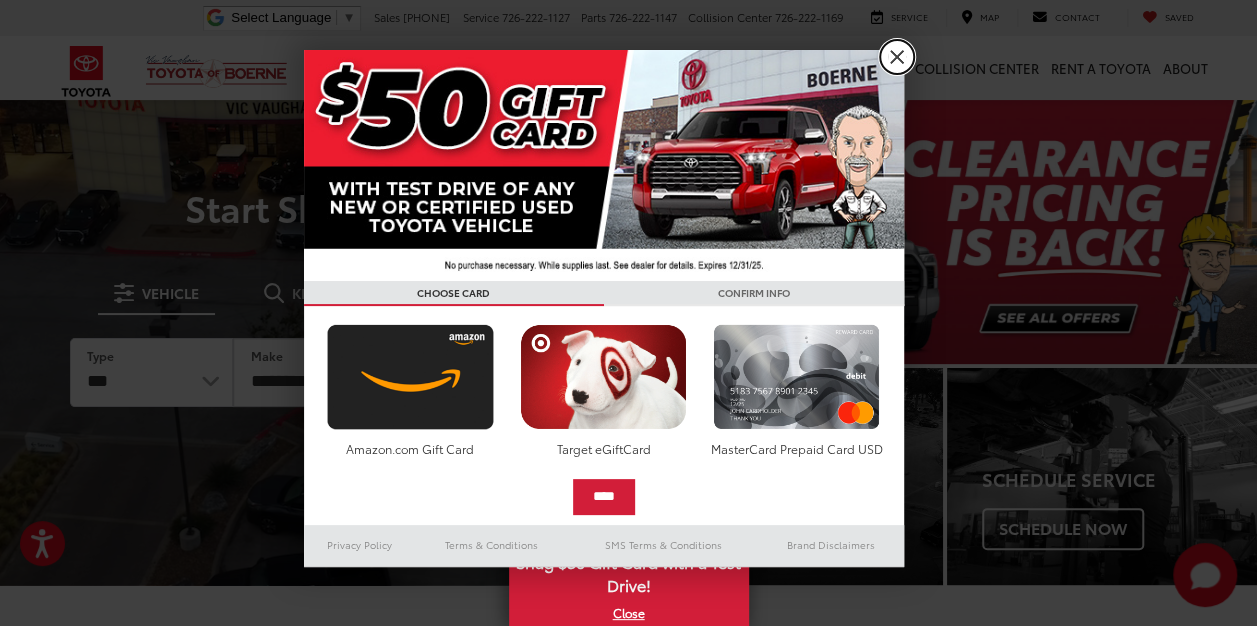 click on "X" at bounding box center (897, 57) 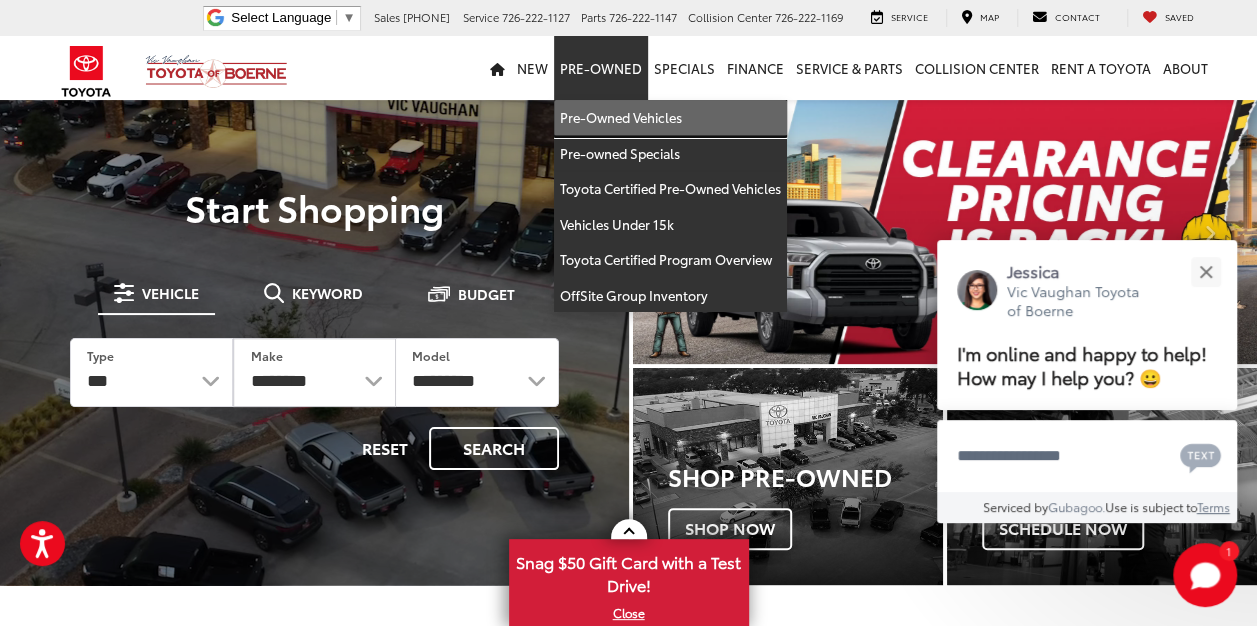 click on "Pre-Owned Vehicles" at bounding box center (670, 118) 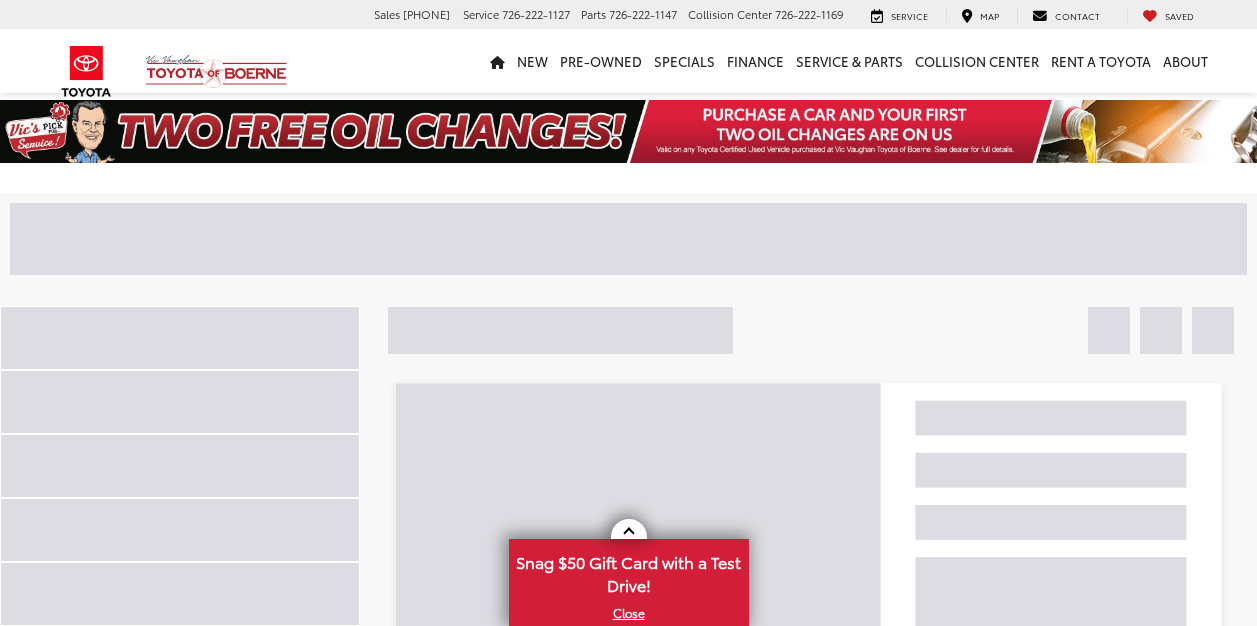 scroll, scrollTop: 0, scrollLeft: 0, axis: both 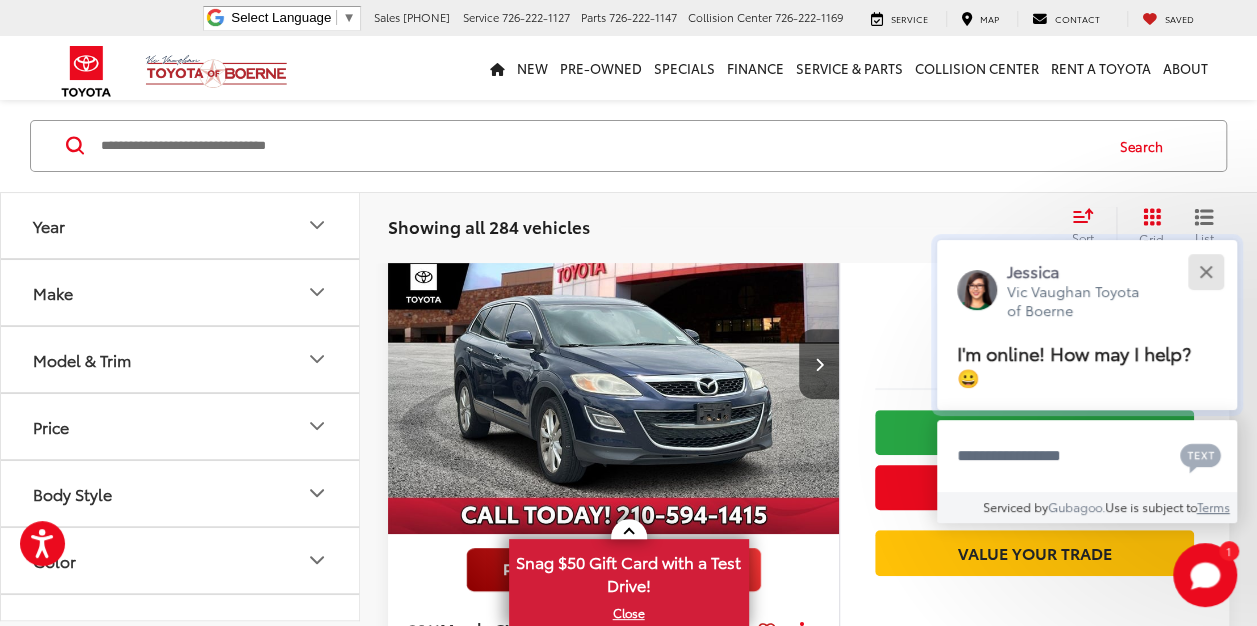 click at bounding box center [1205, 271] 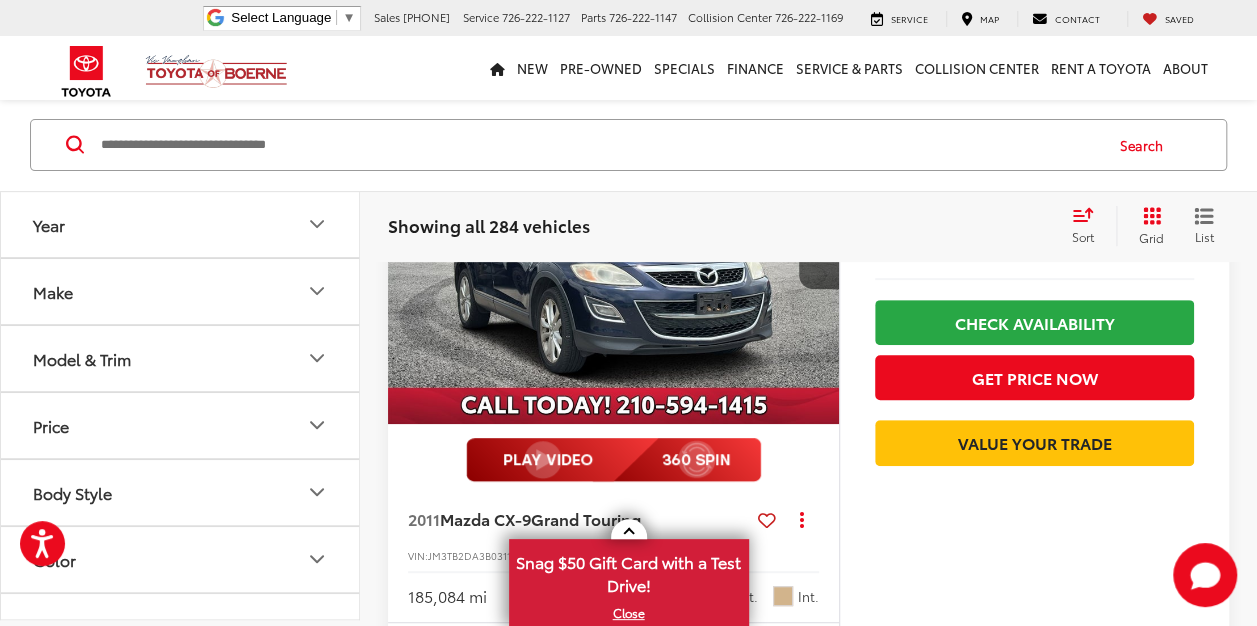scroll, scrollTop: 262, scrollLeft: 0, axis: vertical 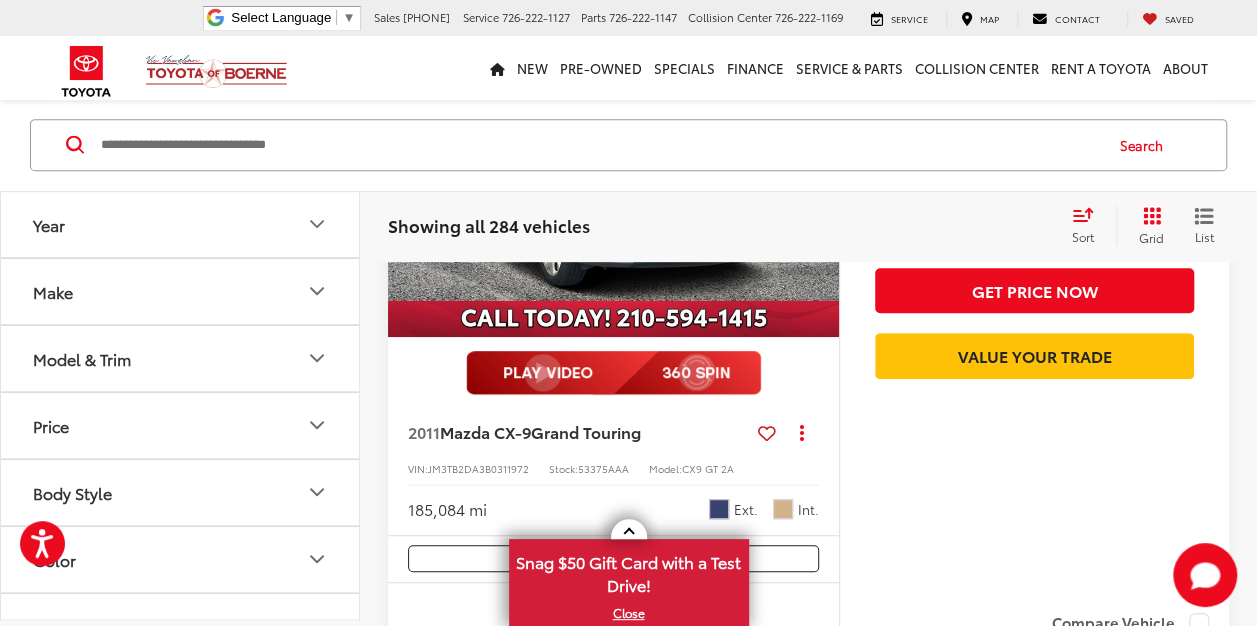 click 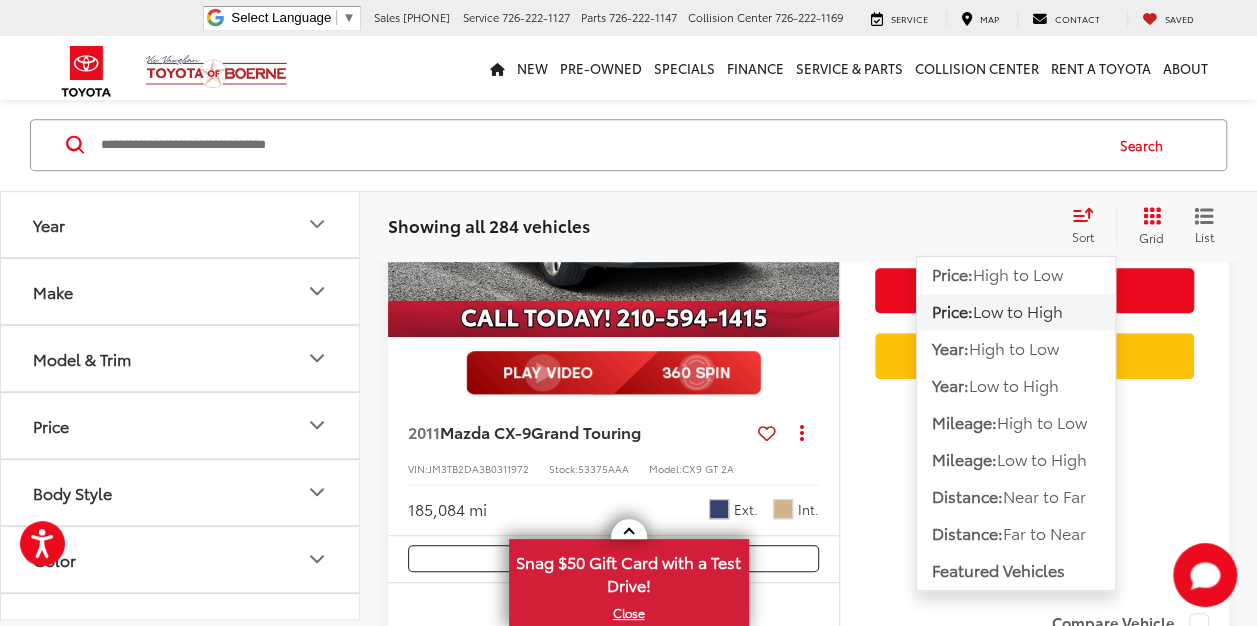 click 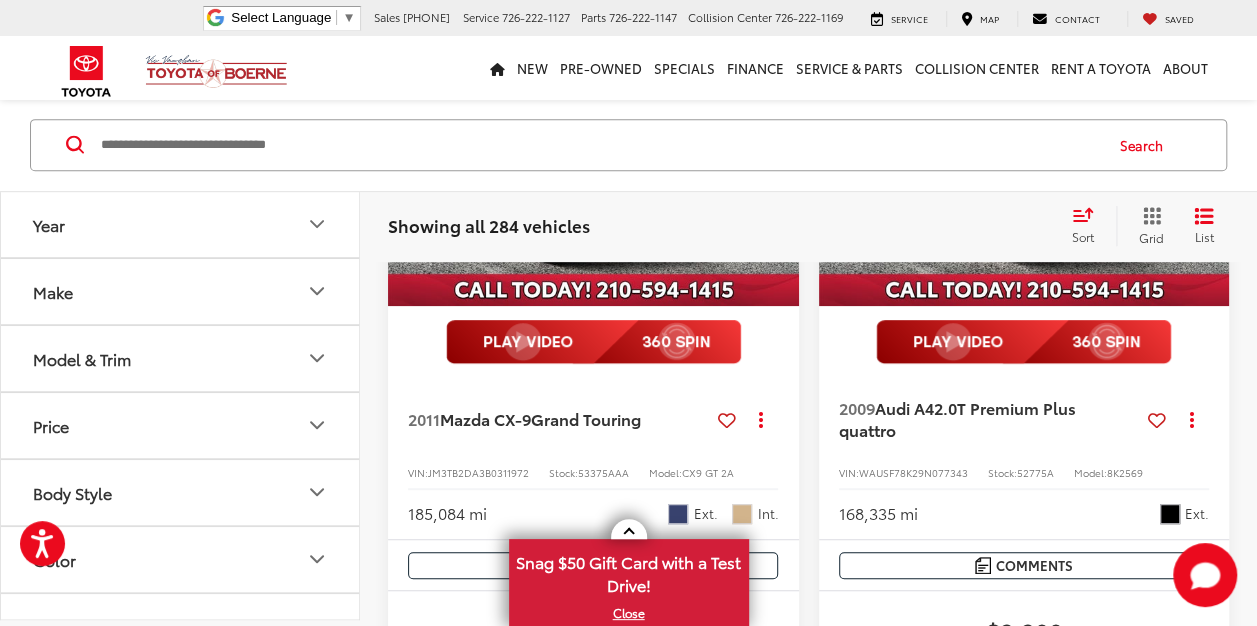 click on "List" at bounding box center (1204, 226) 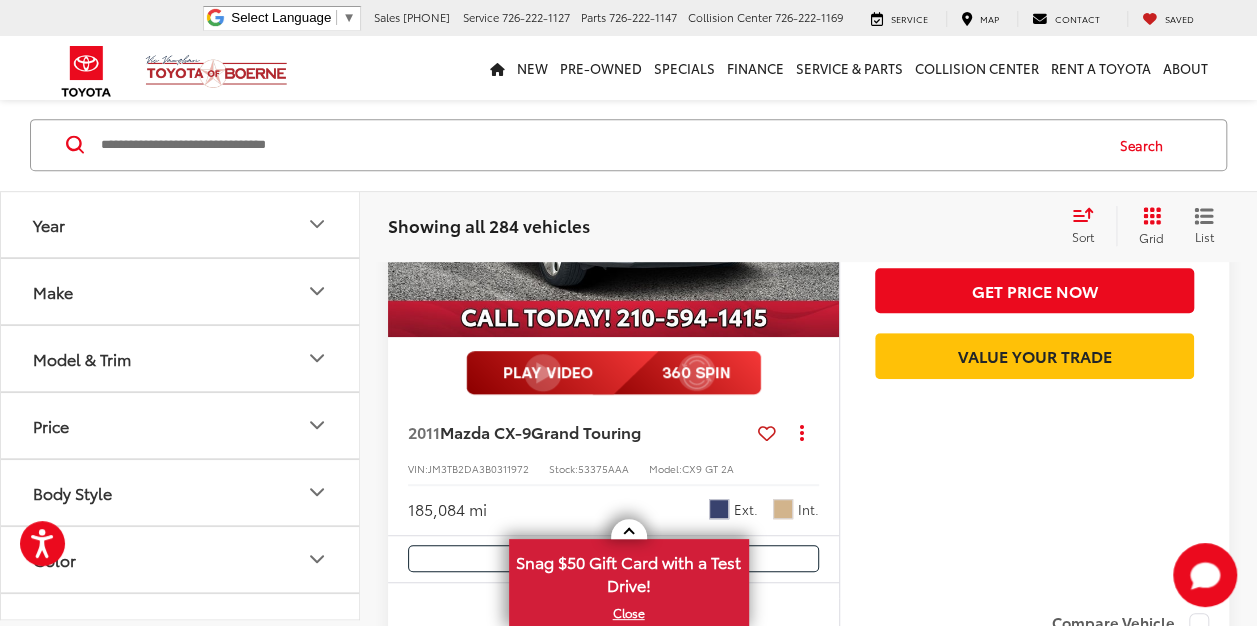 click 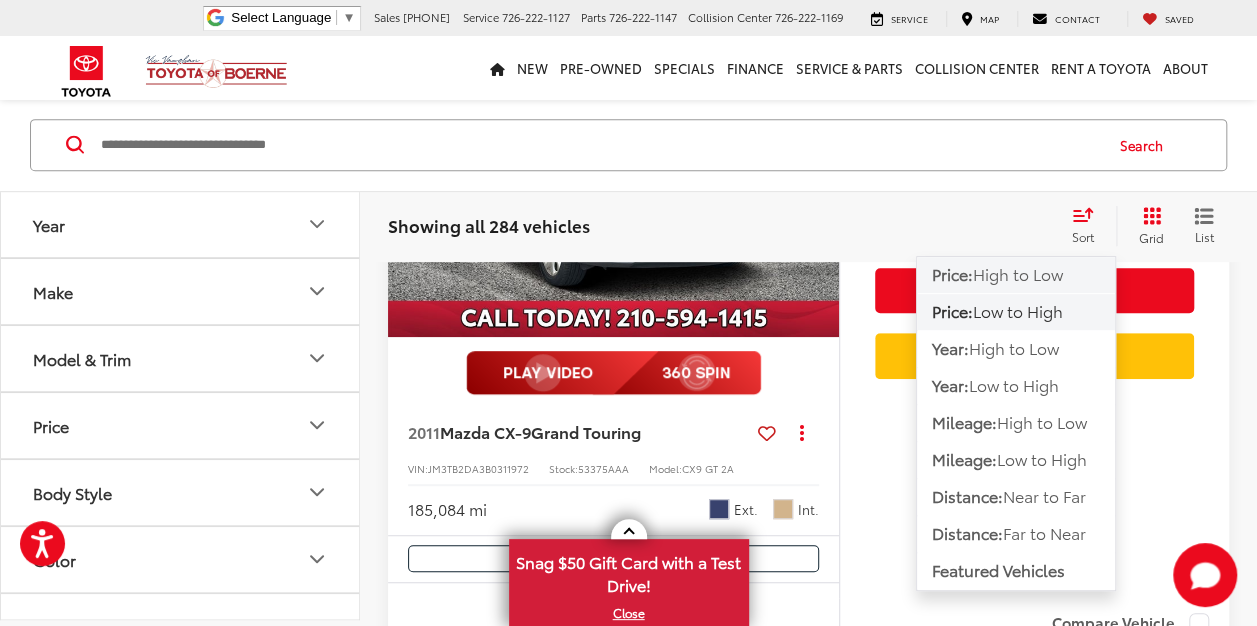 click on "High to Low" at bounding box center (1018, 274) 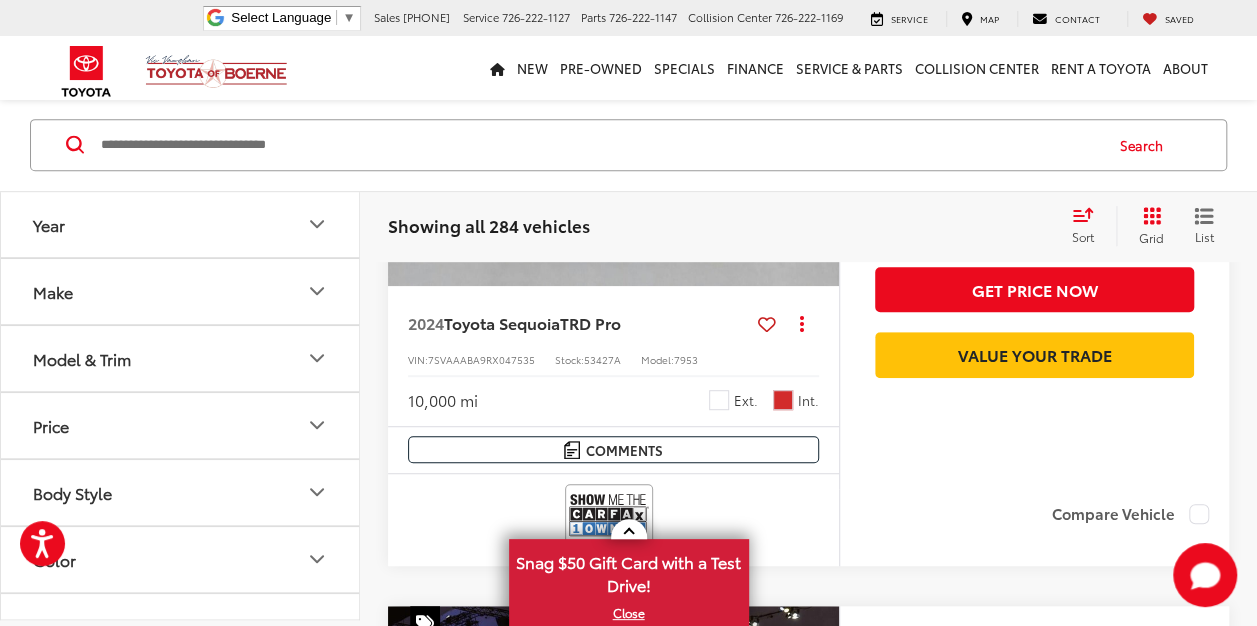 scroll, scrollTop: 413, scrollLeft: 0, axis: vertical 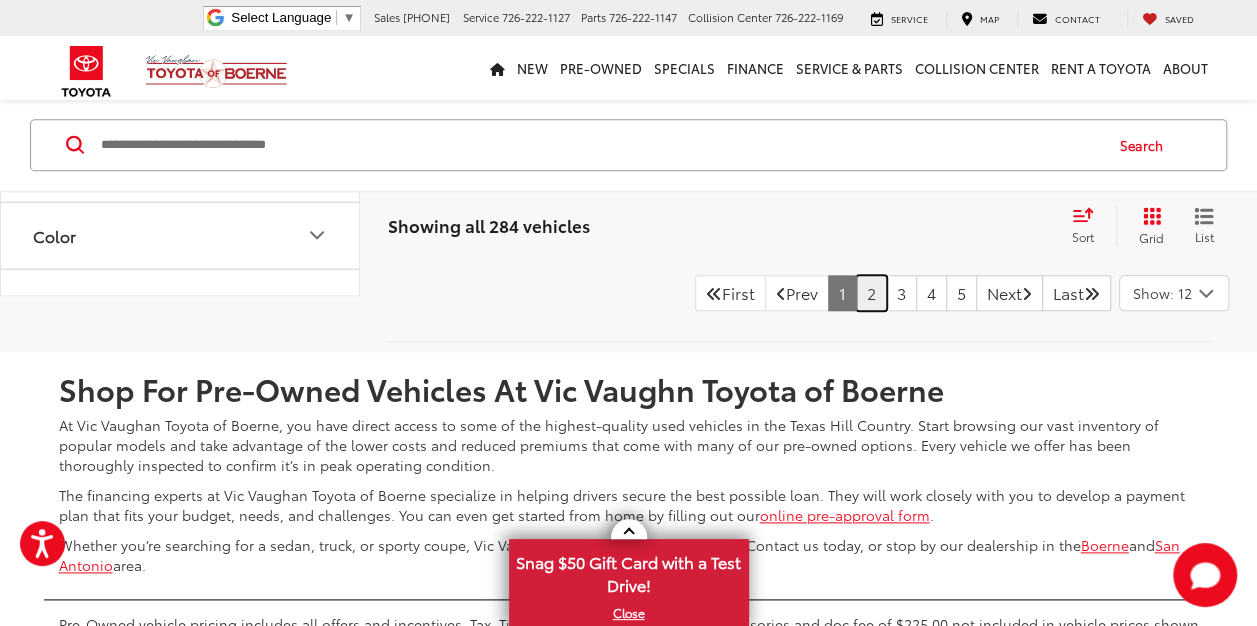click on "2" at bounding box center (871, 293) 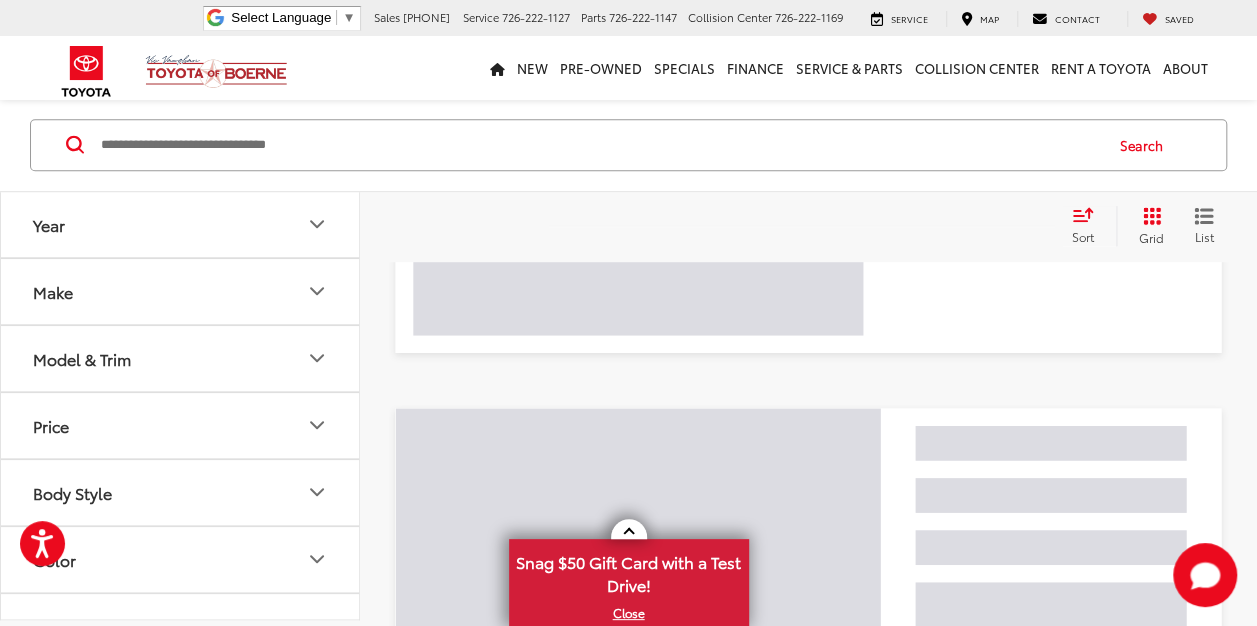 scroll, scrollTop: 94, scrollLeft: 0, axis: vertical 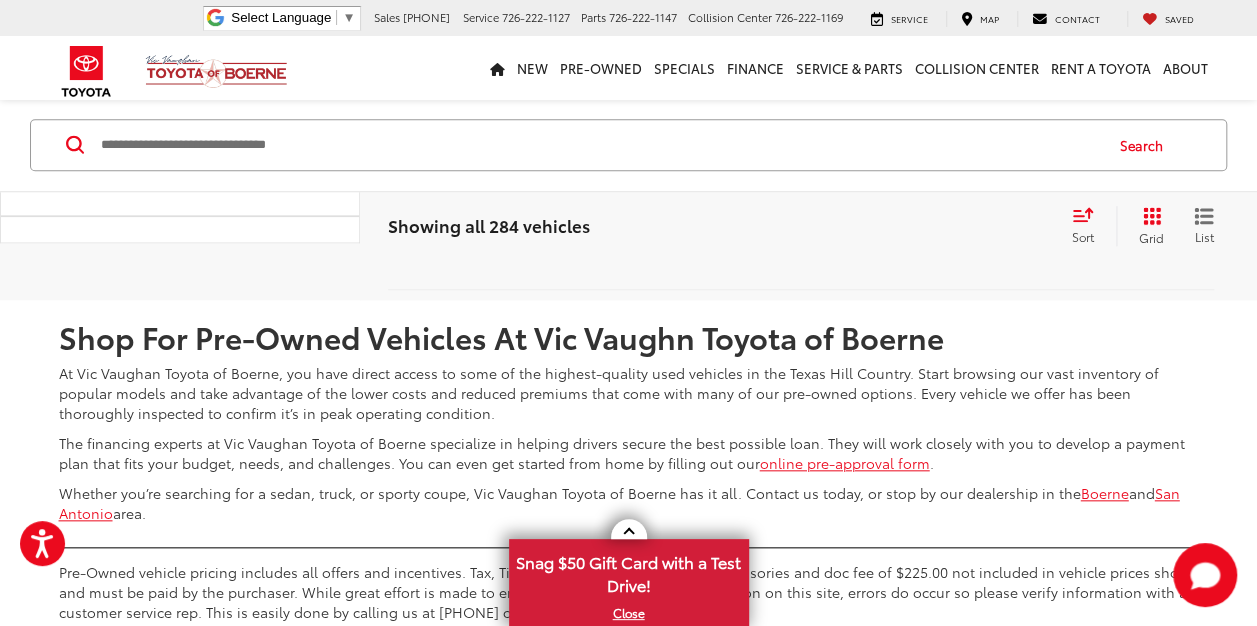 click on "3" at bounding box center [901, 241] 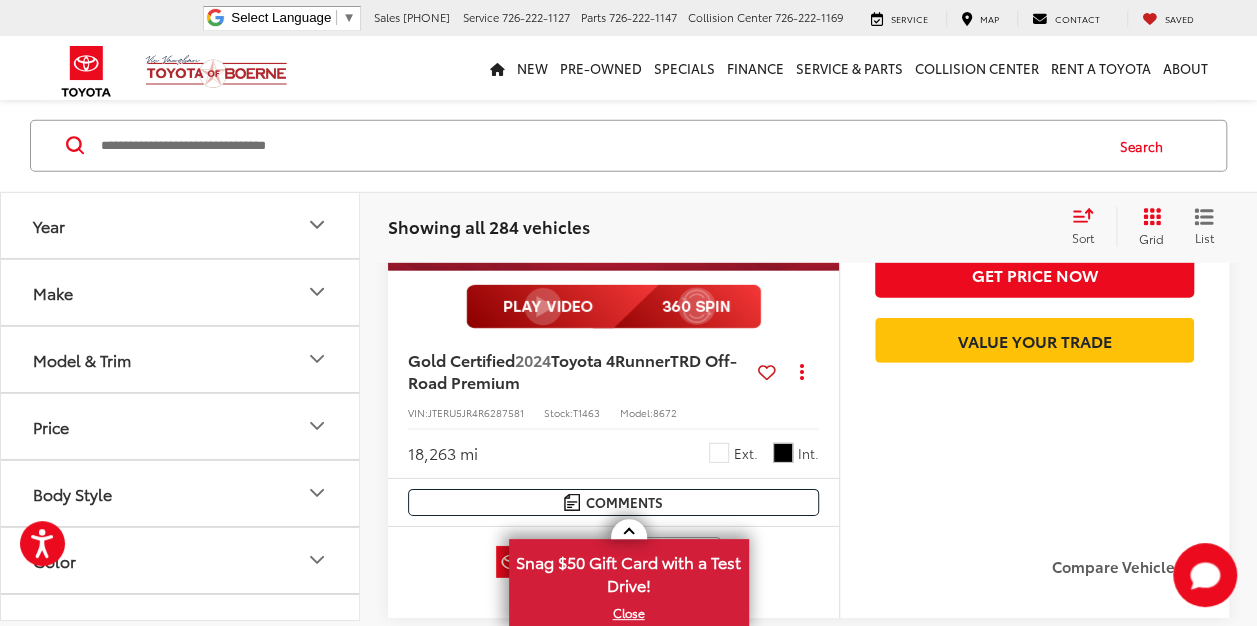 scroll, scrollTop: 6656, scrollLeft: 0, axis: vertical 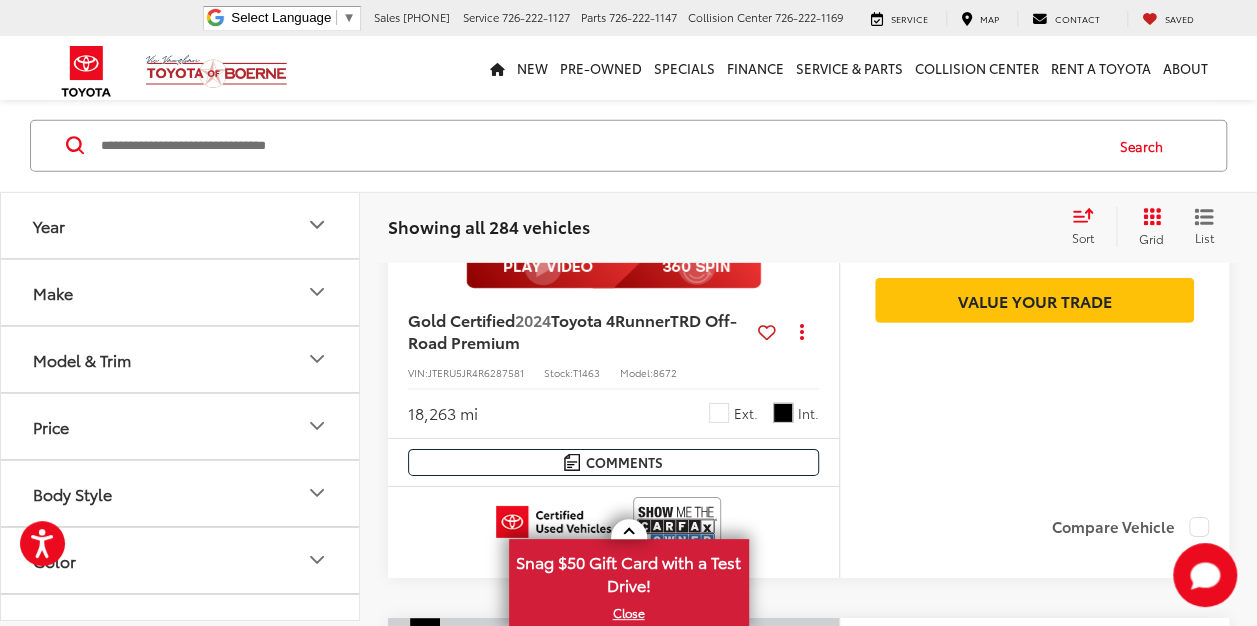 click on "Get Price Now" at bounding box center [1034, 234] 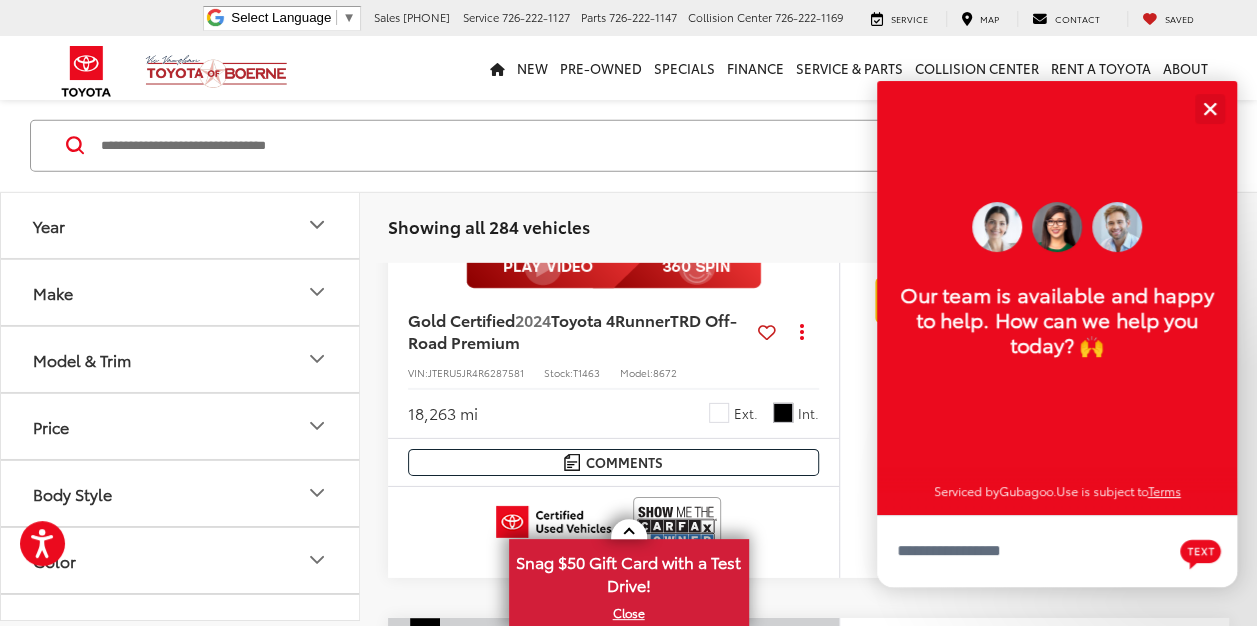scroll, scrollTop: 24, scrollLeft: 0, axis: vertical 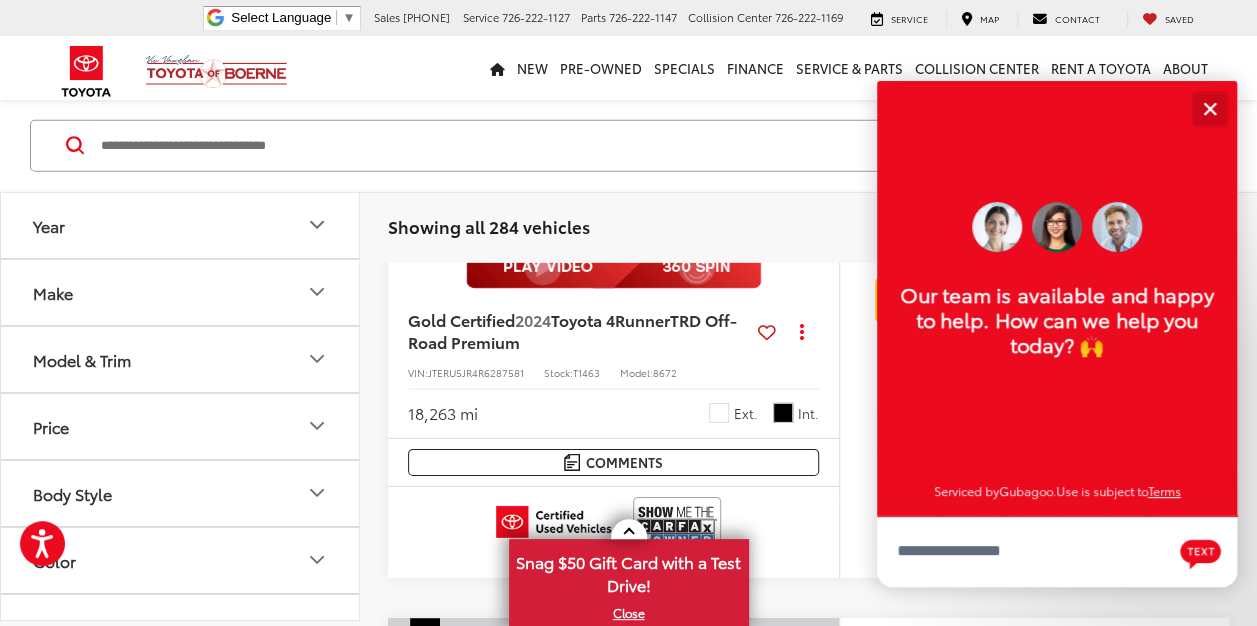 click at bounding box center (1209, 108) 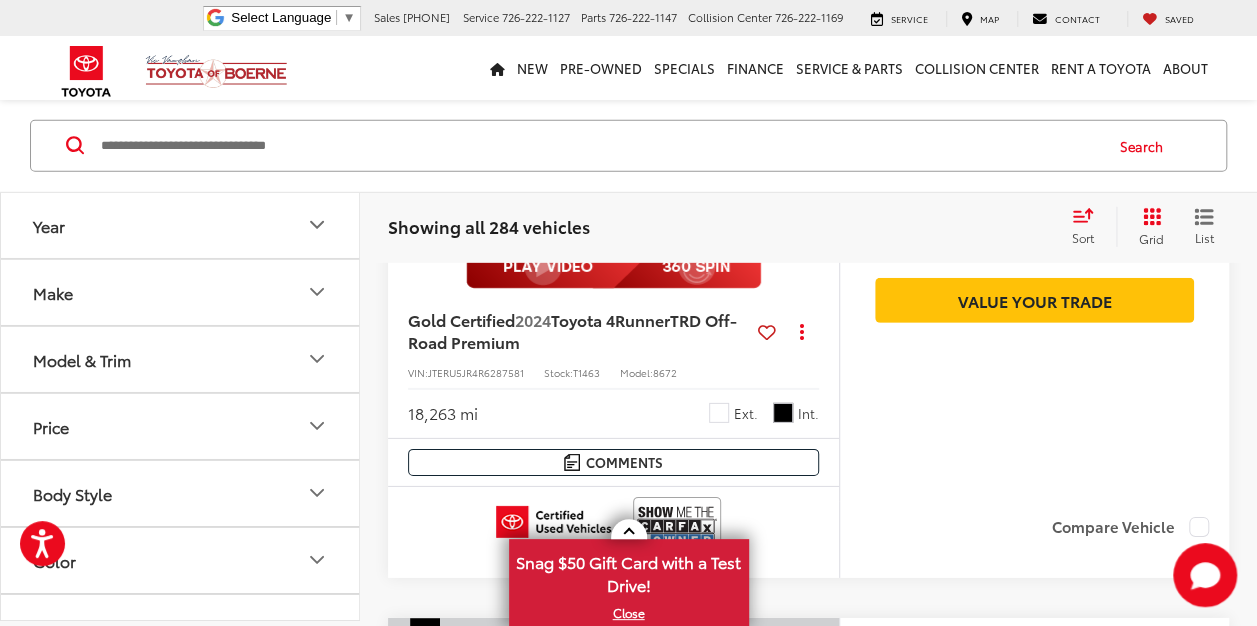 click on "Get Price Now" at bounding box center [1034, 234] 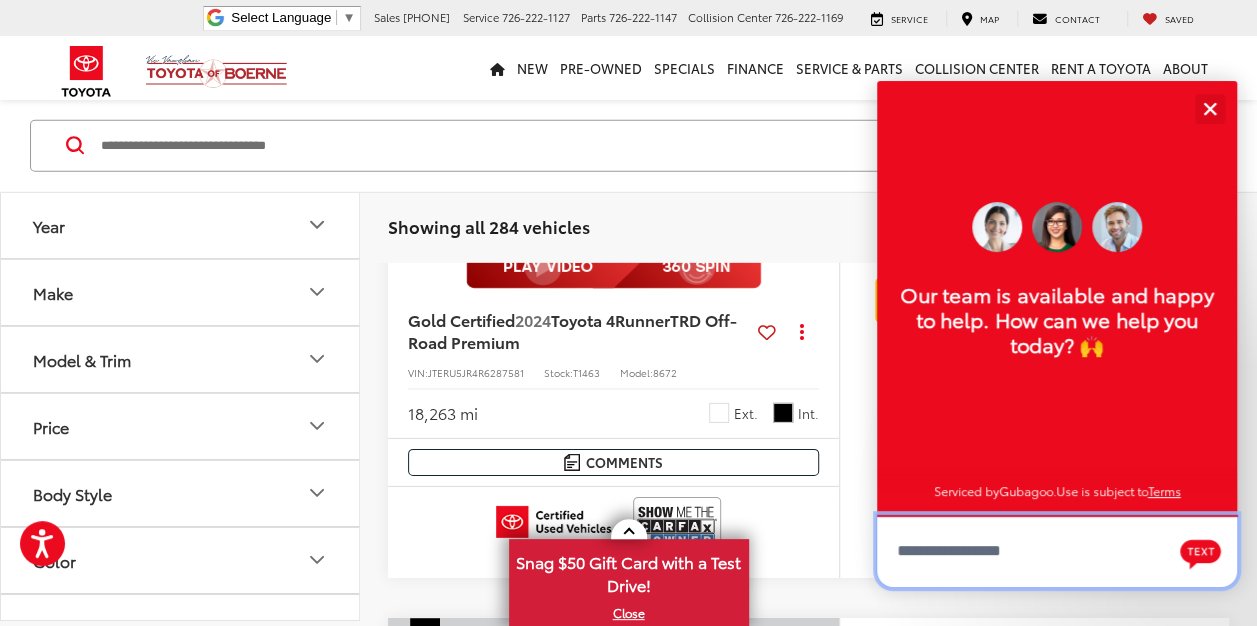 scroll, scrollTop: 24, scrollLeft: 0, axis: vertical 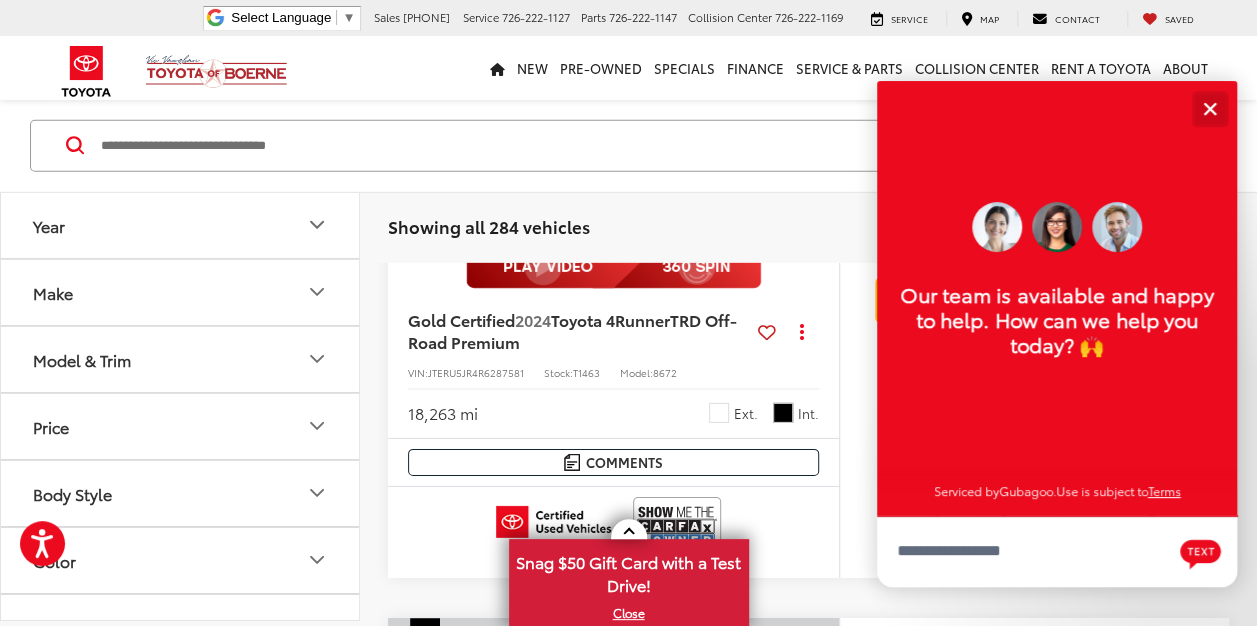 click at bounding box center (1209, 108) 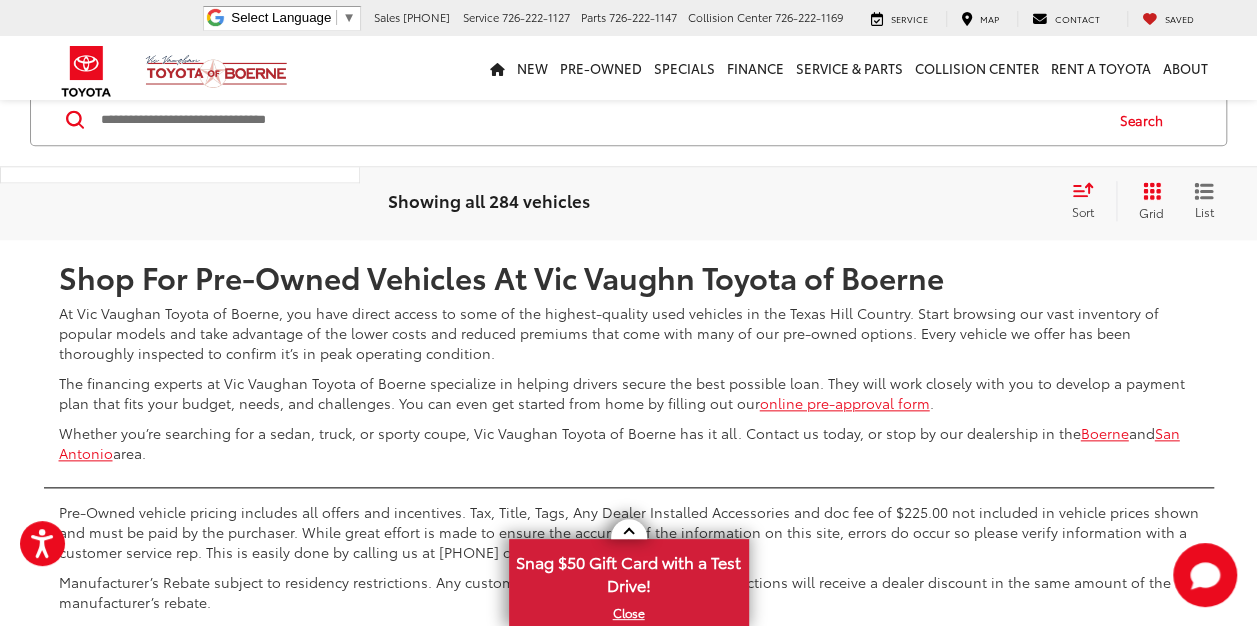 click on "4" at bounding box center [931, 181] 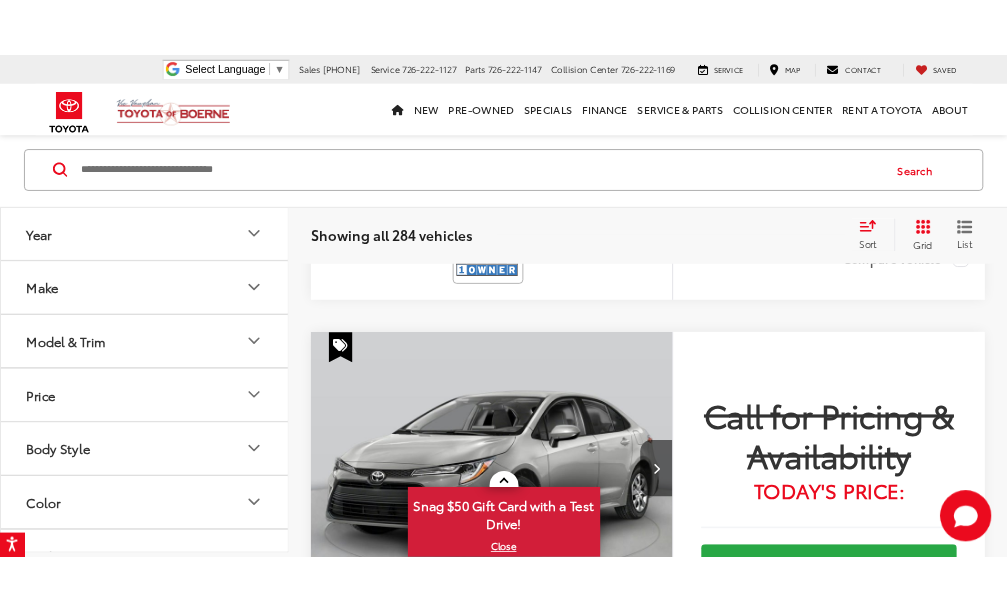 scroll, scrollTop: 5278, scrollLeft: 0, axis: vertical 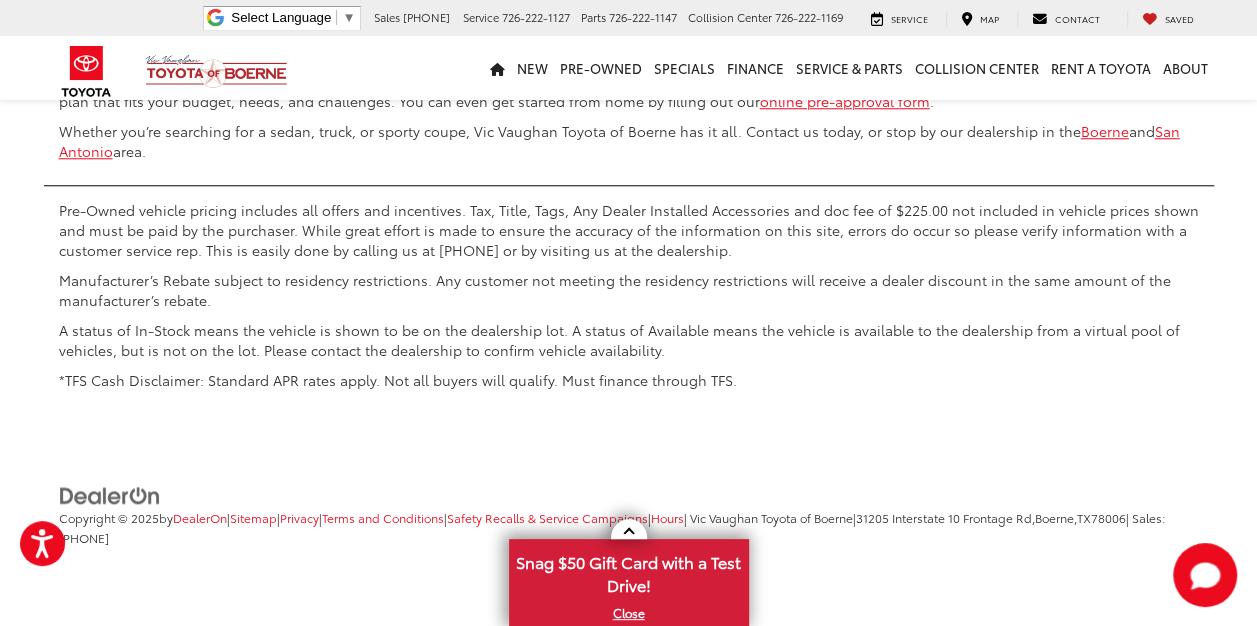 click on "5" at bounding box center [931, -121] 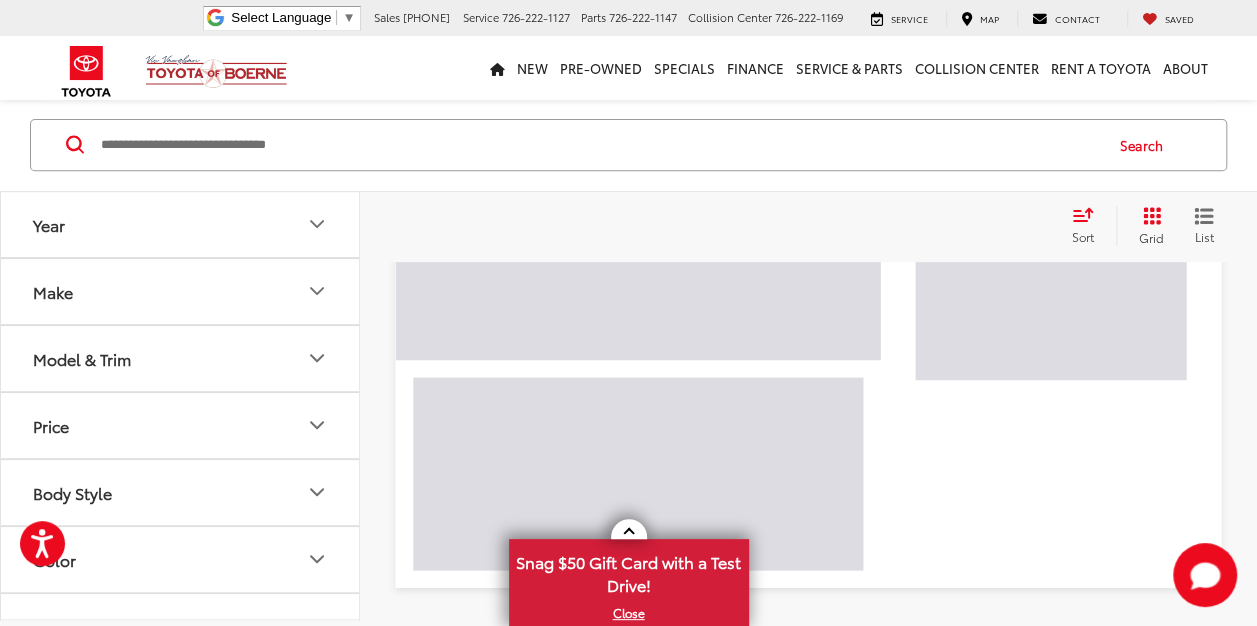 scroll, scrollTop: 94, scrollLeft: 0, axis: vertical 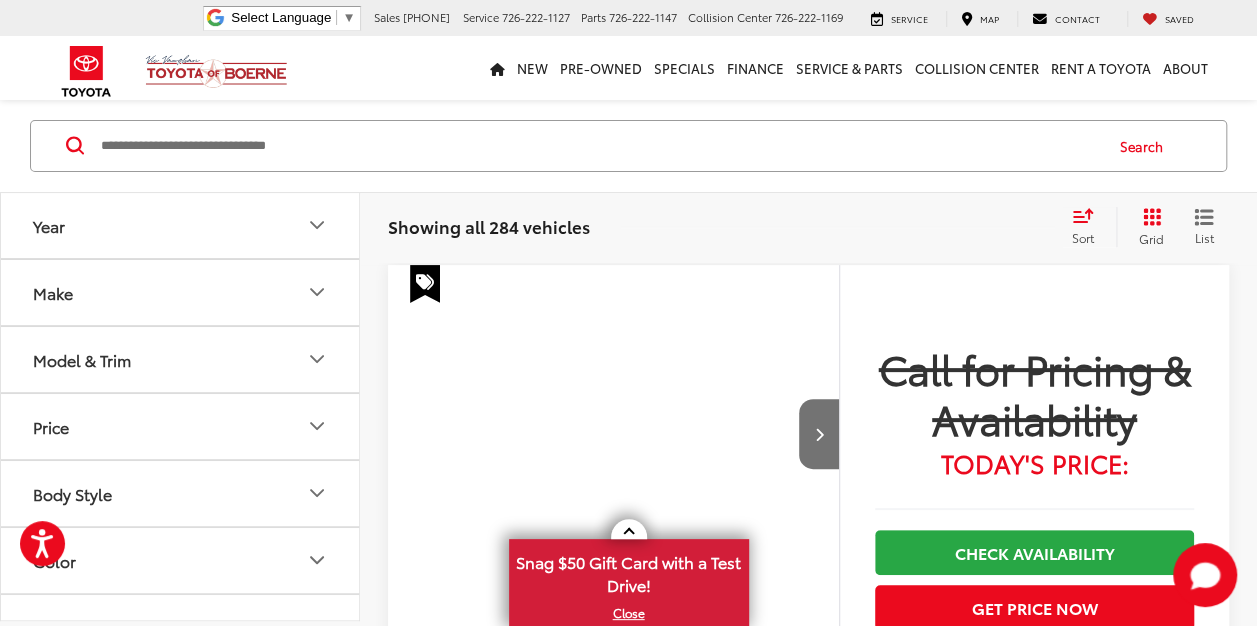 click at bounding box center [614, 435] 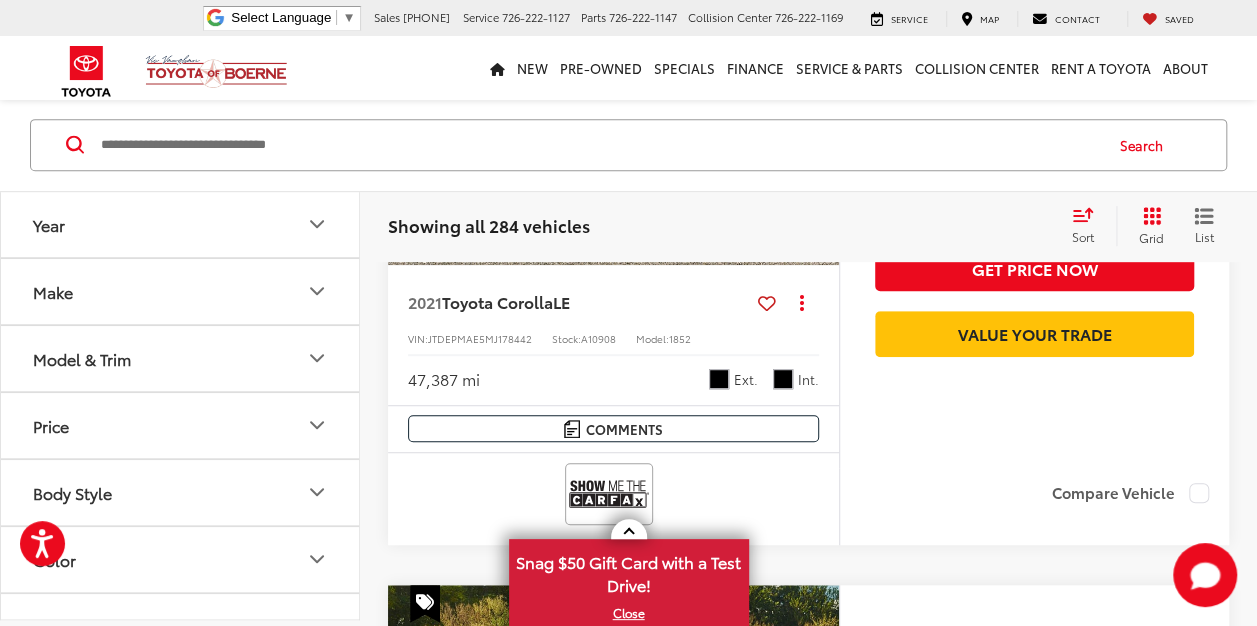 scroll, scrollTop: 667, scrollLeft: 0, axis: vertical 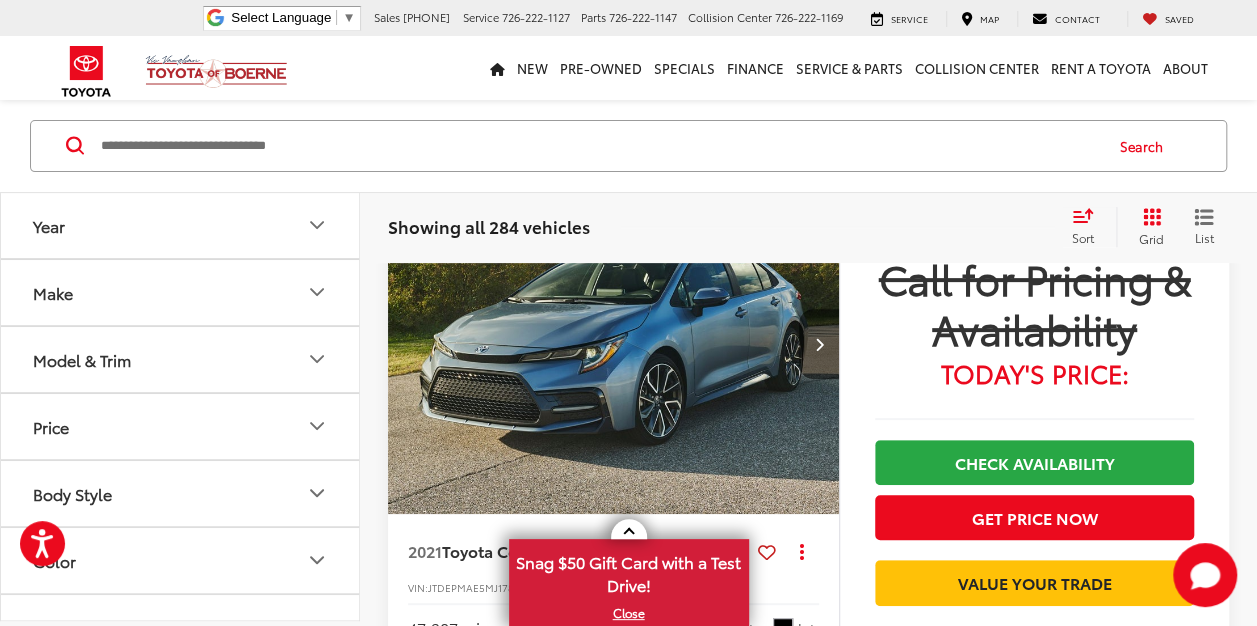 click on "Body Style" at bounding box center [181, 492] 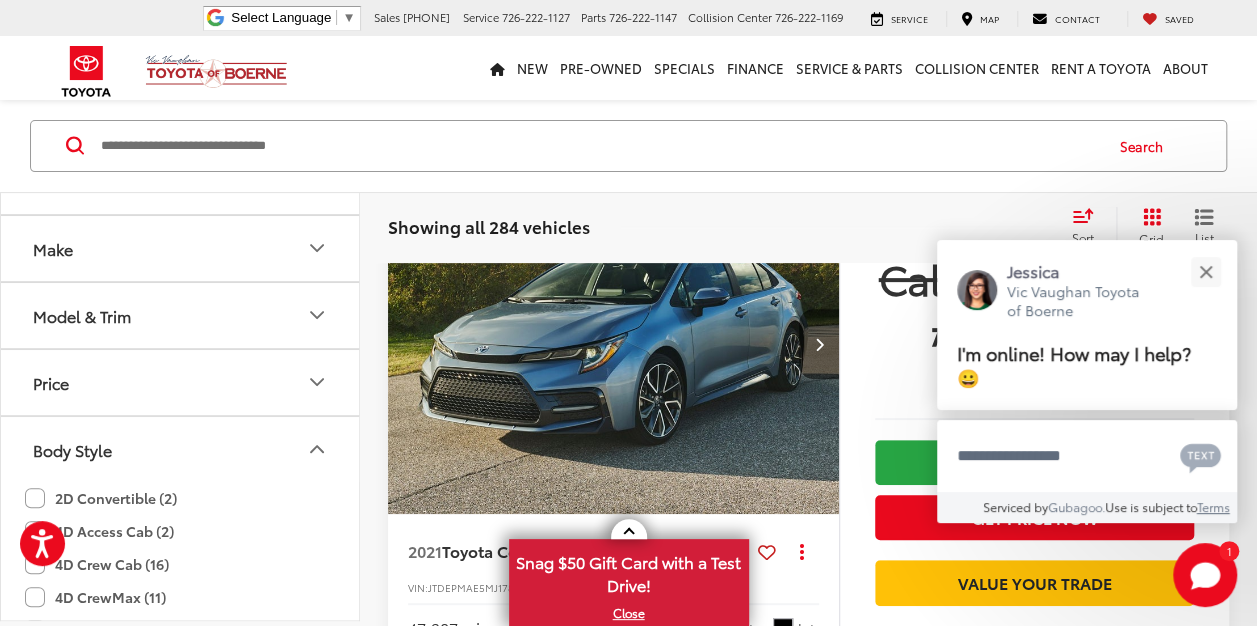 scroll, scrollTop: 0, scrollLeft: 0, axis: both 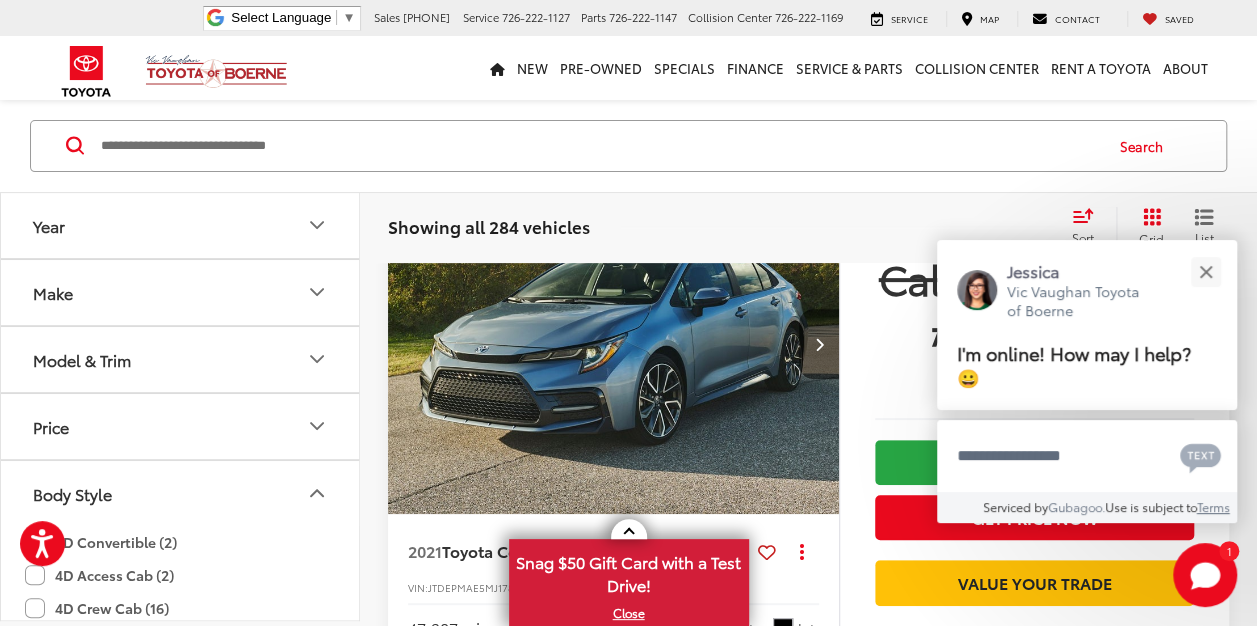 click on "Make" at bounding box center [181, 291] 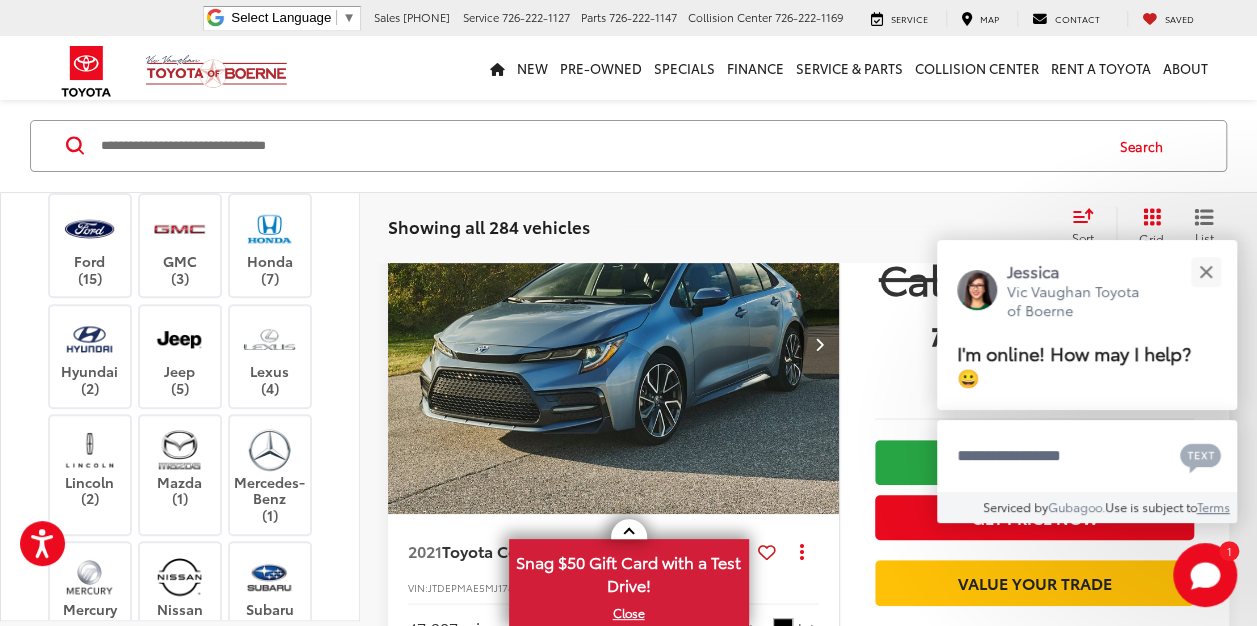 scroll, scrollTop: 260, scrollLeft: 0, axis: vertical 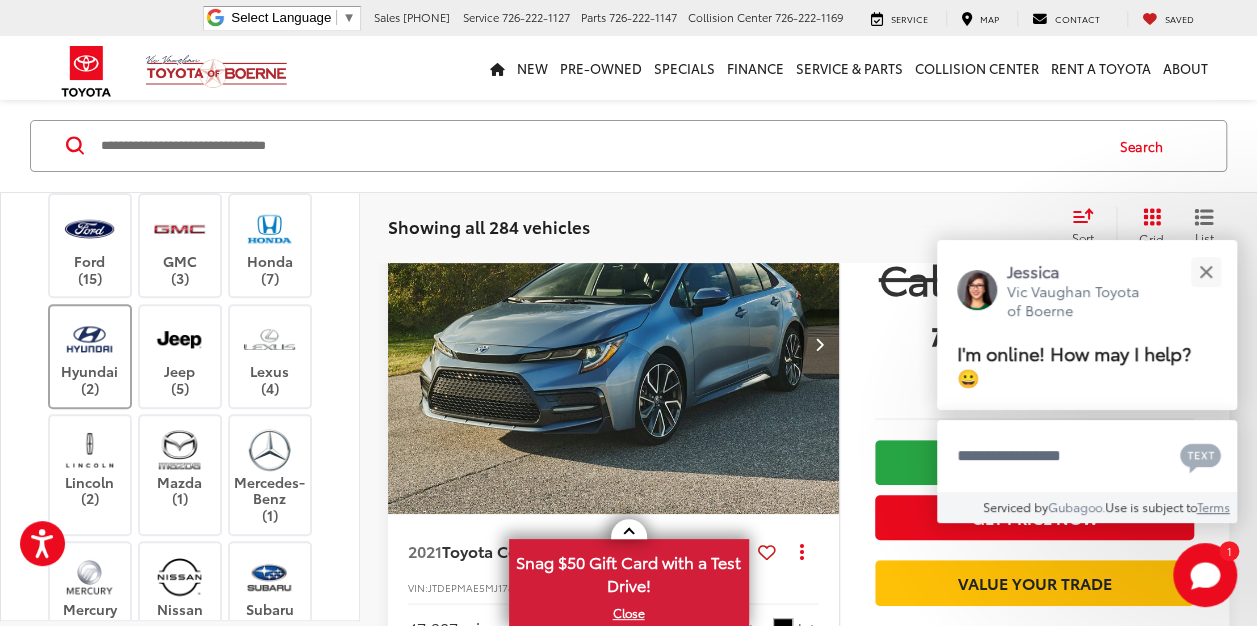 click at bounding box center (89, 338) 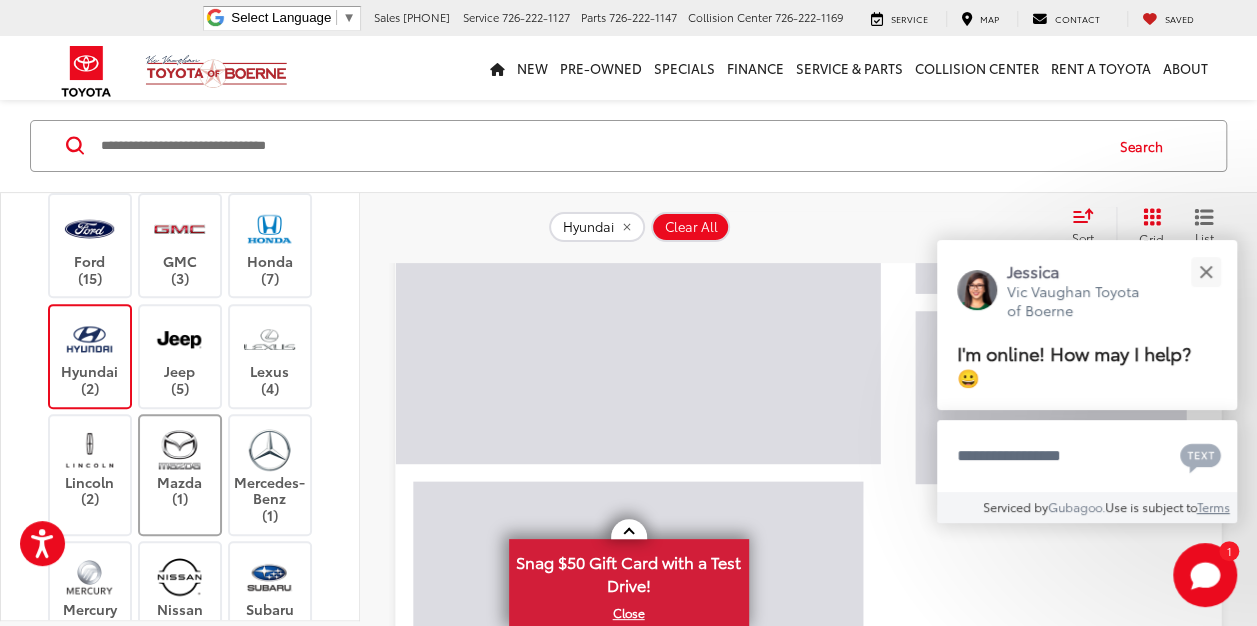 click at bounding box center (179, 449) 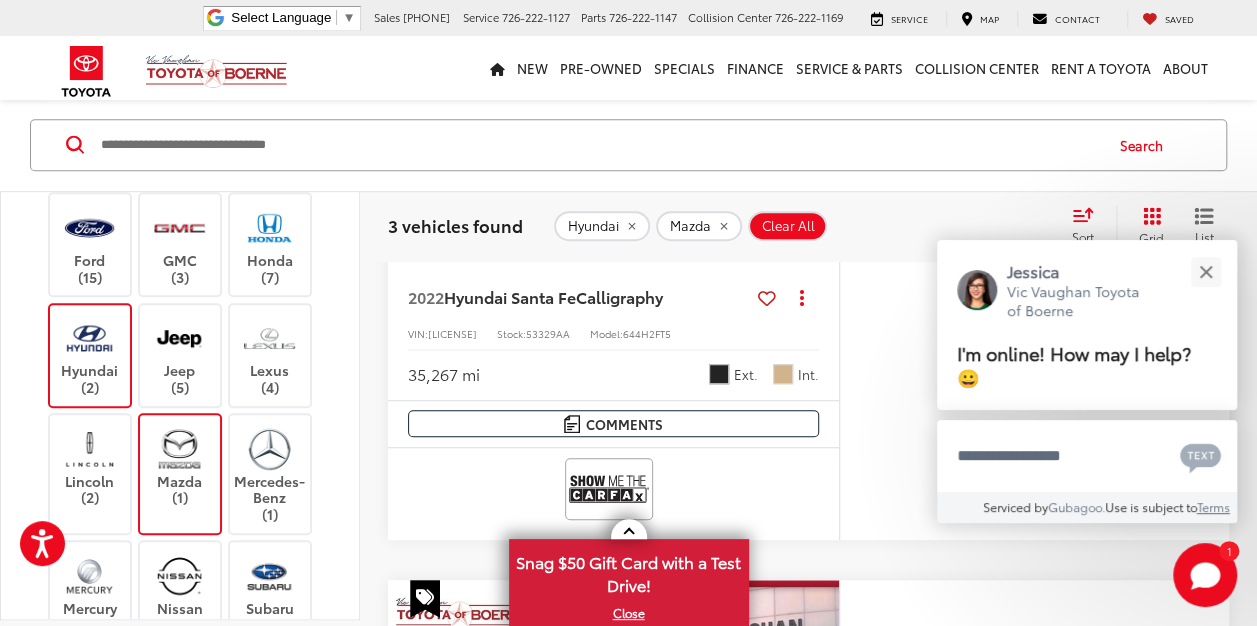 scroll, scrollTop: 514, scrollLeft: 0, axis: vertical 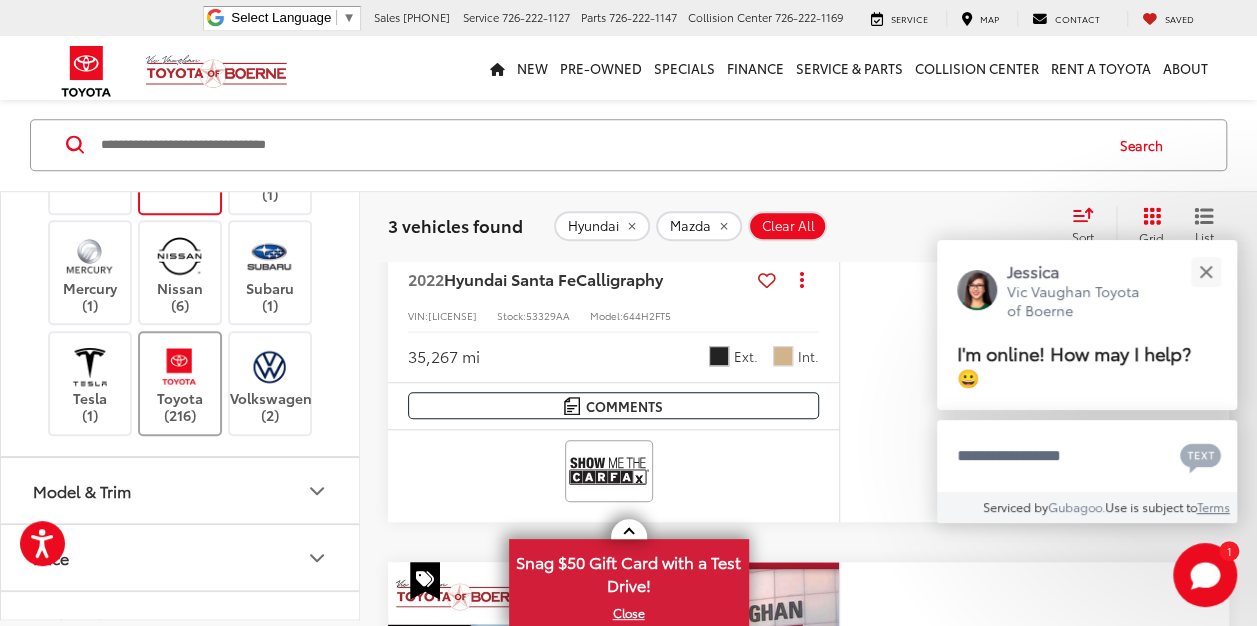 click on "Toyota   (216)" at bounding box center [180, 383] 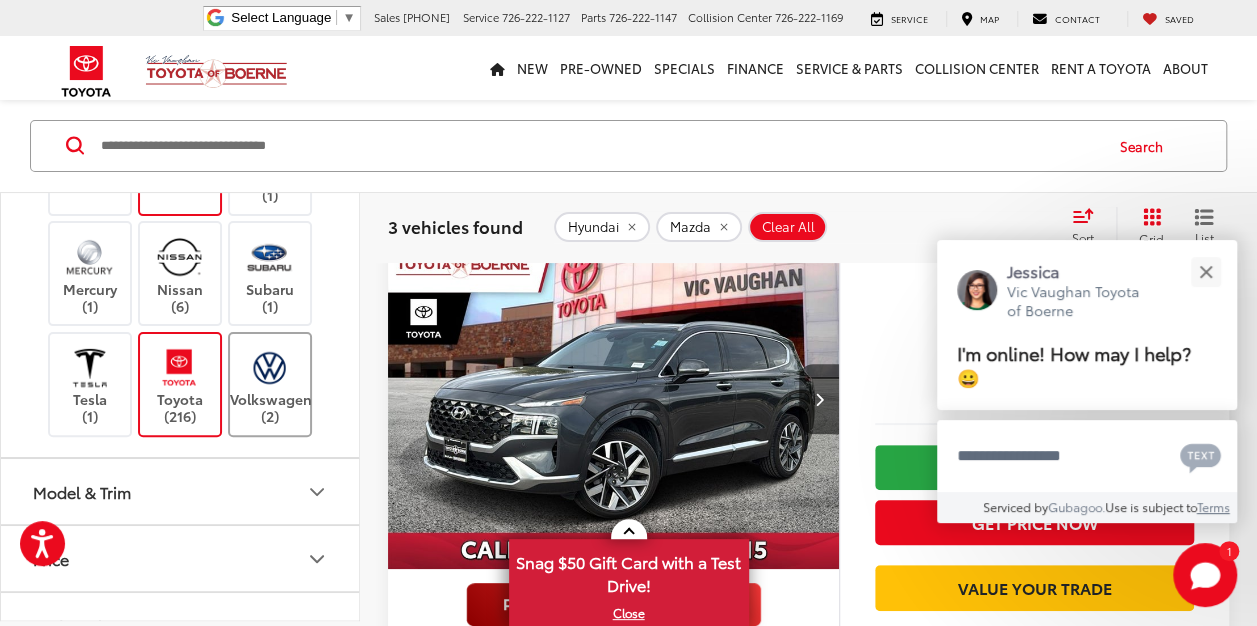 scroll, scrollTop: 94, scrollLeft: 0, axis: vertical 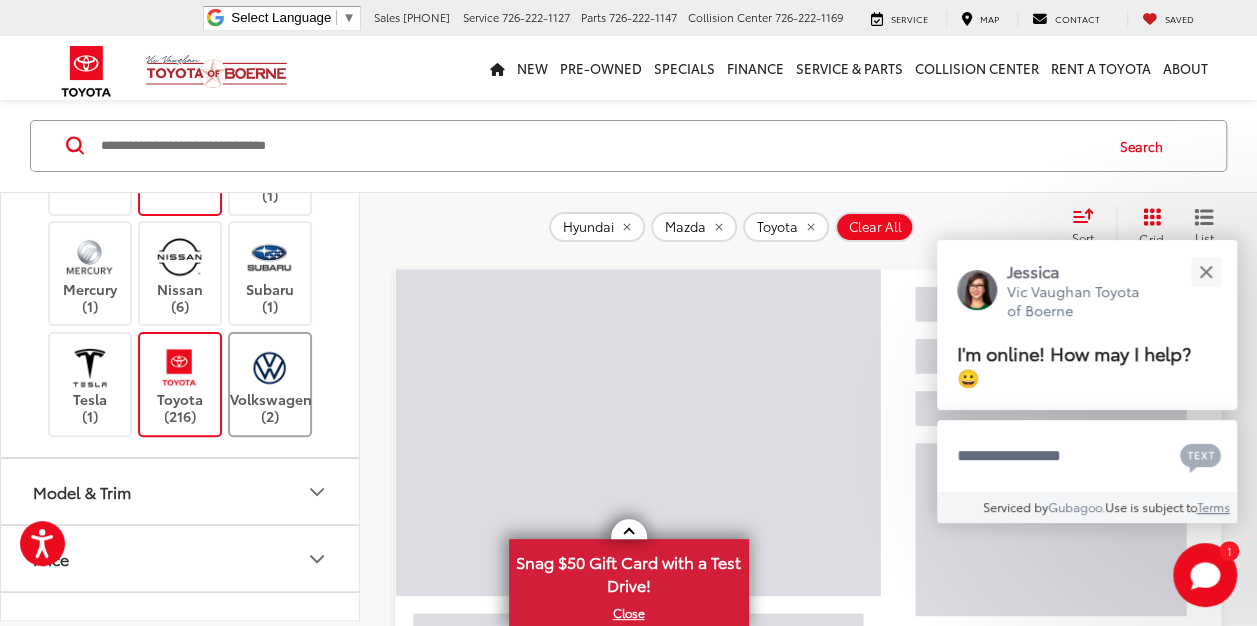 click at bounding box center [269, 367] 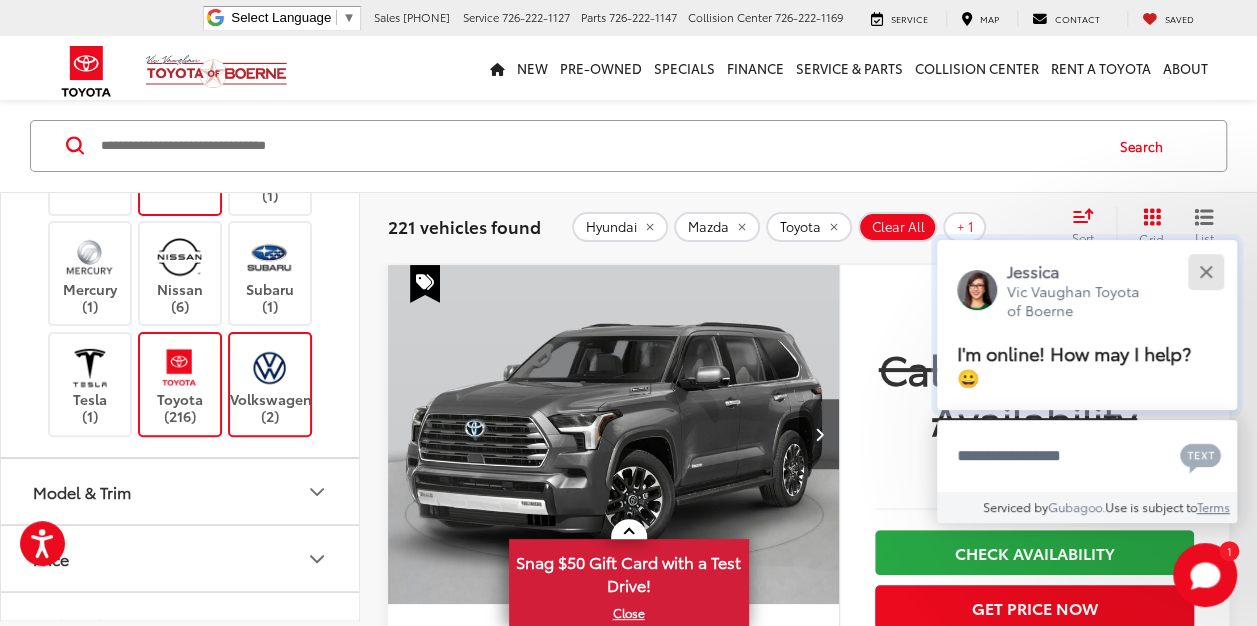 click at bounding box center (1205, 271) 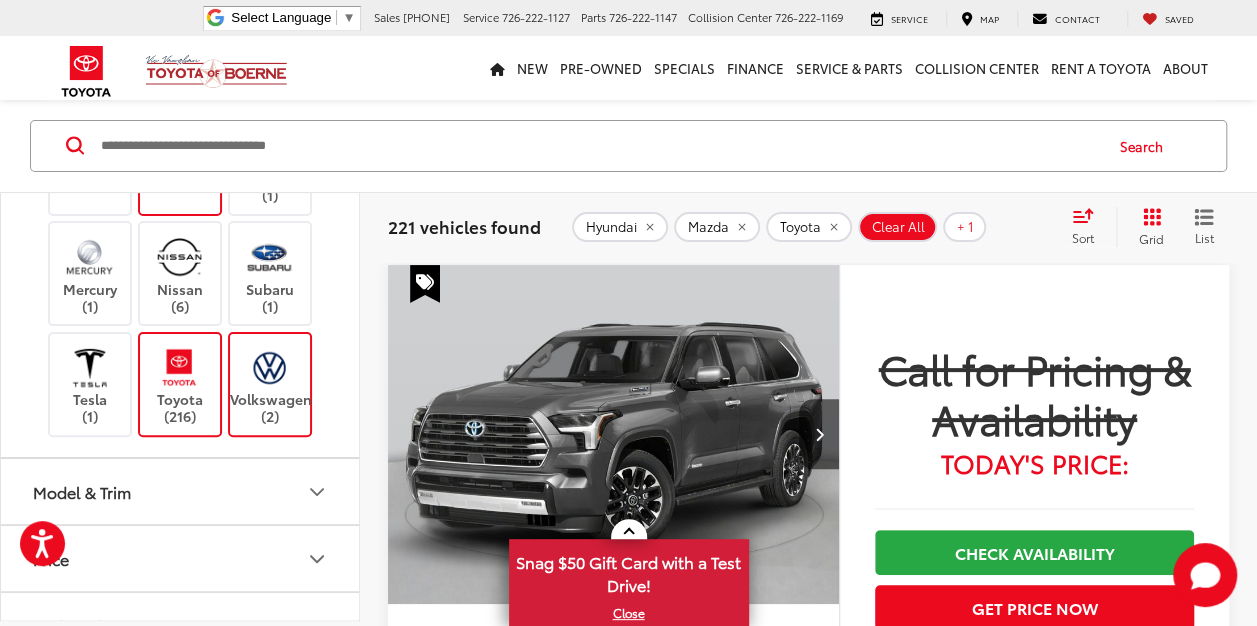 click at bounding box center [179, 367] 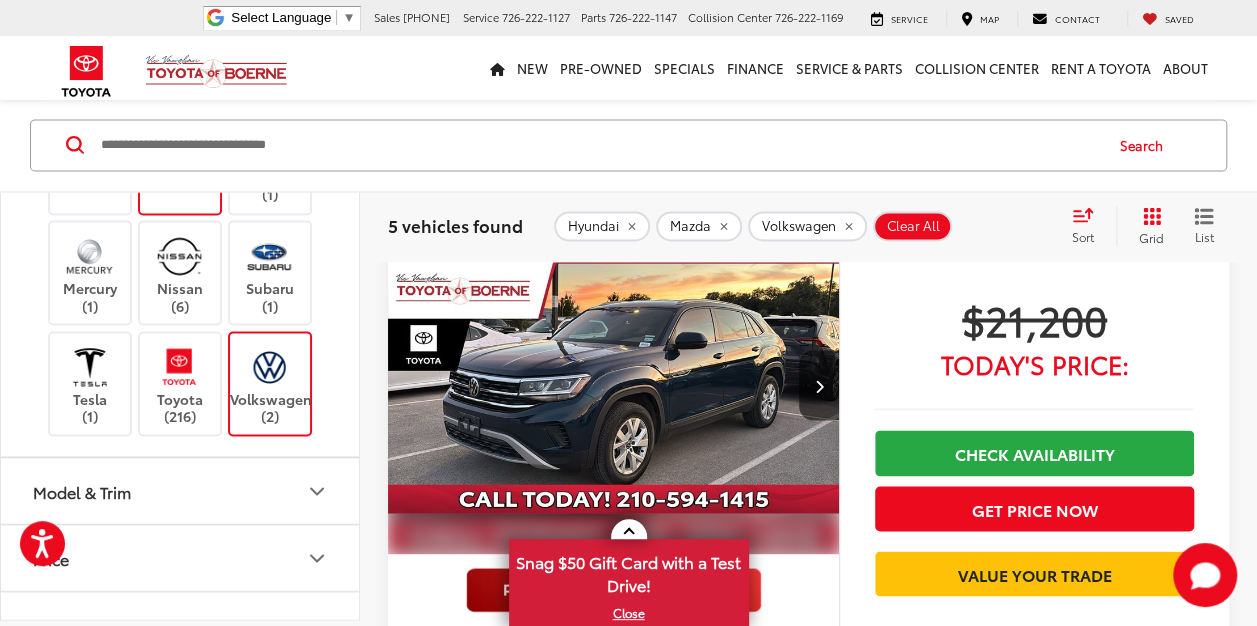 scroll, scrollTop: 1579, scrollLeft: 0, axis: vertical 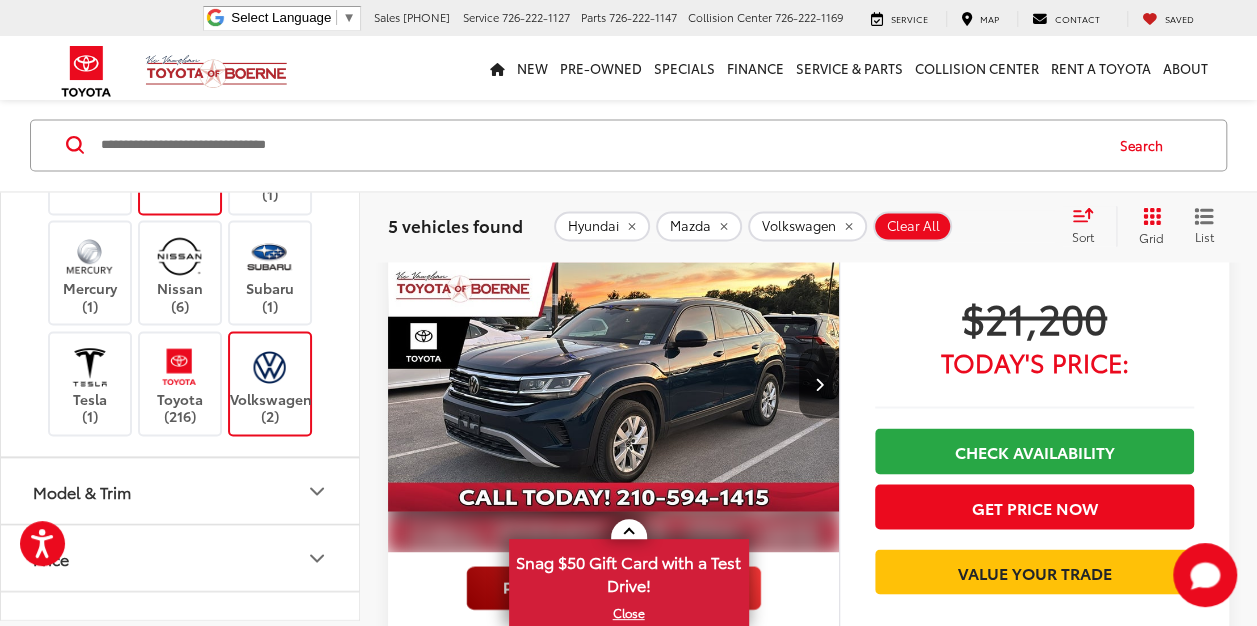 click at bounding box center [614, 383] 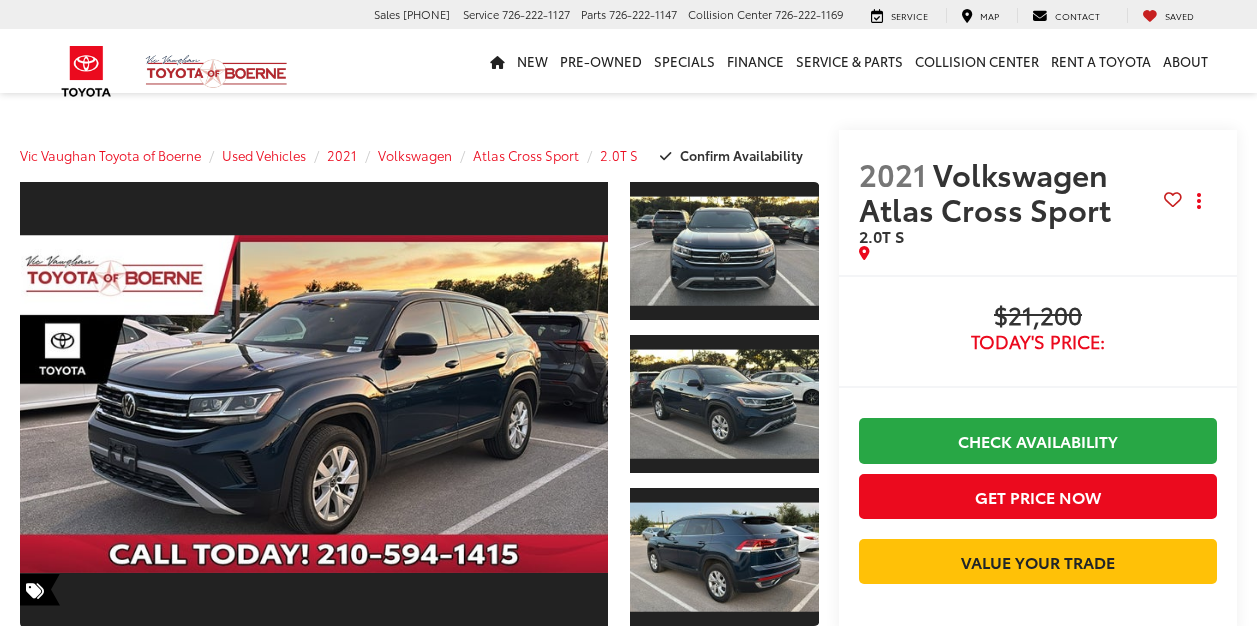 scroll, scrollTop: 0, scrollLeft: 0, axis: both 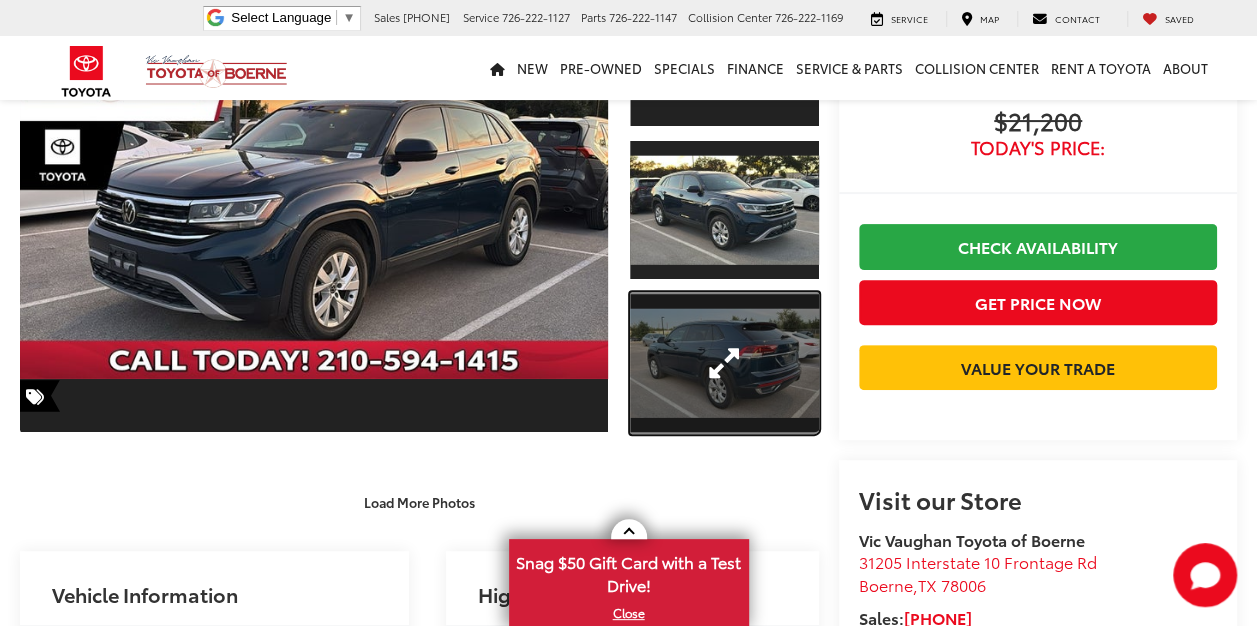 click at bounding box center [724, 363] 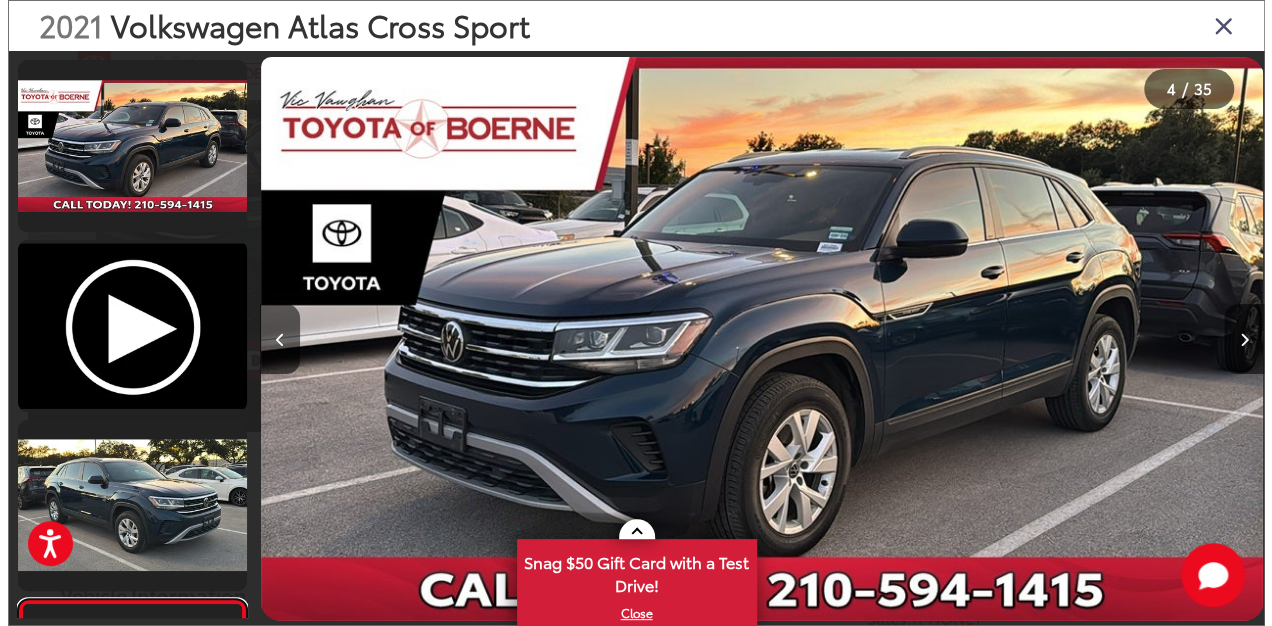 scroll, scrollTop: 197, scrollLeft: 0, axis: vertical 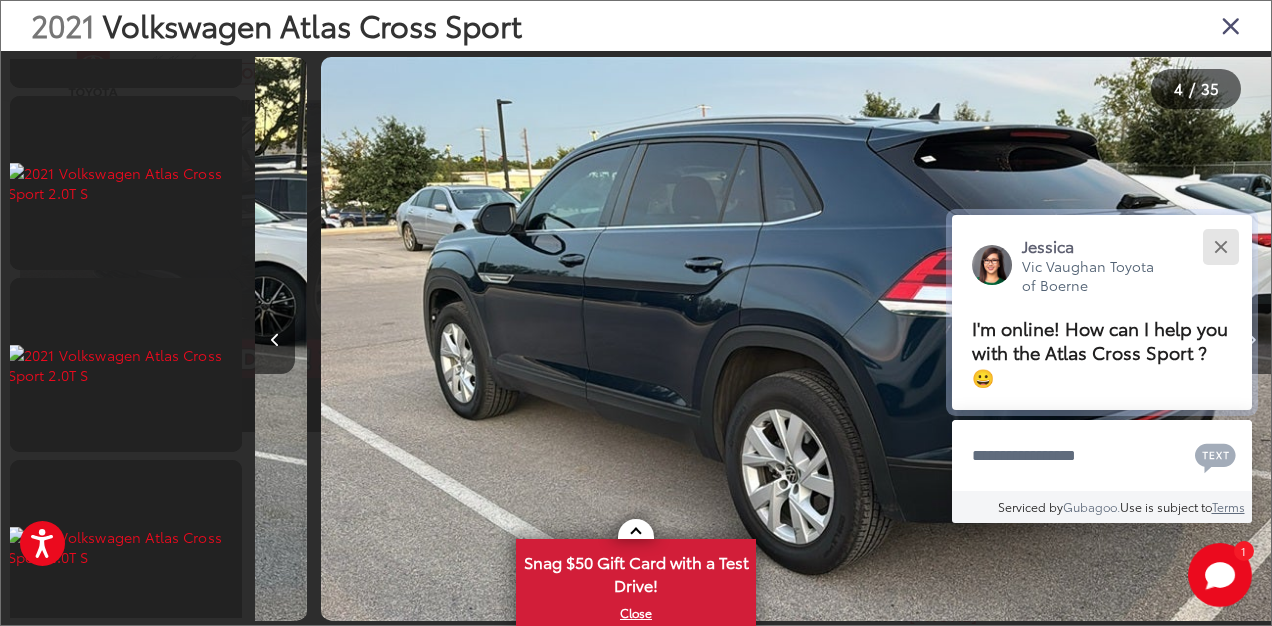 click at bounding box center (1220, 246) 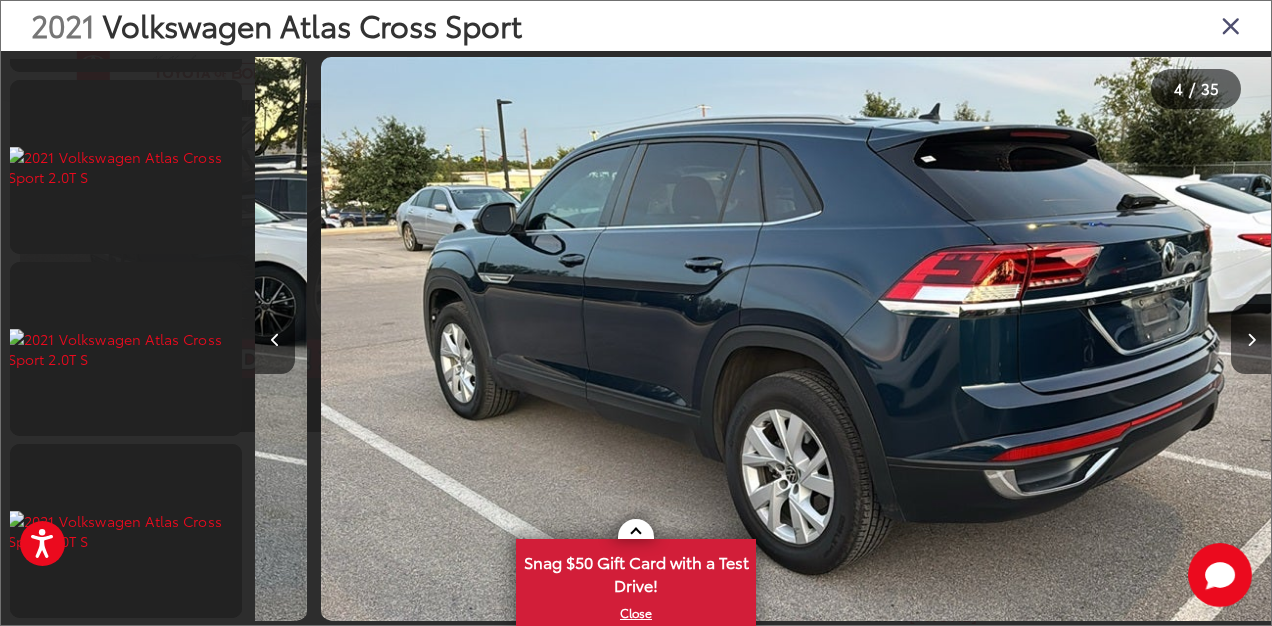 scroll, scrollTop: 6340, scrollLeft: 0, axis: vertical 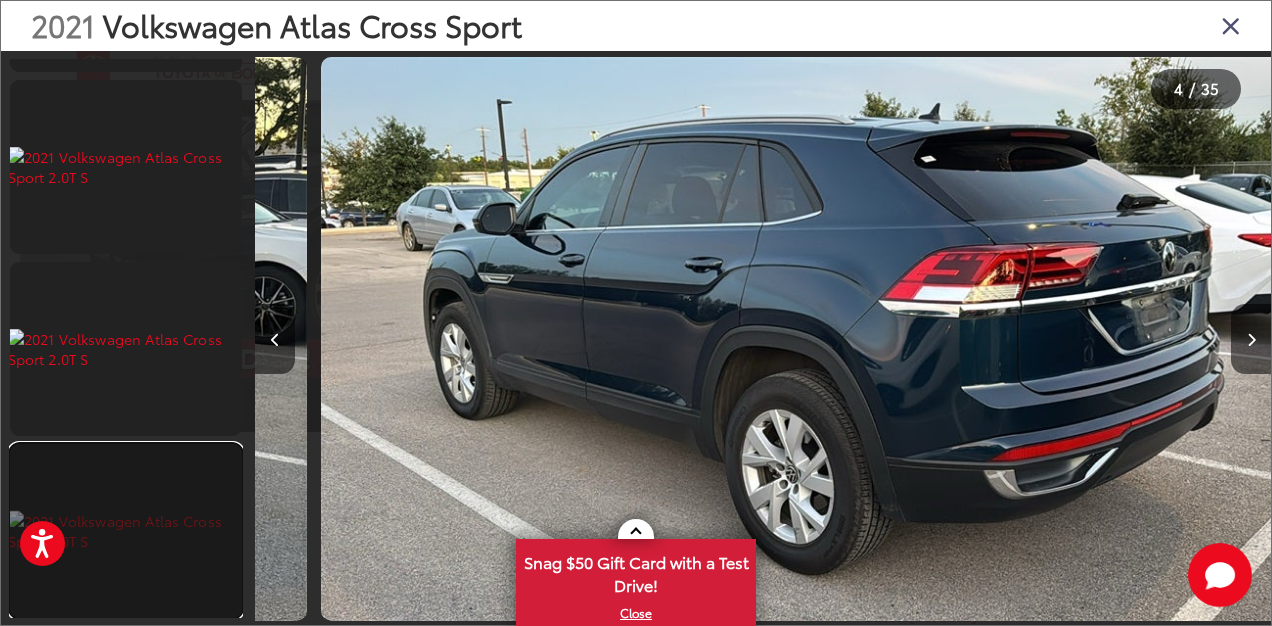 click at bounding box center (126, 531) 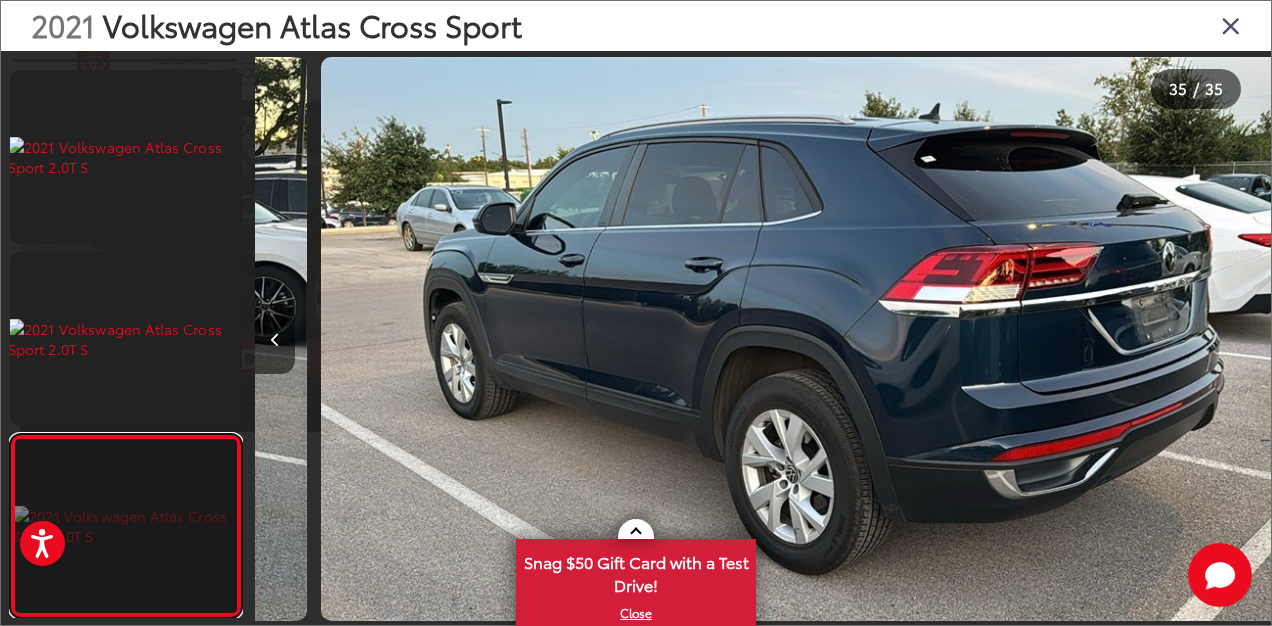 scroll, scrollTop: 6340, scrollLeft: 0, axis: vertical 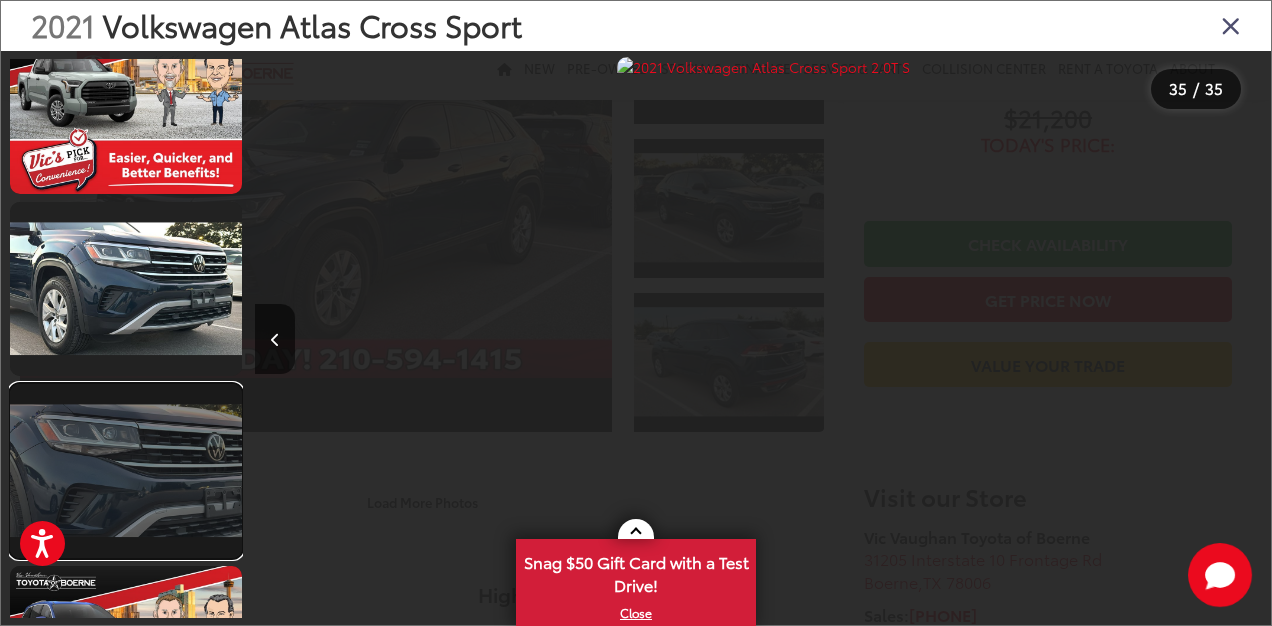 click at bounding box center [126, 471] 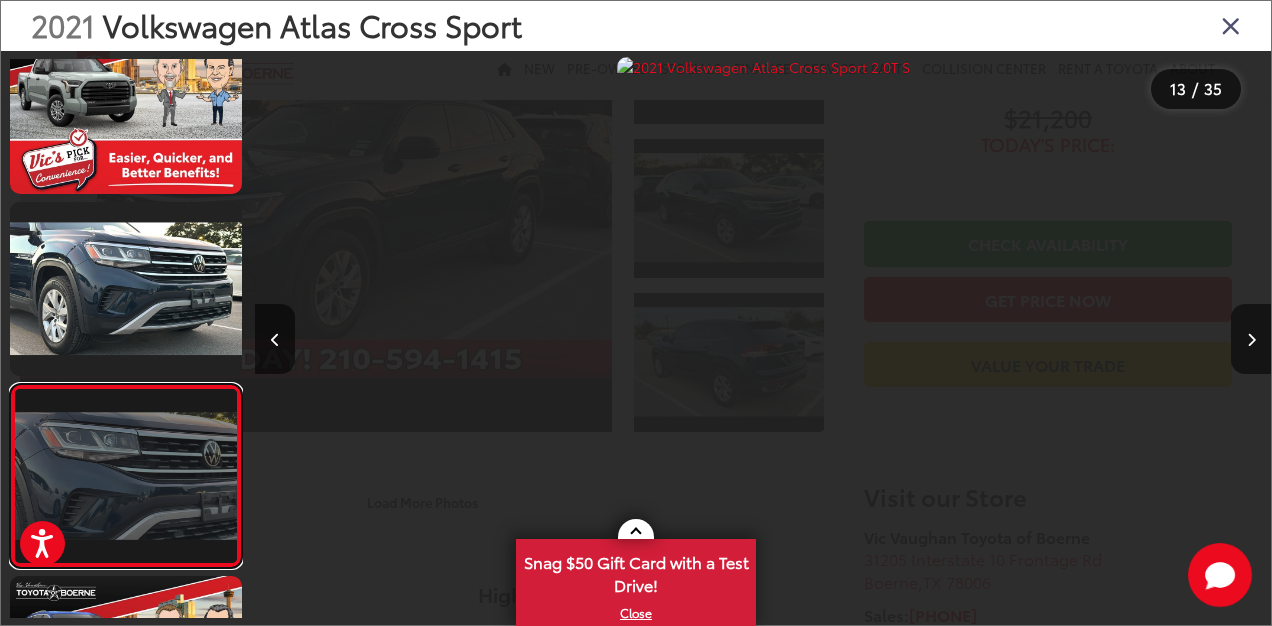 scroll, scrollTop: 0, scrollLeft: 29380, axis: horizontal 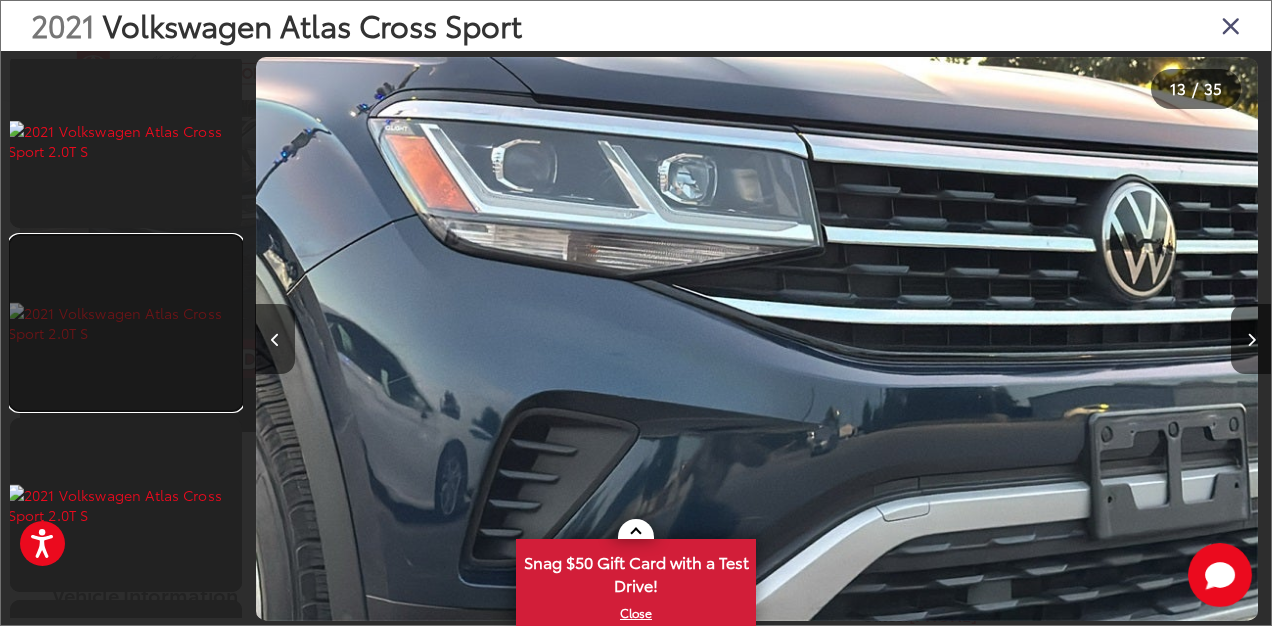 click at bounding box center [126, 323] 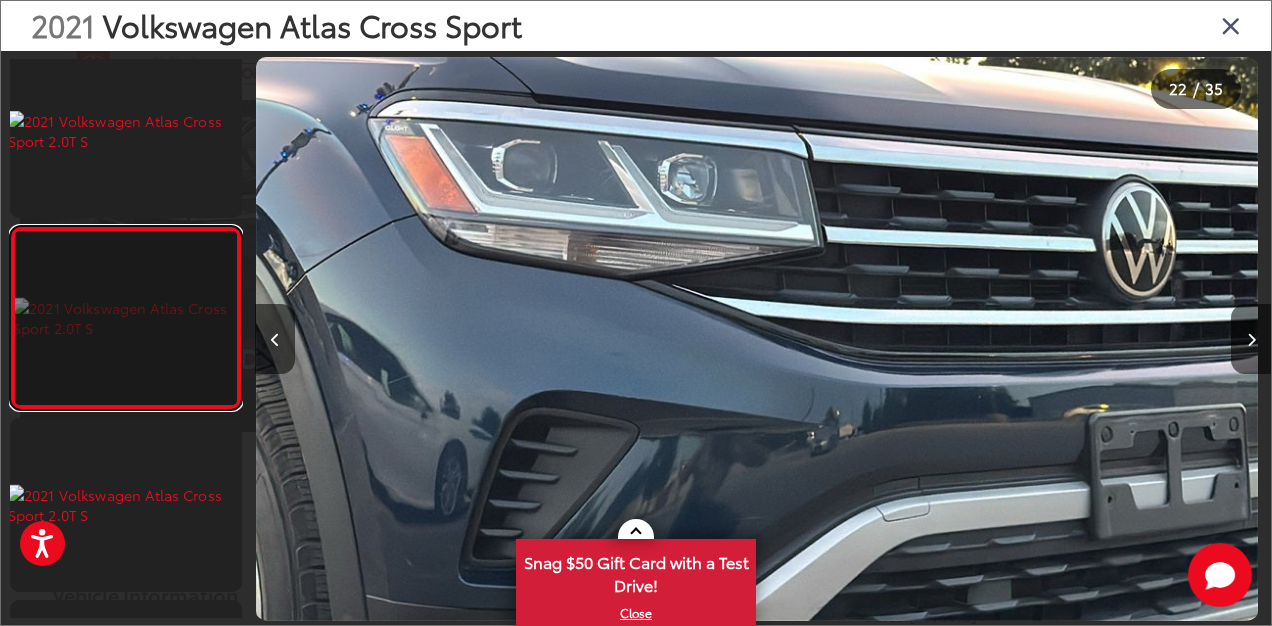 scroll, scrollTop: 3694, scrollLeft: 0, axis: vertical 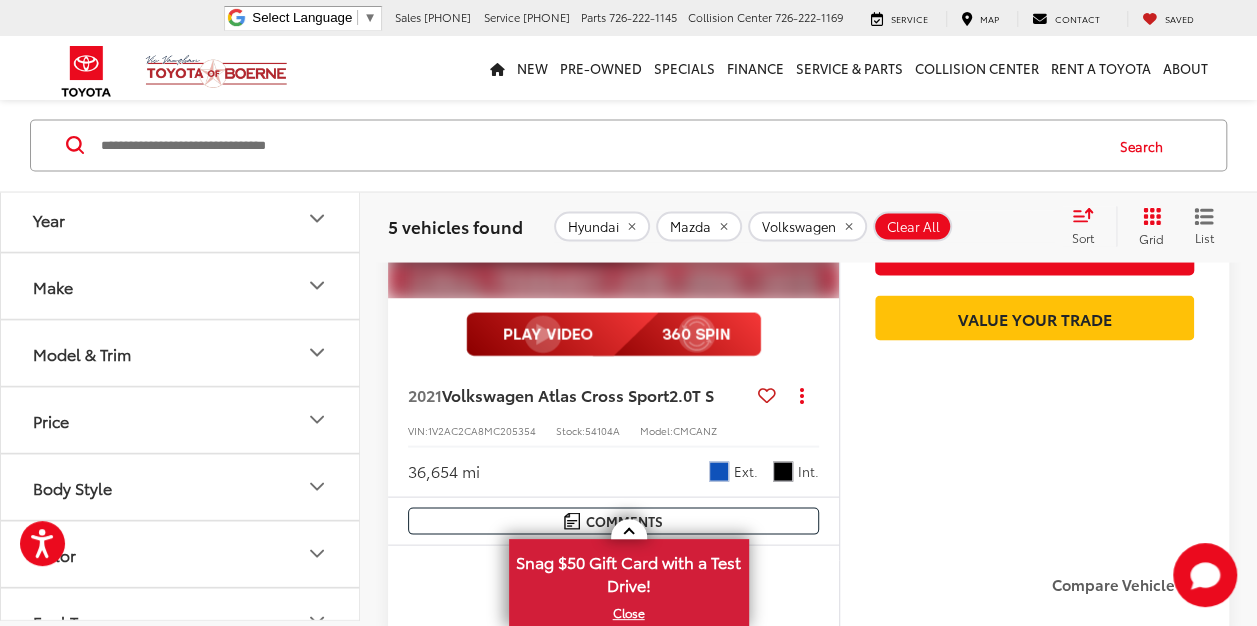 click on "Make" at bounding box center (181, 286) 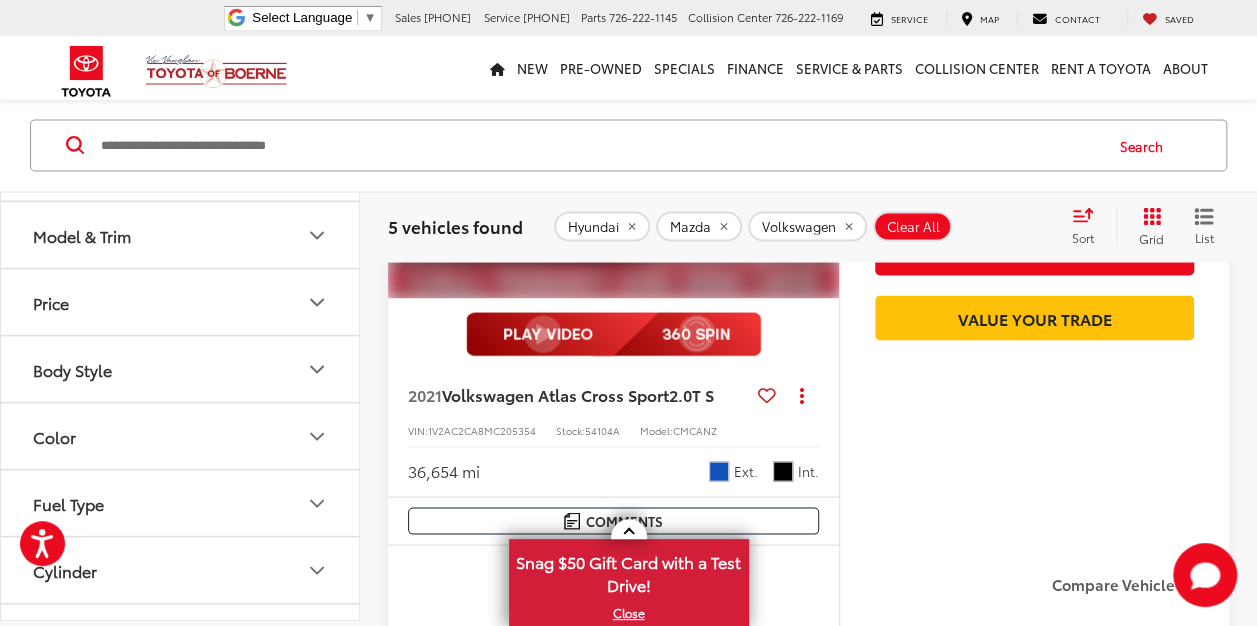 scroll, scrollTop: 600, scrollLeft: 0, axis: vertical 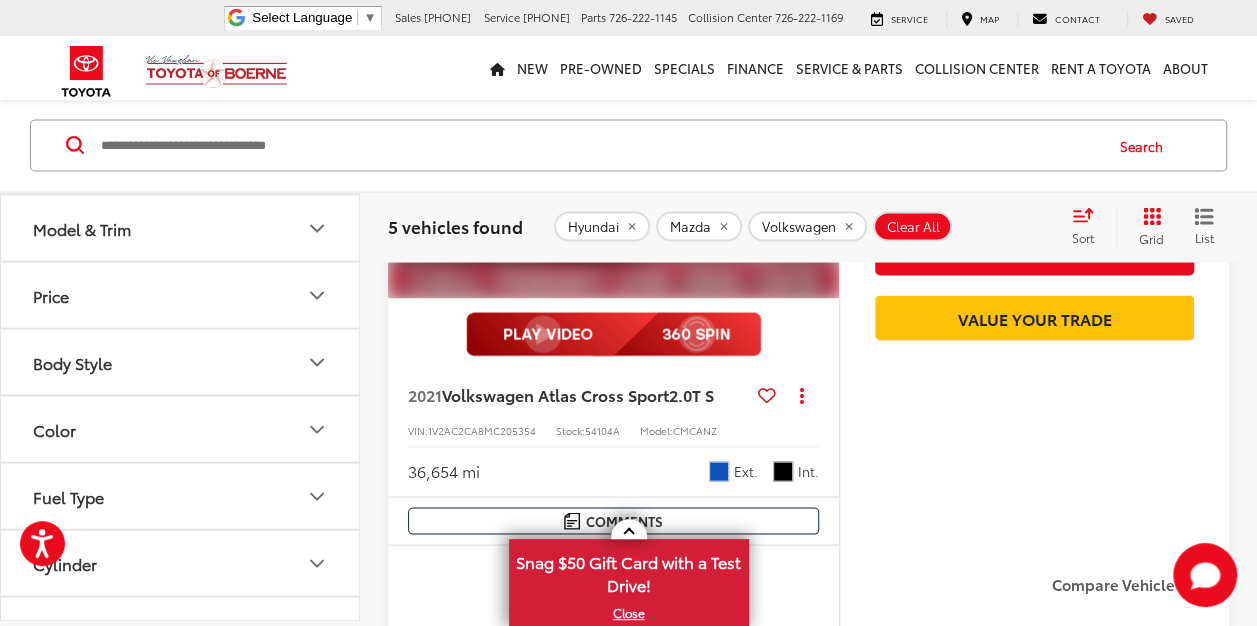click at bounding box center [180, 128] 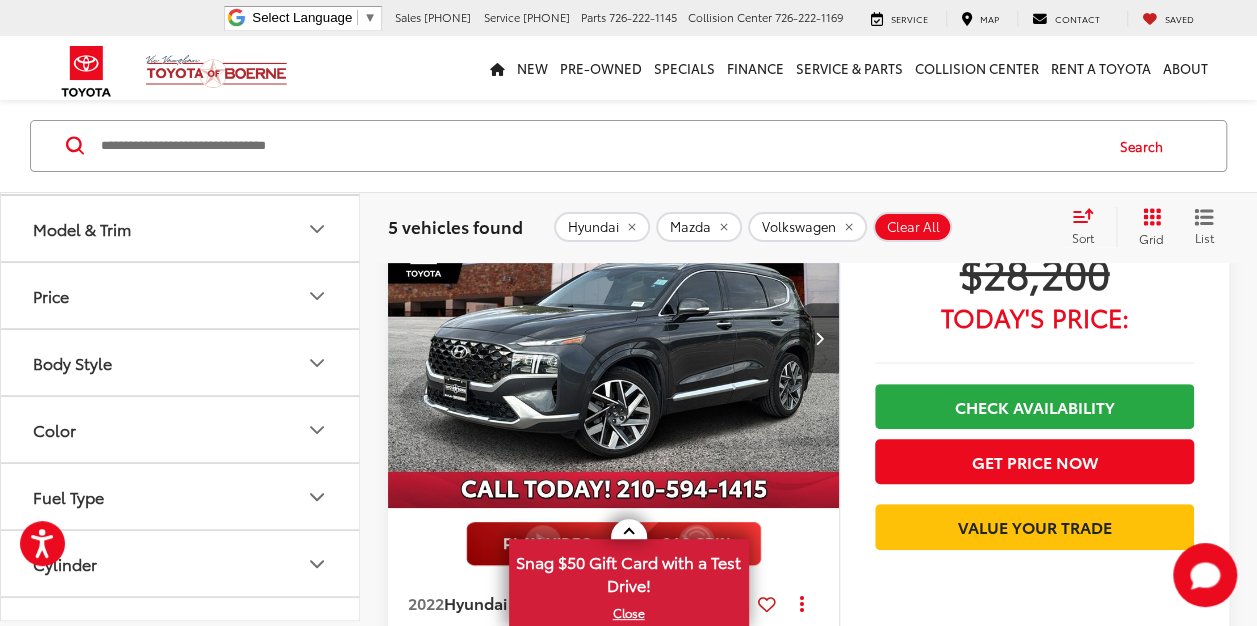 scroll, scrollTop: 94, scrollLeft: 0, axis: vertical 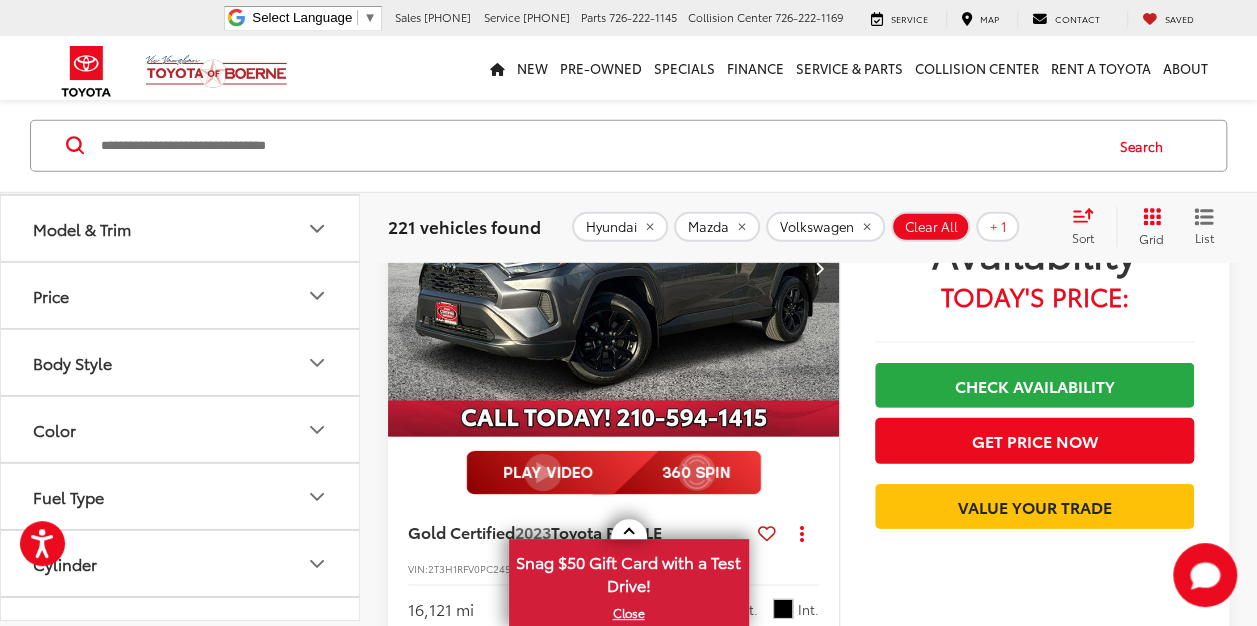 click on "Call for Pricing & Availability
Today's Price:
Check Availability
Get Price Now
Value Your Trade" at bounding box center (1034, 357) 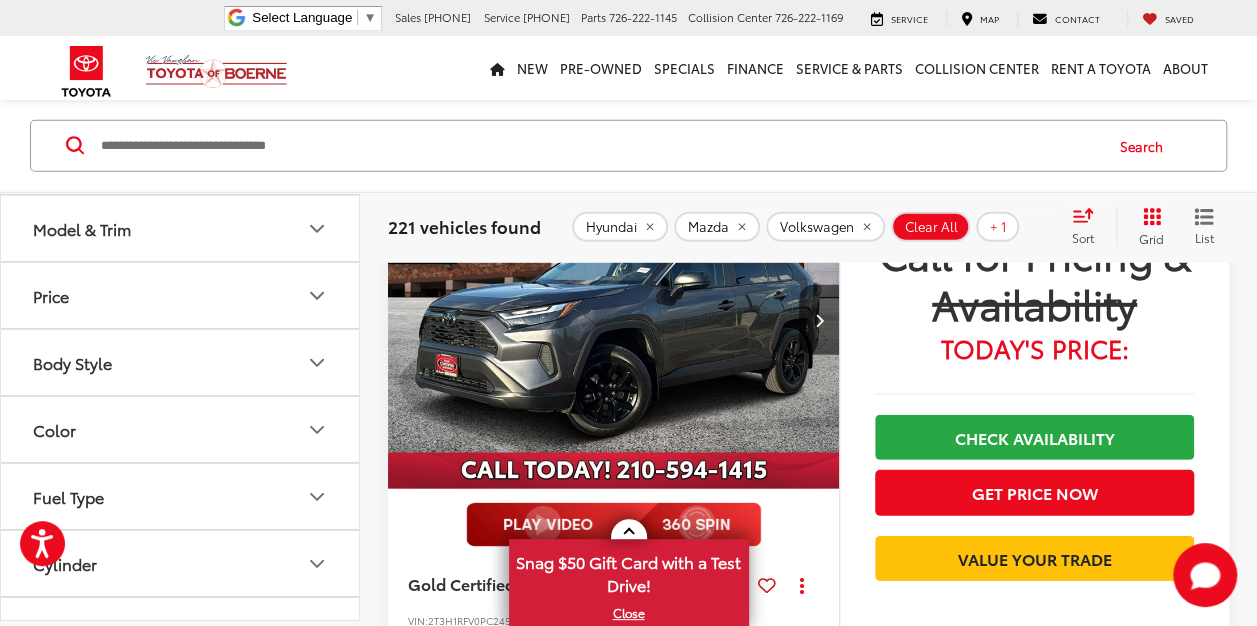 scroll, scrollTop: 6541, scrollLeft: 0, axis: vertical 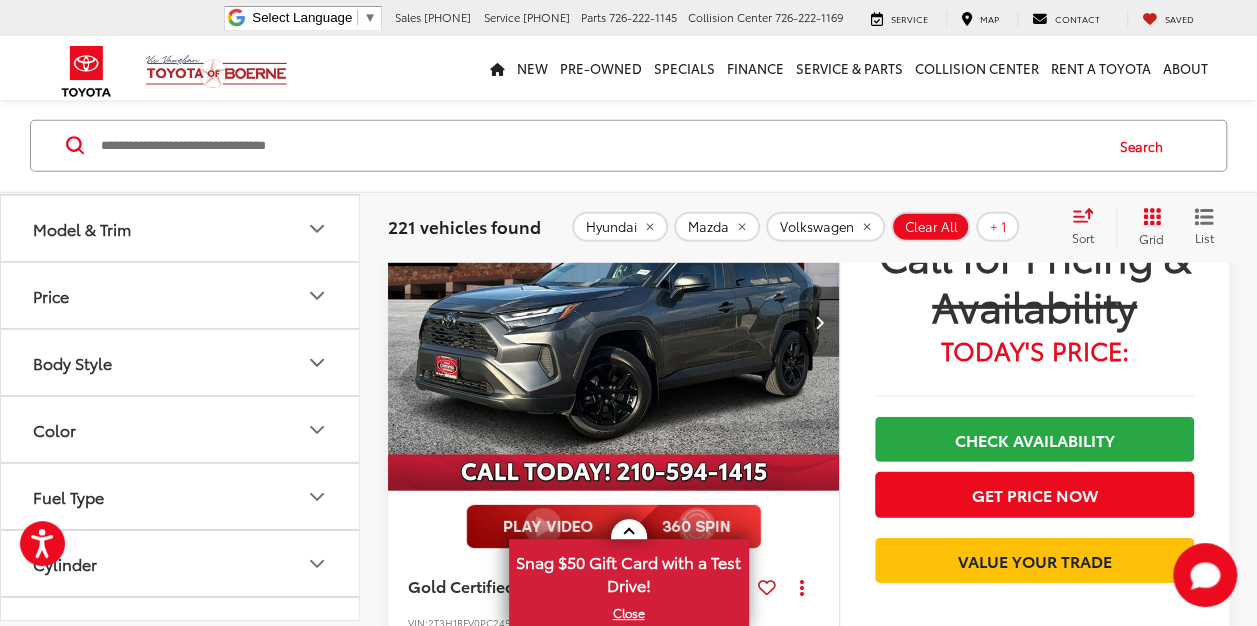 click at bounding box center (819, 322) 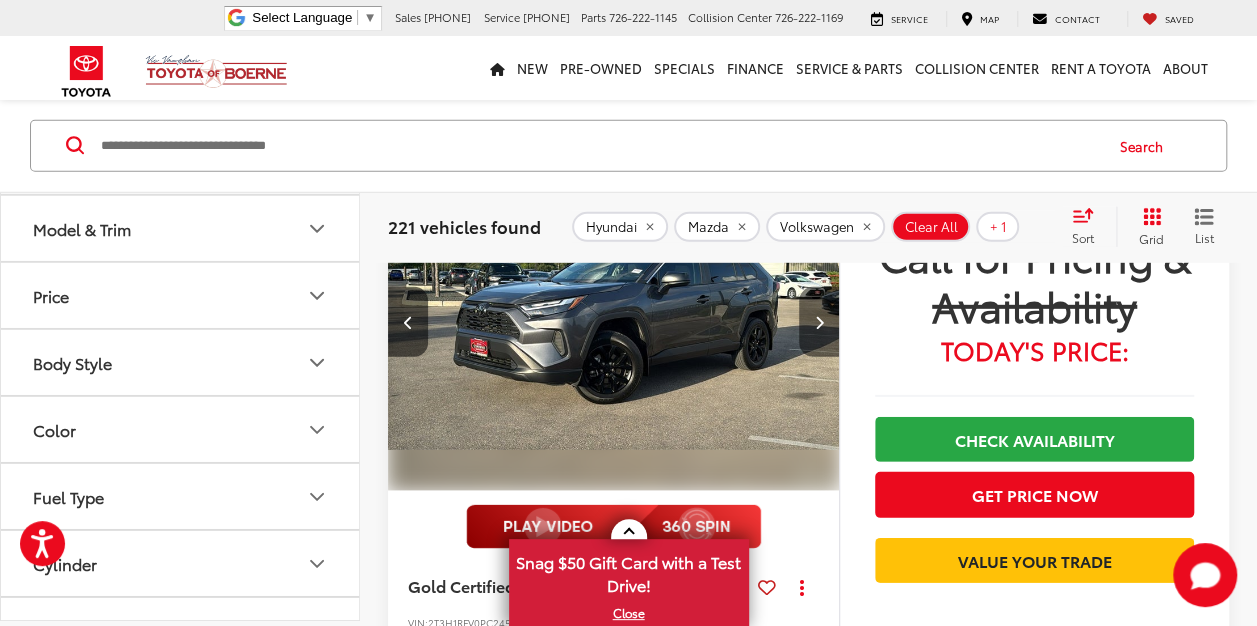 click at bounding box center (819, 322) 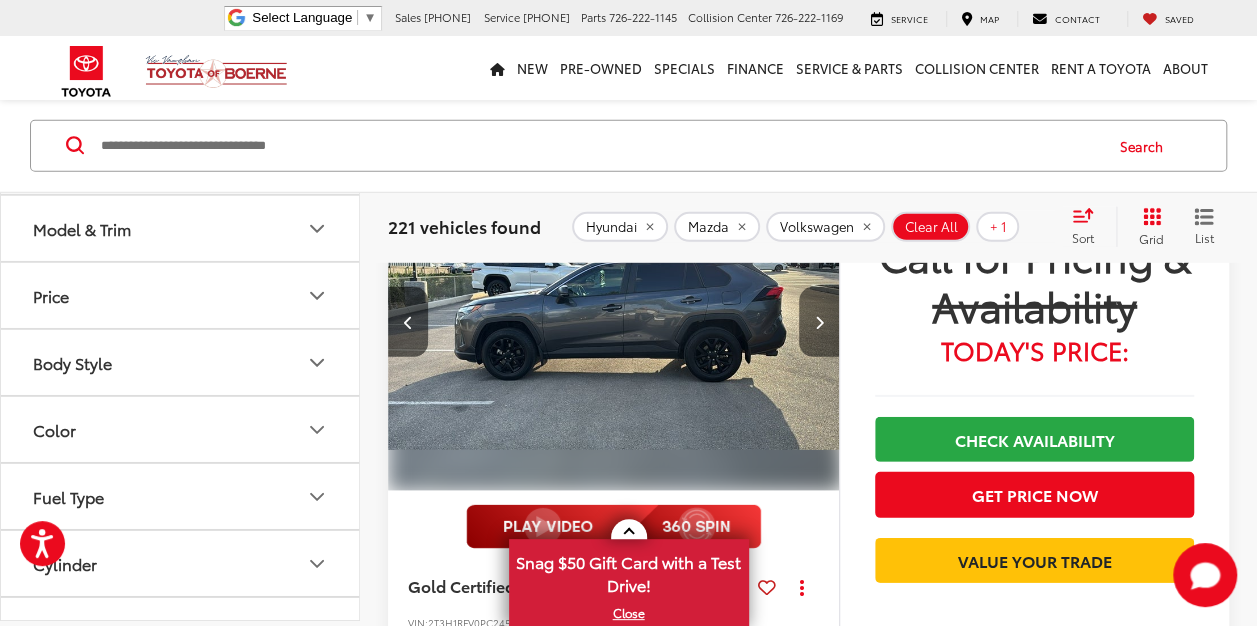 click at bounding box center [819, 322] 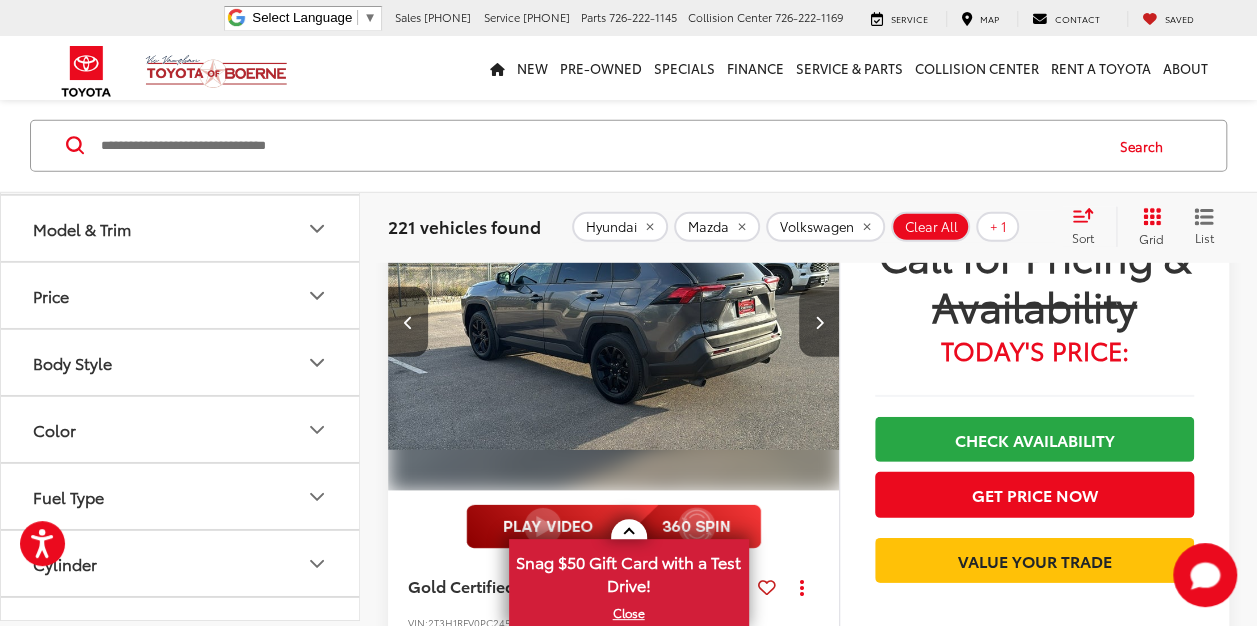 click at bounding box center (819, 322) 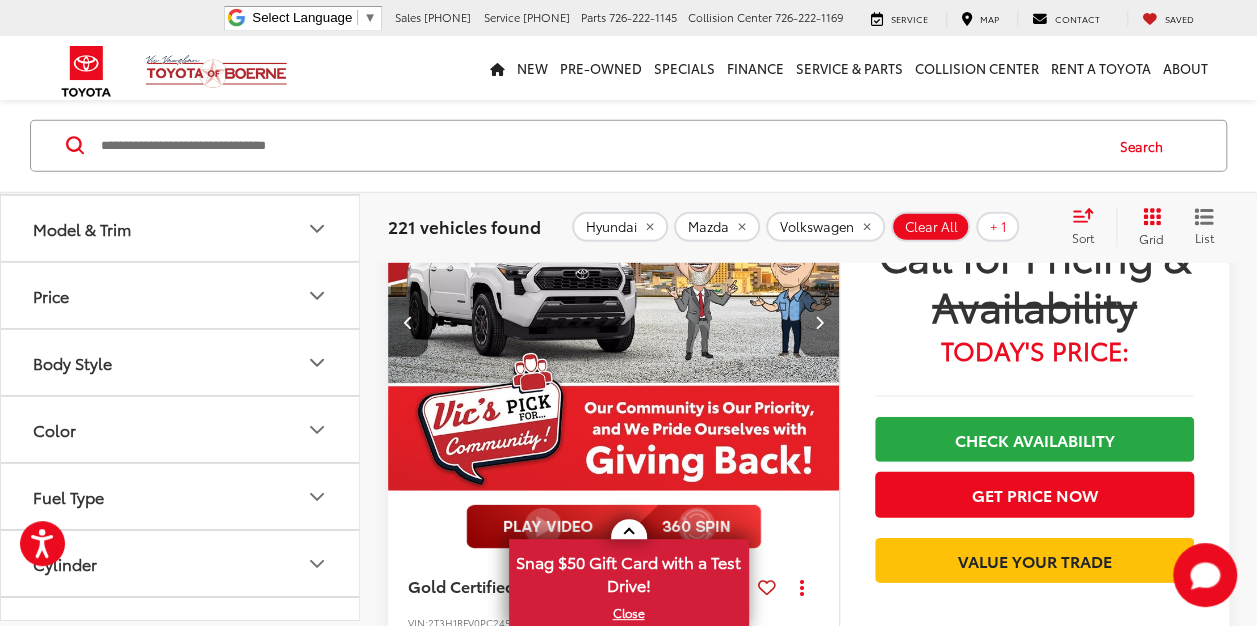 click at bounding box center (818, 322) 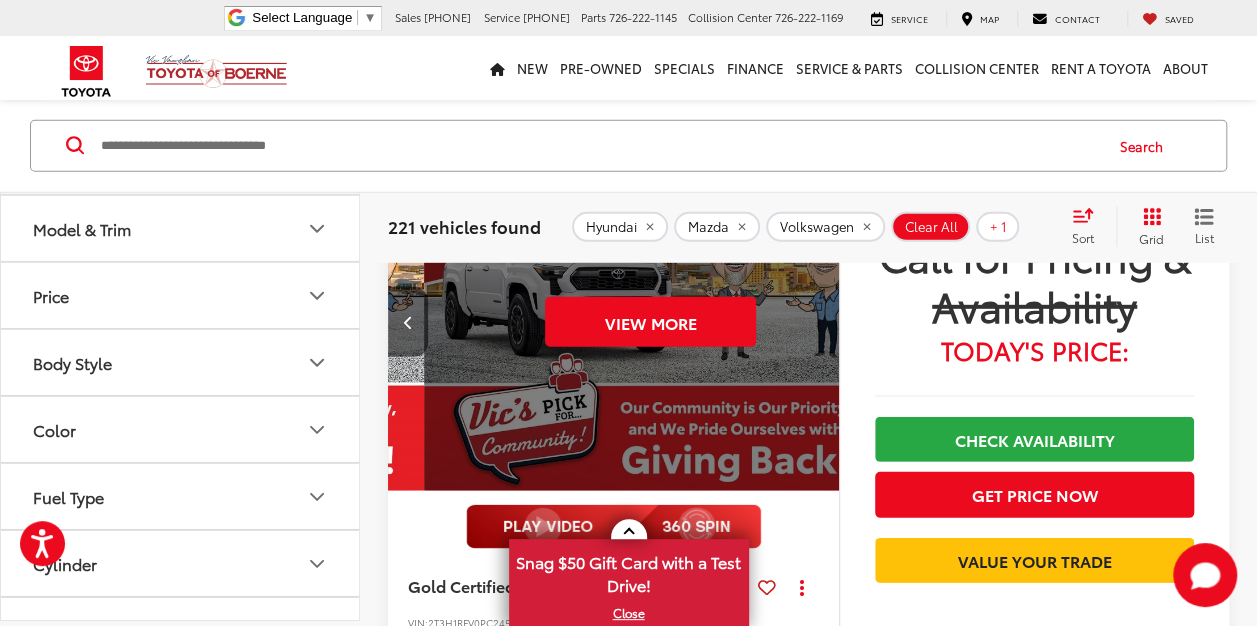 scroll, scrollTop: 0, scrollLeft: 2268, axis: horizontal 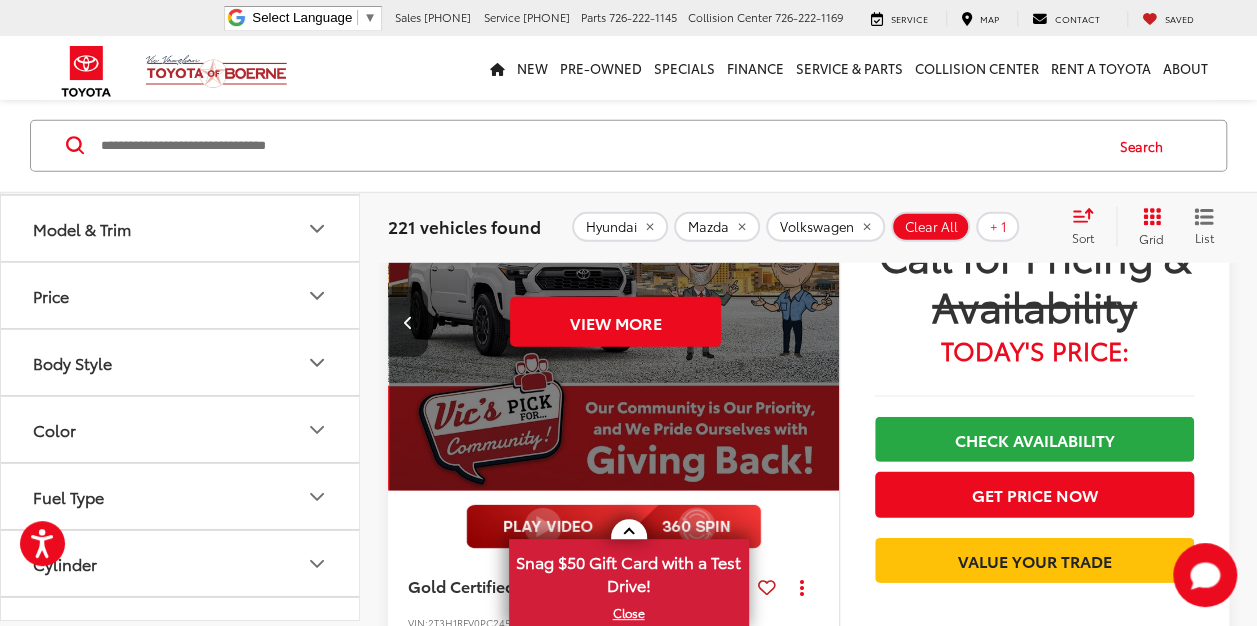 click on "View More" at bounding box center [616, 322] 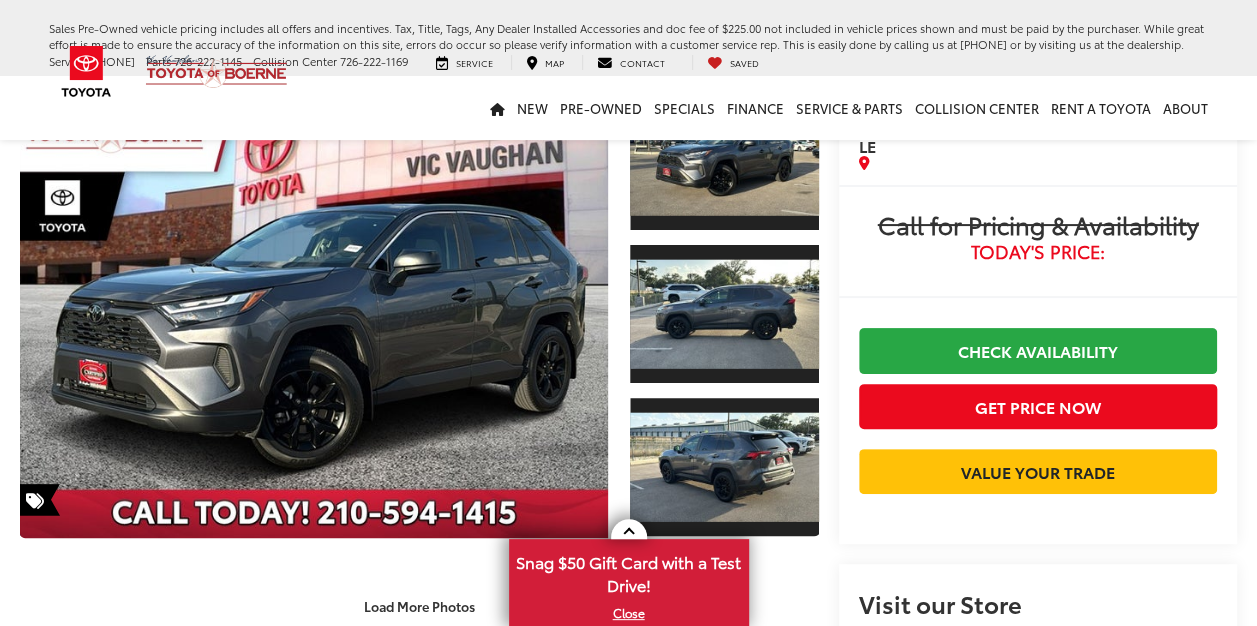 scroll, scrollTop: 286, scrollLeft: 0, axis: vertical 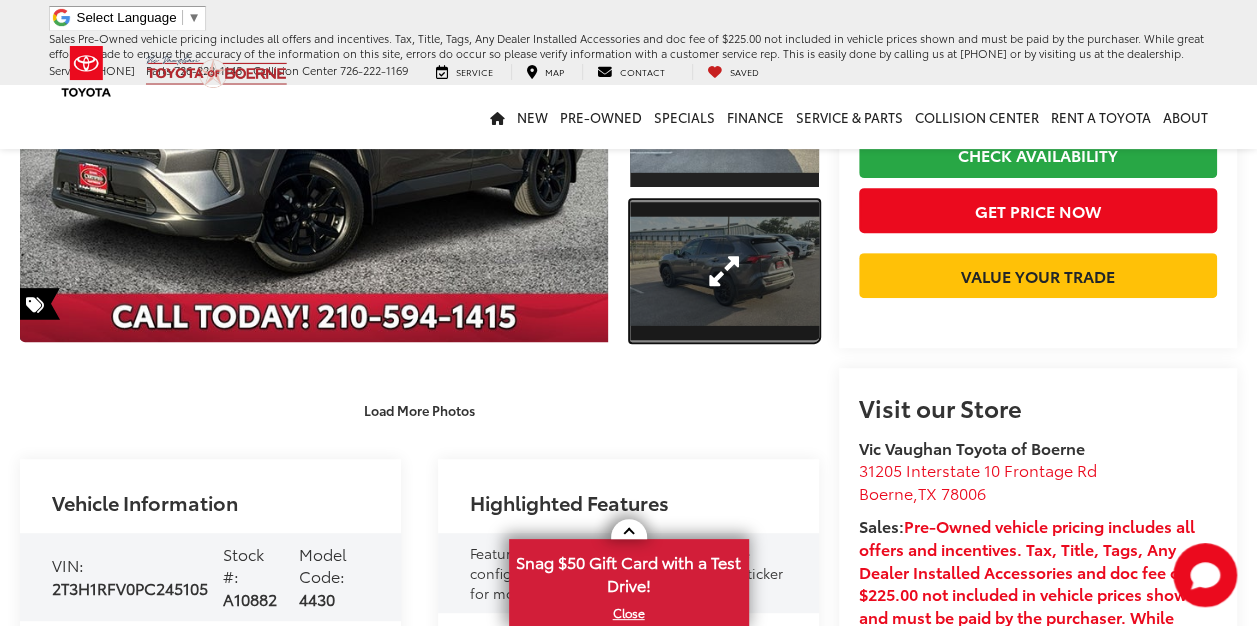 click at bounding box center [724, 271] 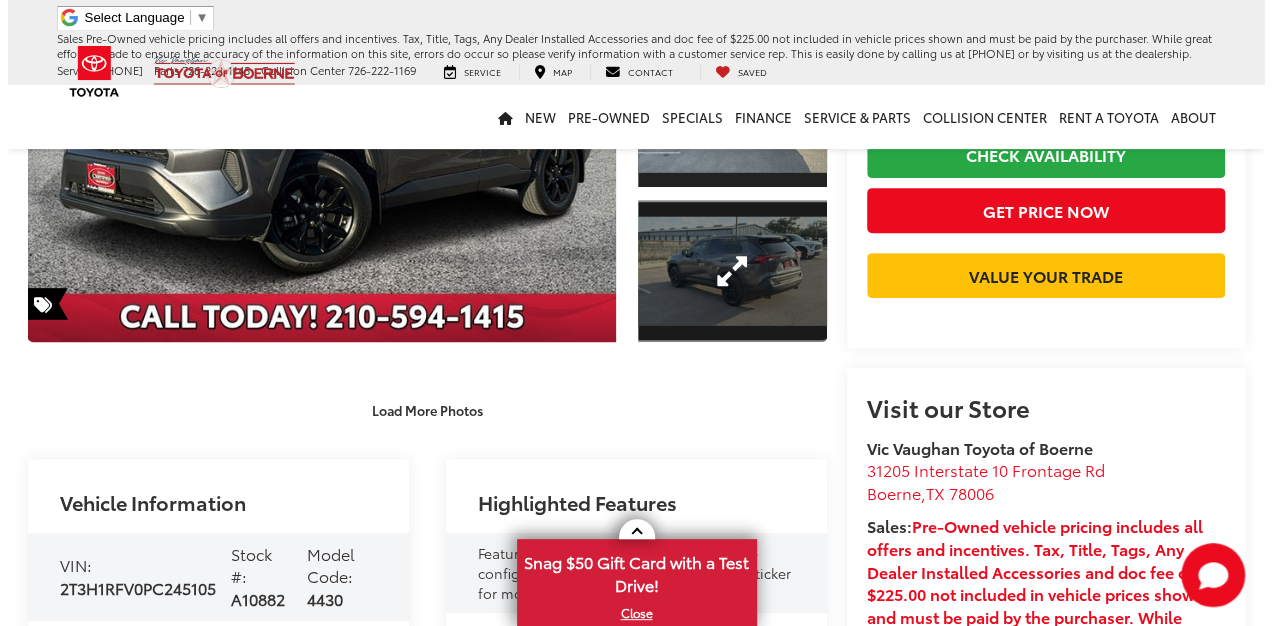 scroll, scrollTop: 290, scrollLeft: 0, axis: vertical 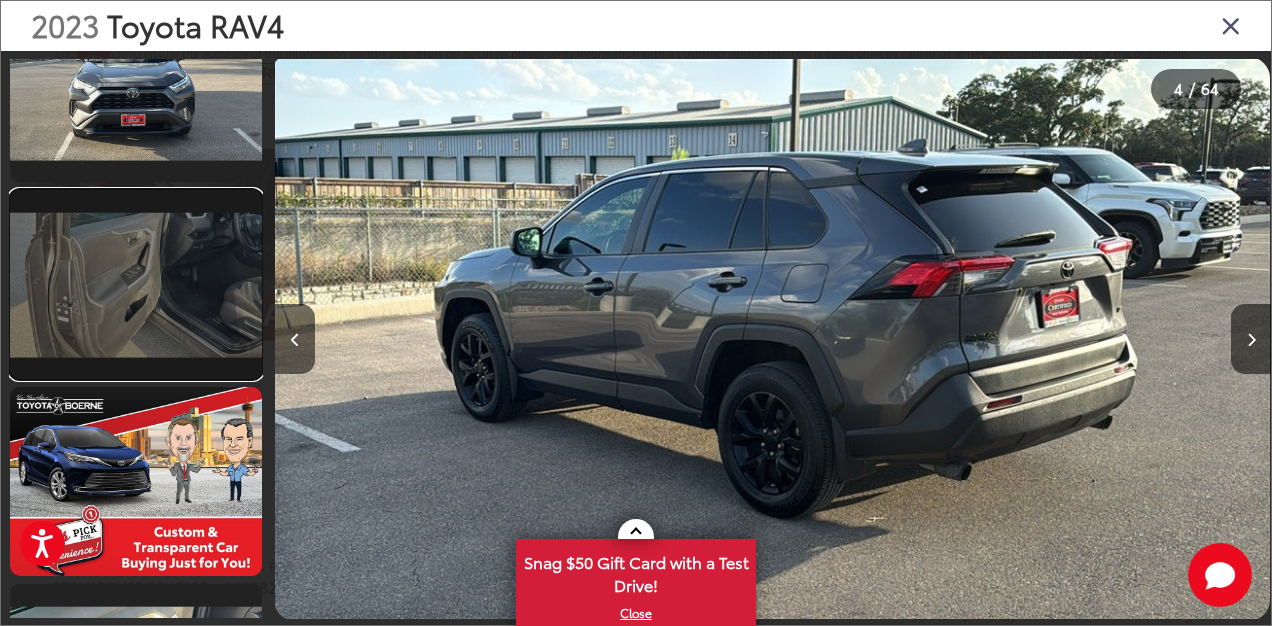 click at bounding box center [136, 284] 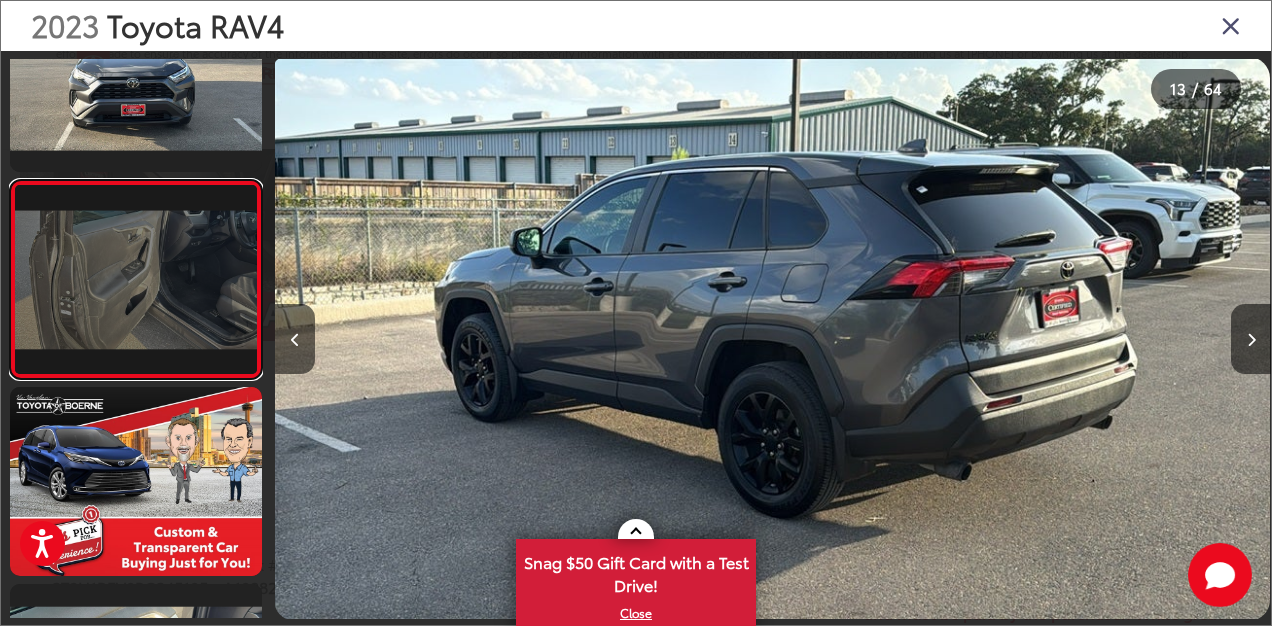 scroll, scrollTop: 2243, scrollLeft: 0, axis: vertical 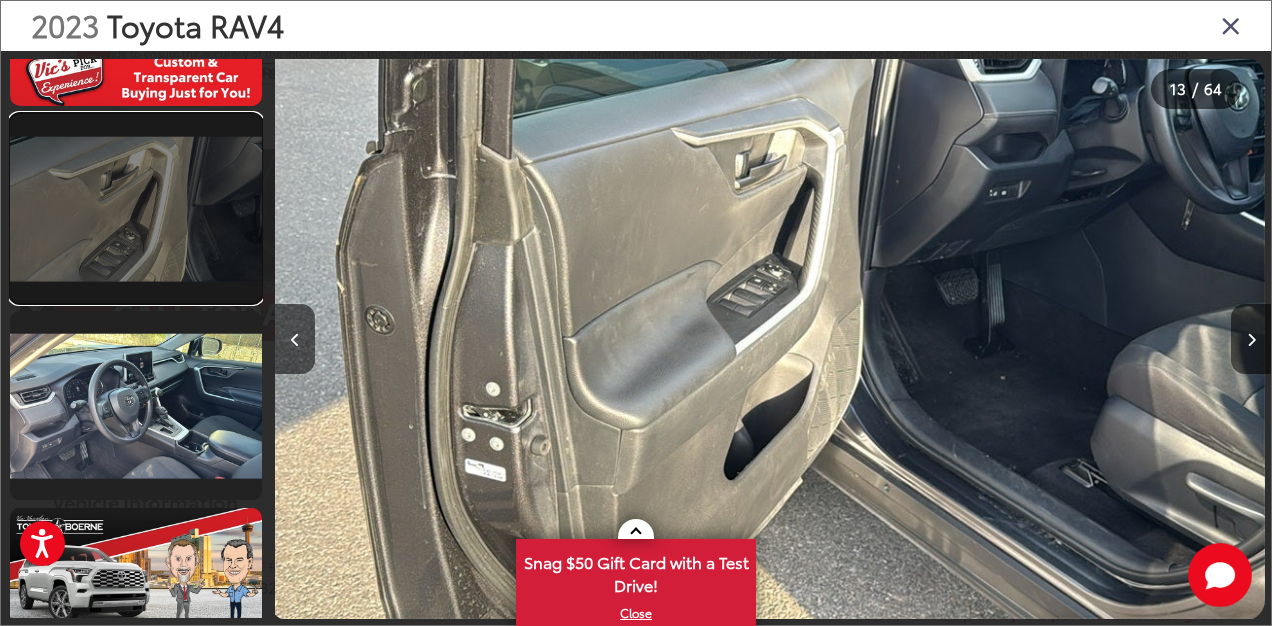 click at bounding box center [136, 208] 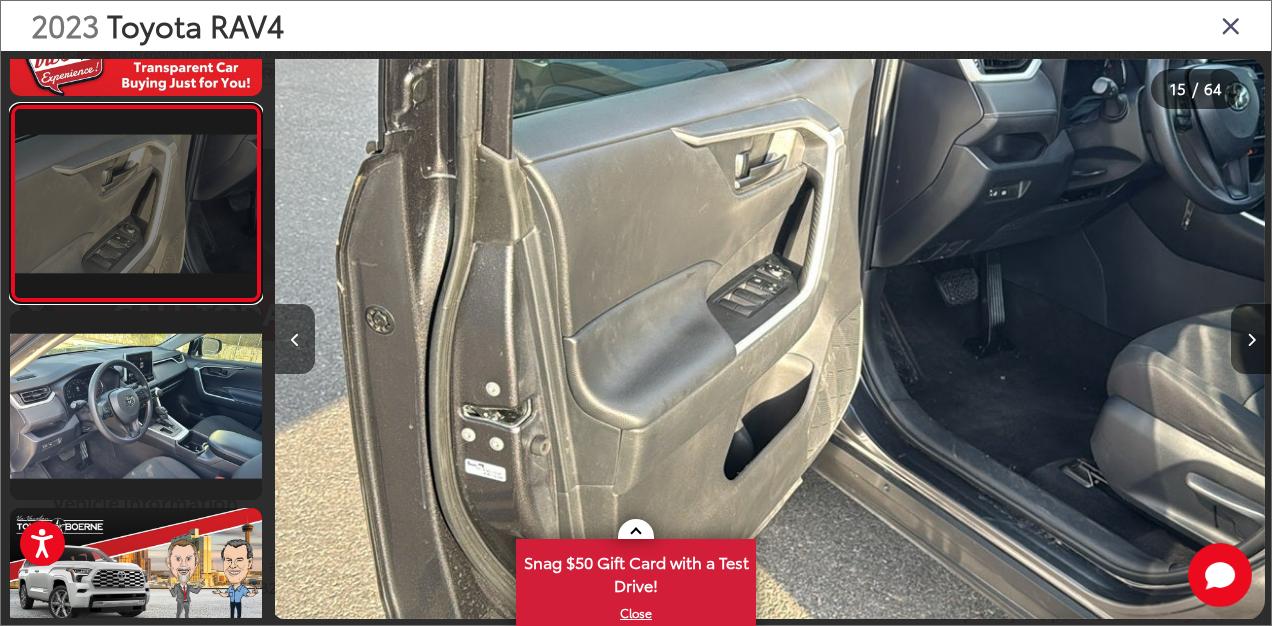scroll, scrollTop: 2637, scrollLeft: 0, axis: vertical 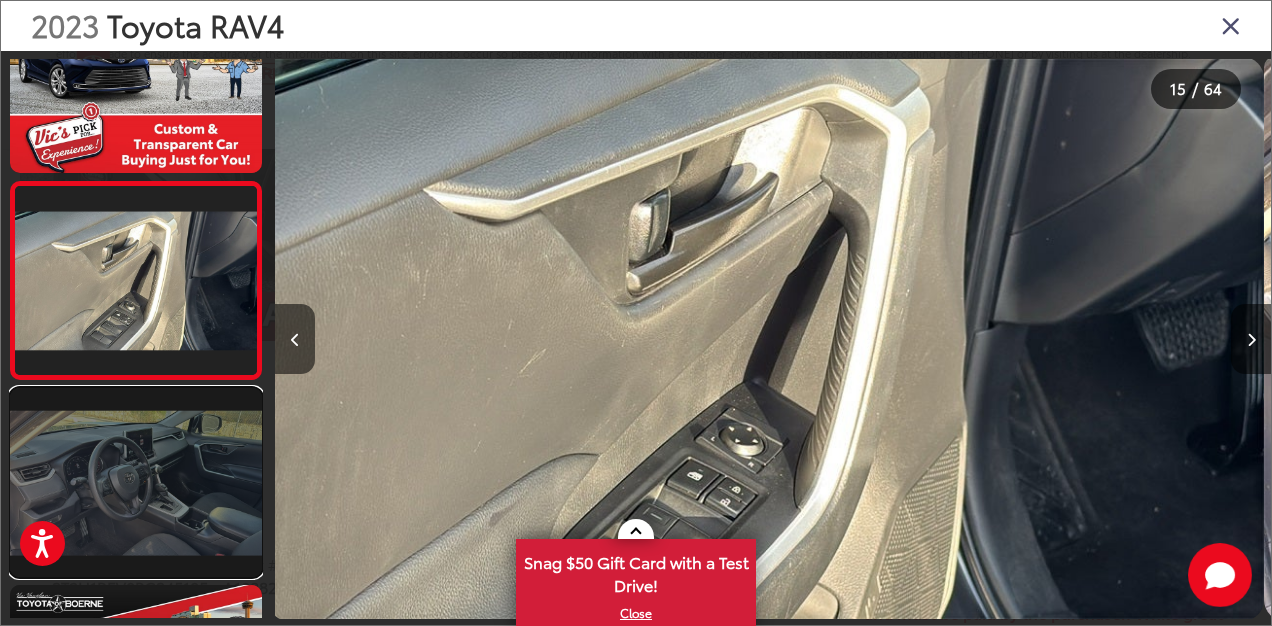 click at bounding box center [136, 482] 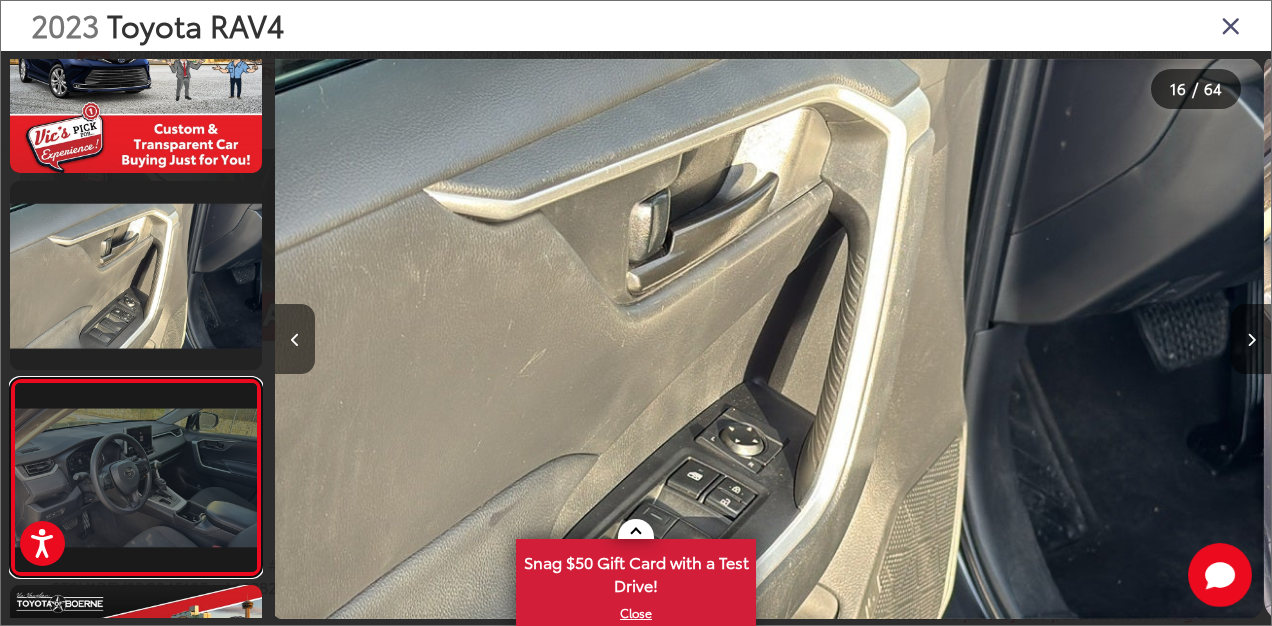 scroll, scrollTop: 0, scrollLeft: 14224, axis: horizontal 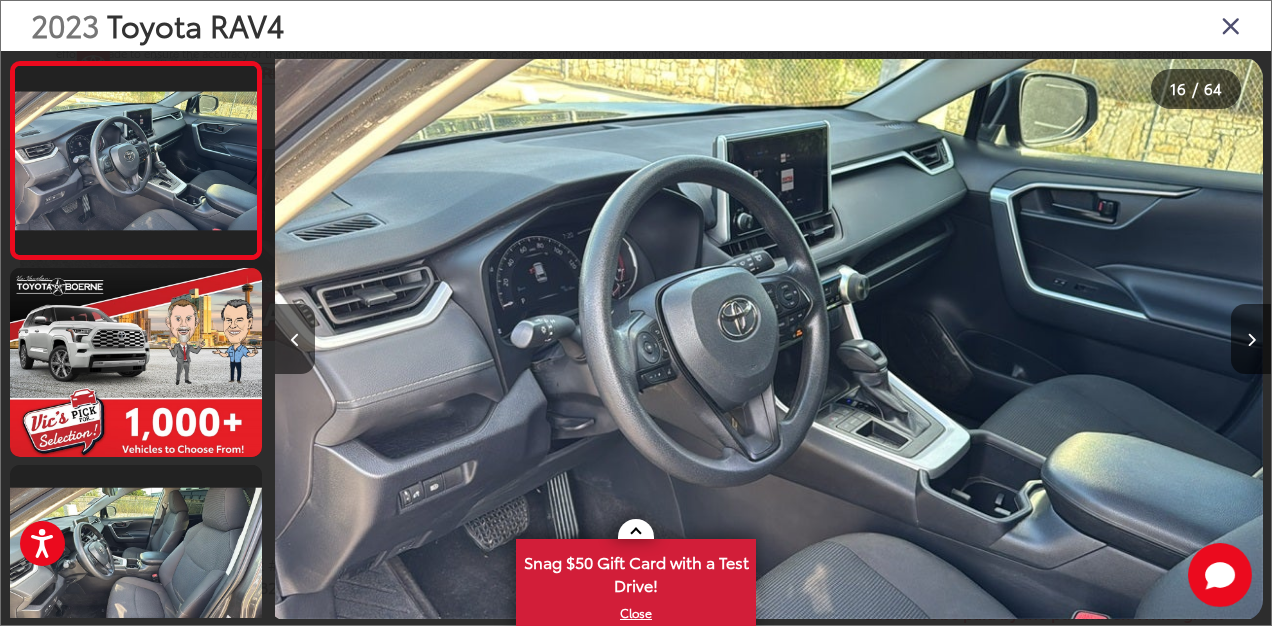 click at bounding box center (1231, 25) 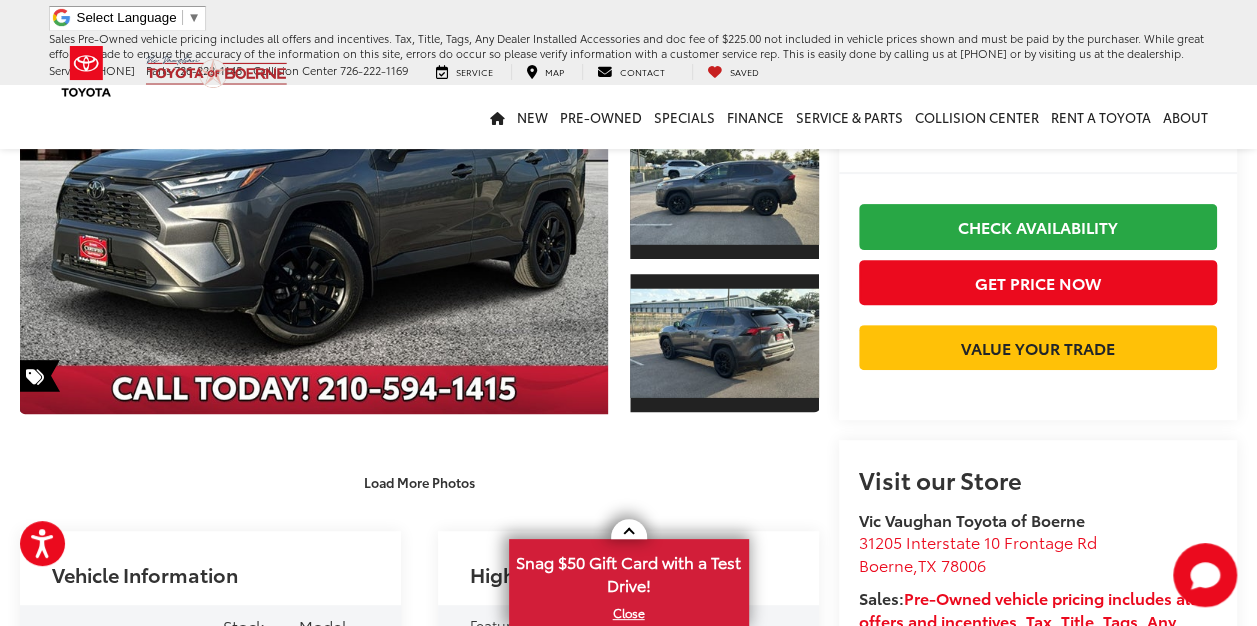 scroll, scrollTop: 191, scrollLeft: 0, axis: vertical 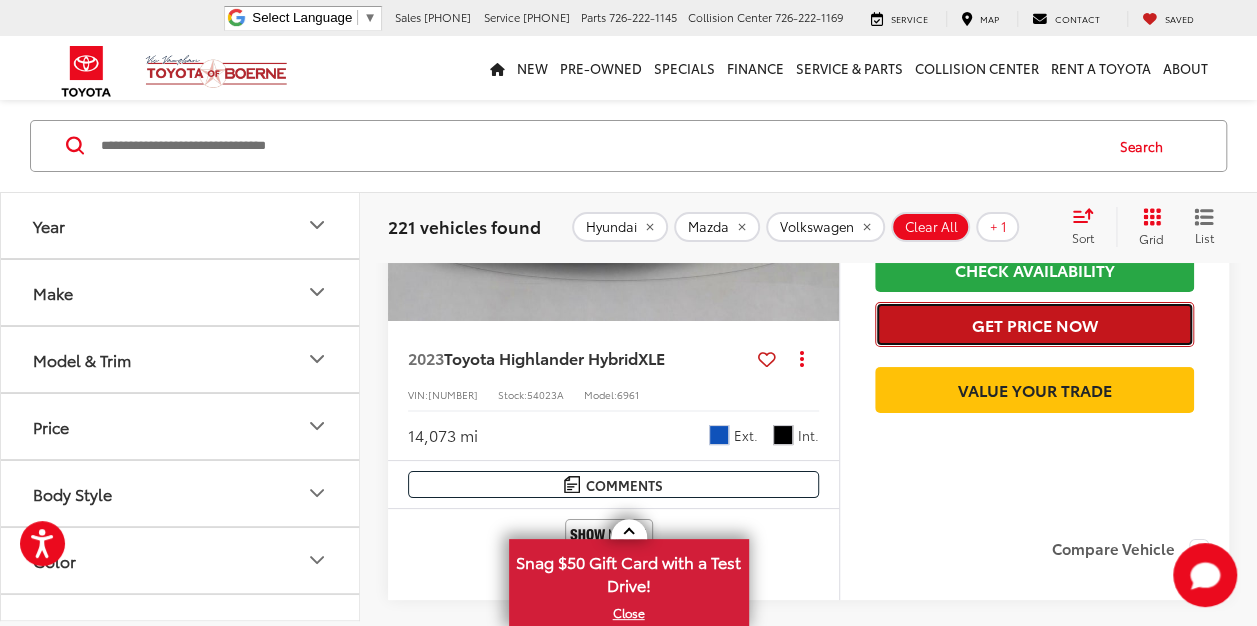 click on "Get Price Now" at bounding box center (1034, 324) 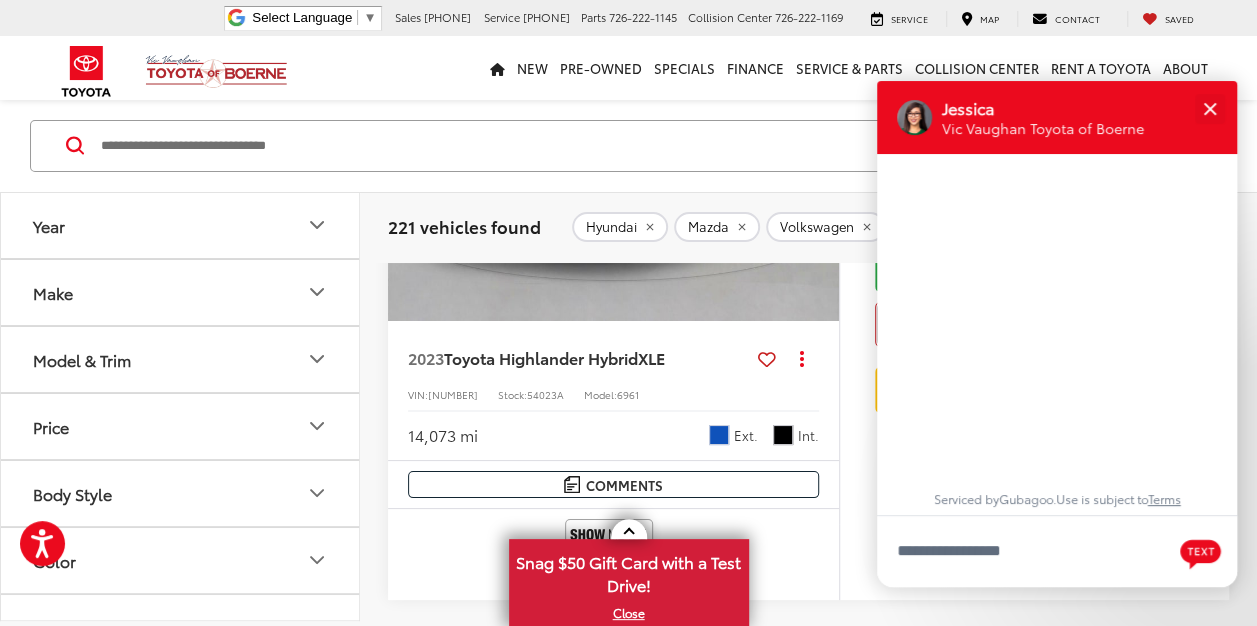 scroll, scrollTop: 24, scrollLeft: 0, axis: vertical 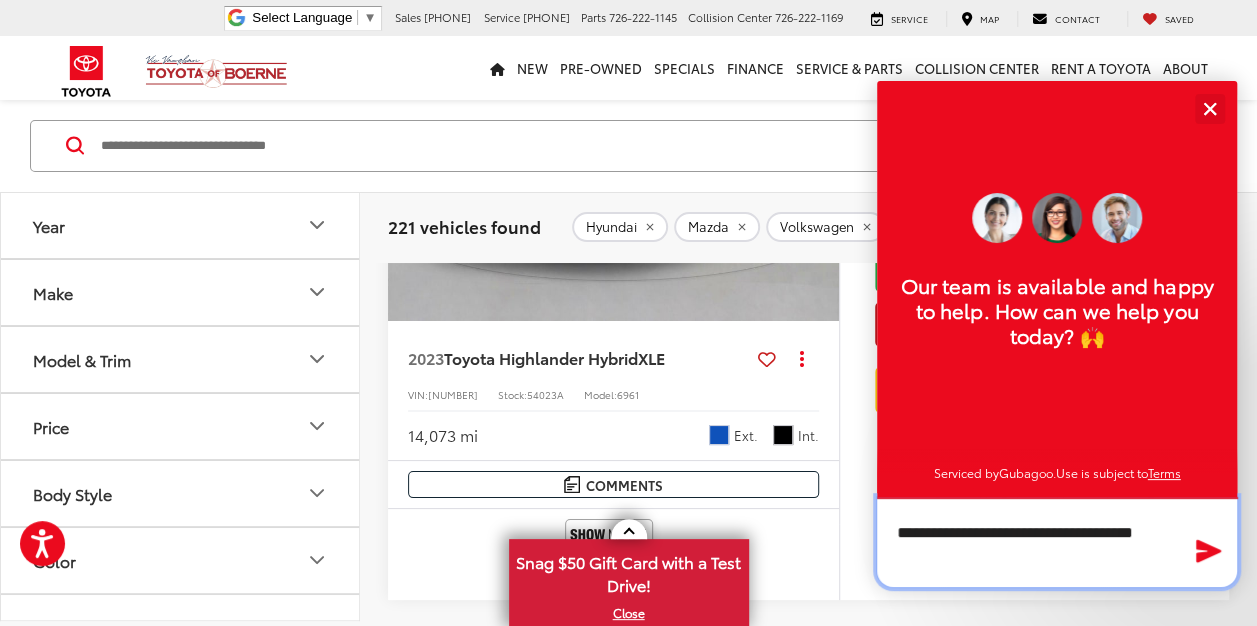 type on "**********" 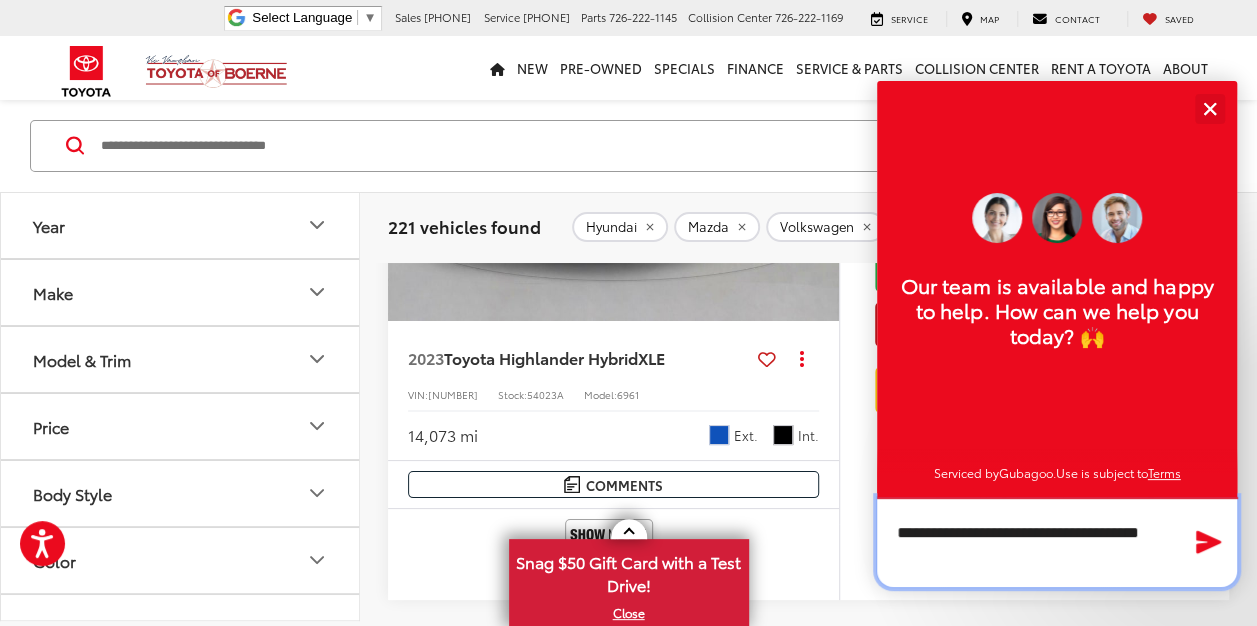 type 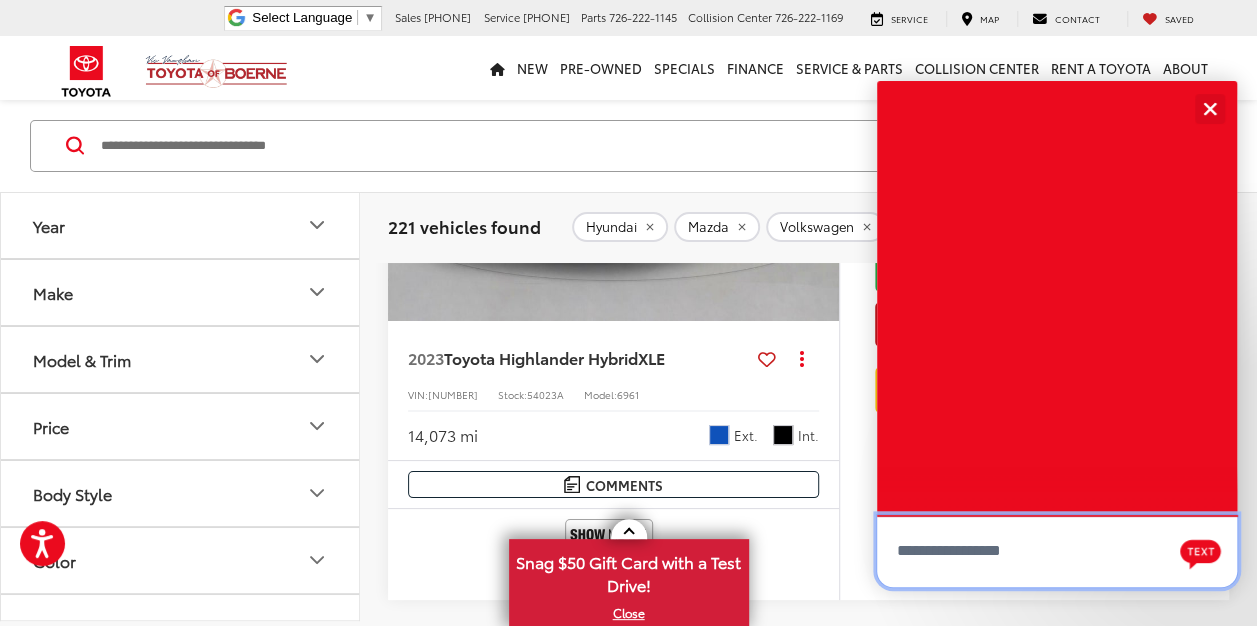 scroll, scrollTop: 0, scrollLeft: 0, axis: both 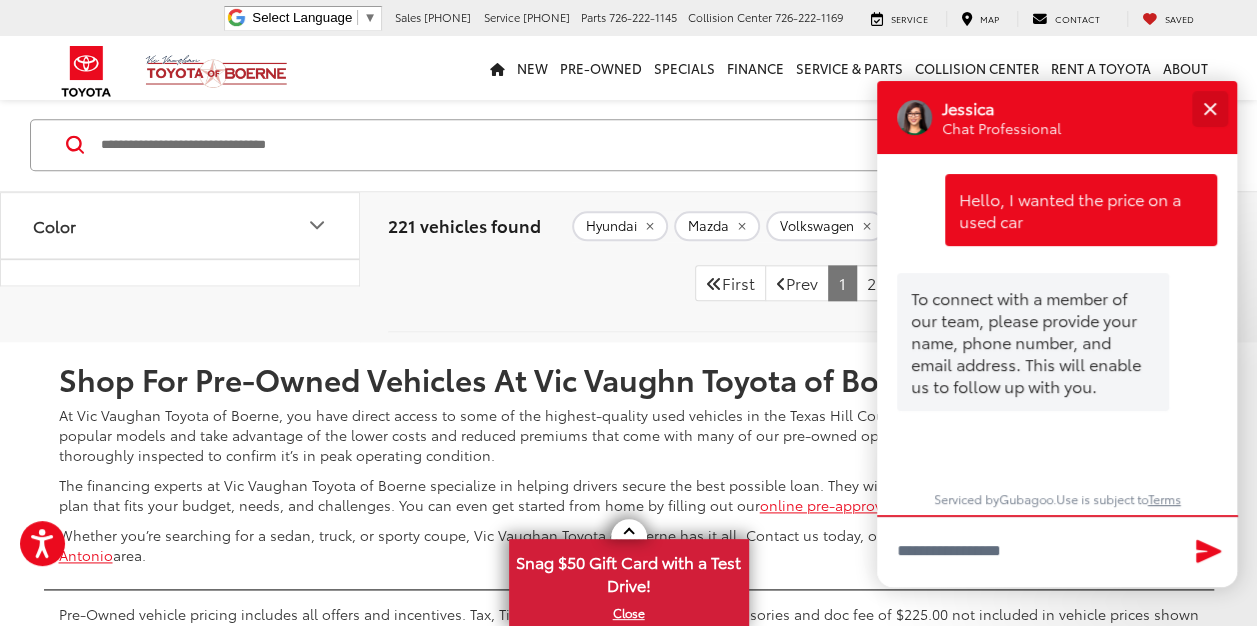 click at bounding box center [1209, 108] 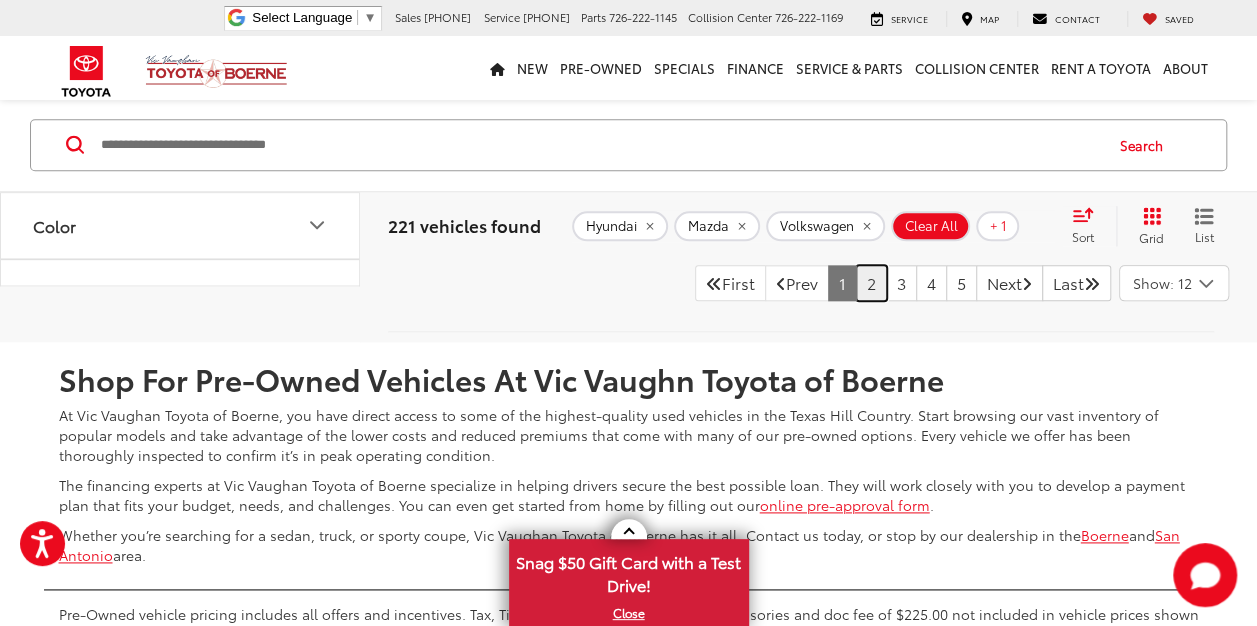 click on "2" at bounding box center [871, 283] 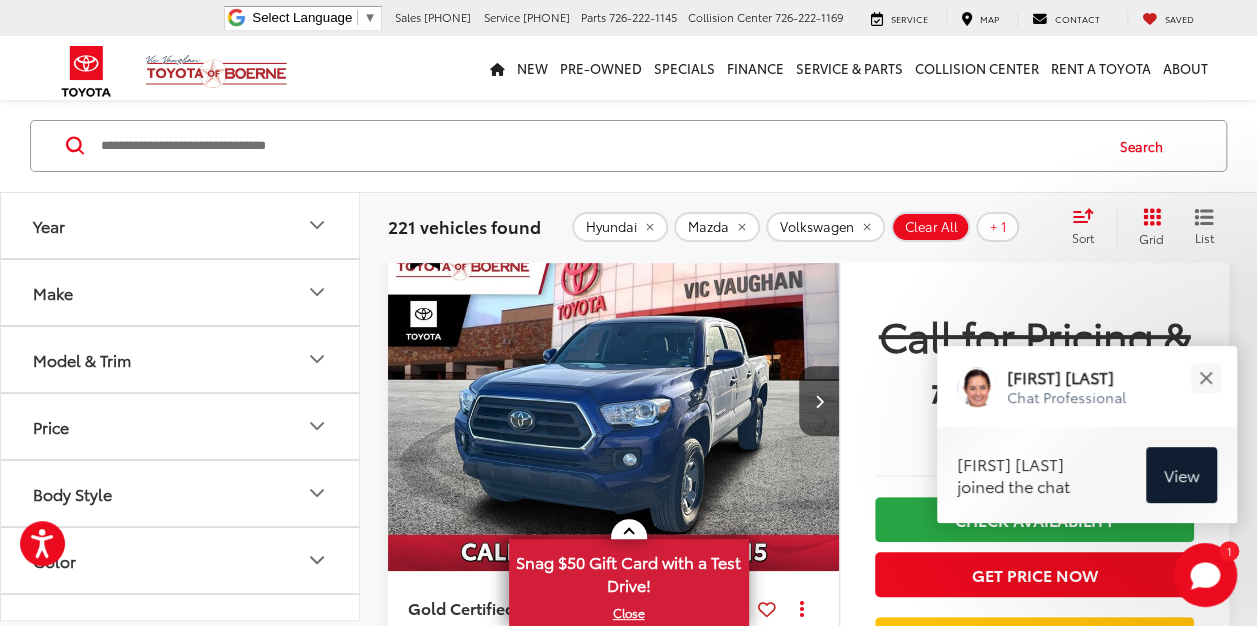 scroll, scrollTop: 193, scrollLeft: 0, axis: vertical 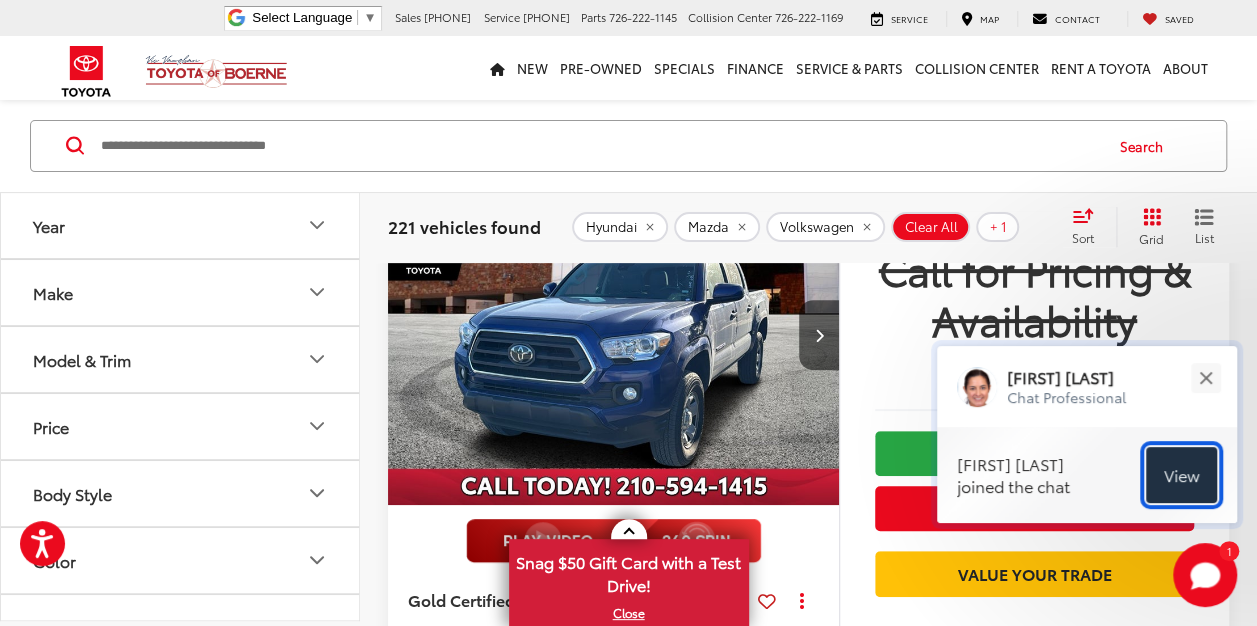 click on "View" at bounding box center (1181, 474) 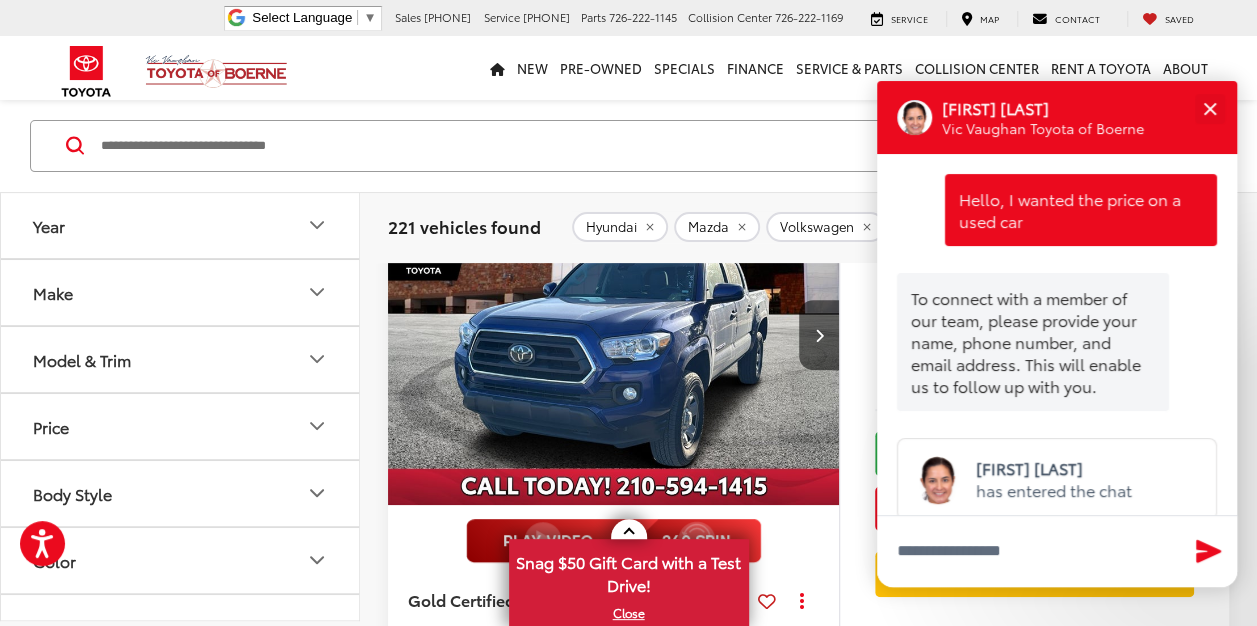 scroll, scrollTop: 92, scrollLeft: 0, axis: vertical 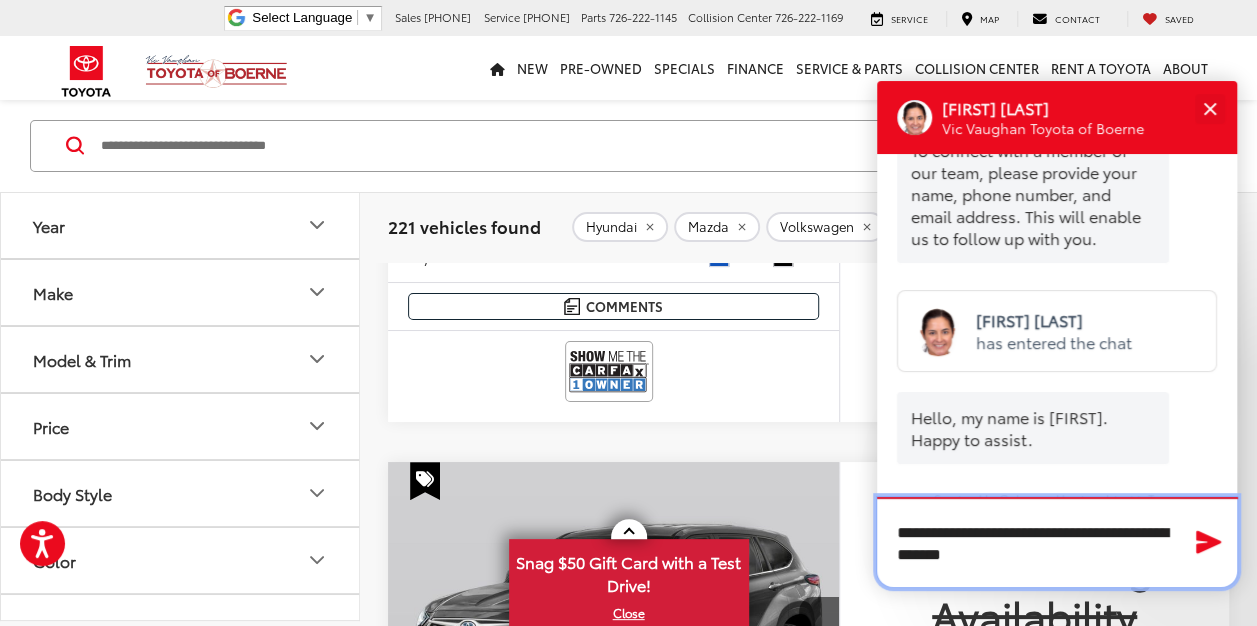 type on "**********" 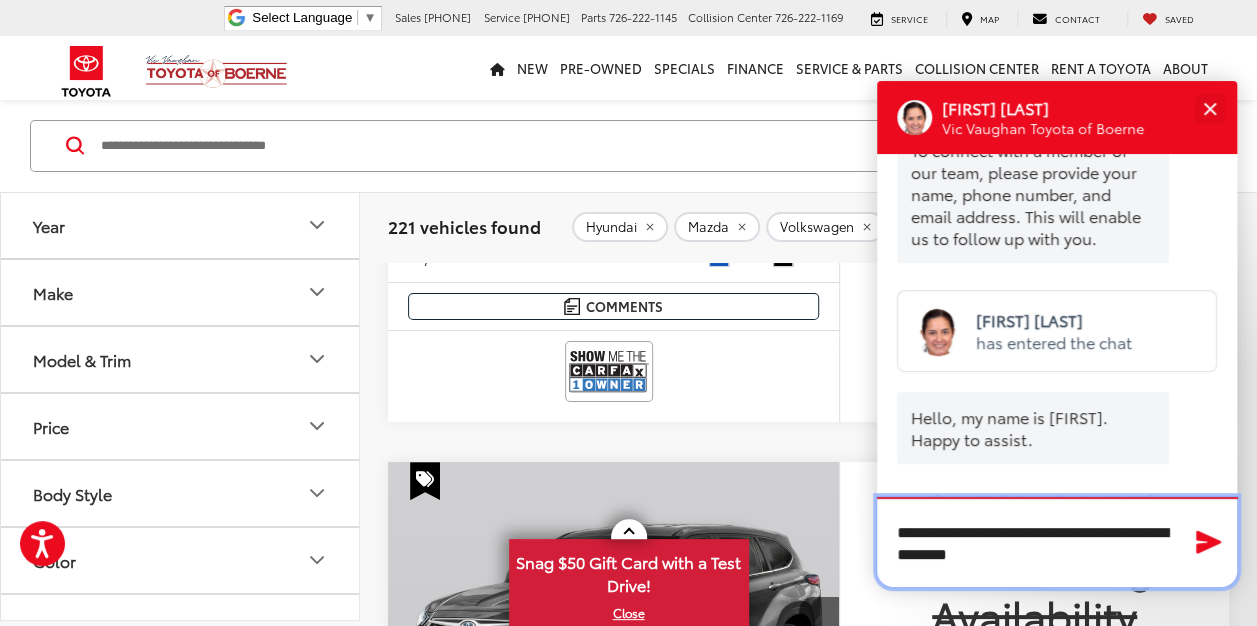 type 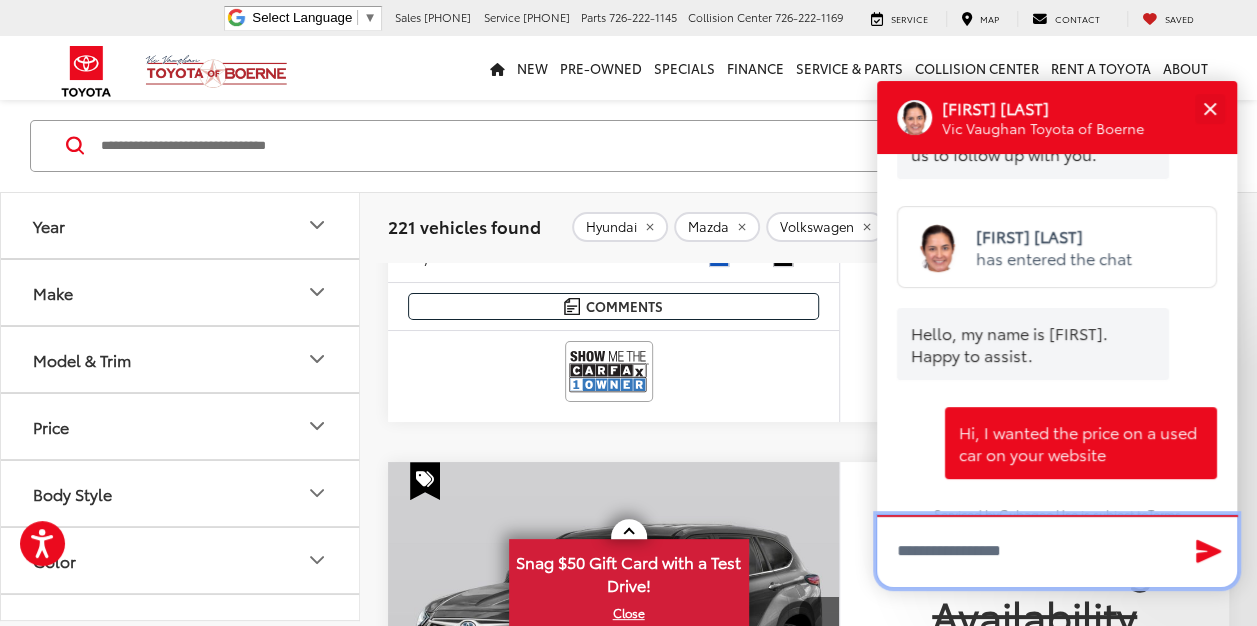 scroll, scrollTop: 246, scrollLeft: 0, axis: vertical 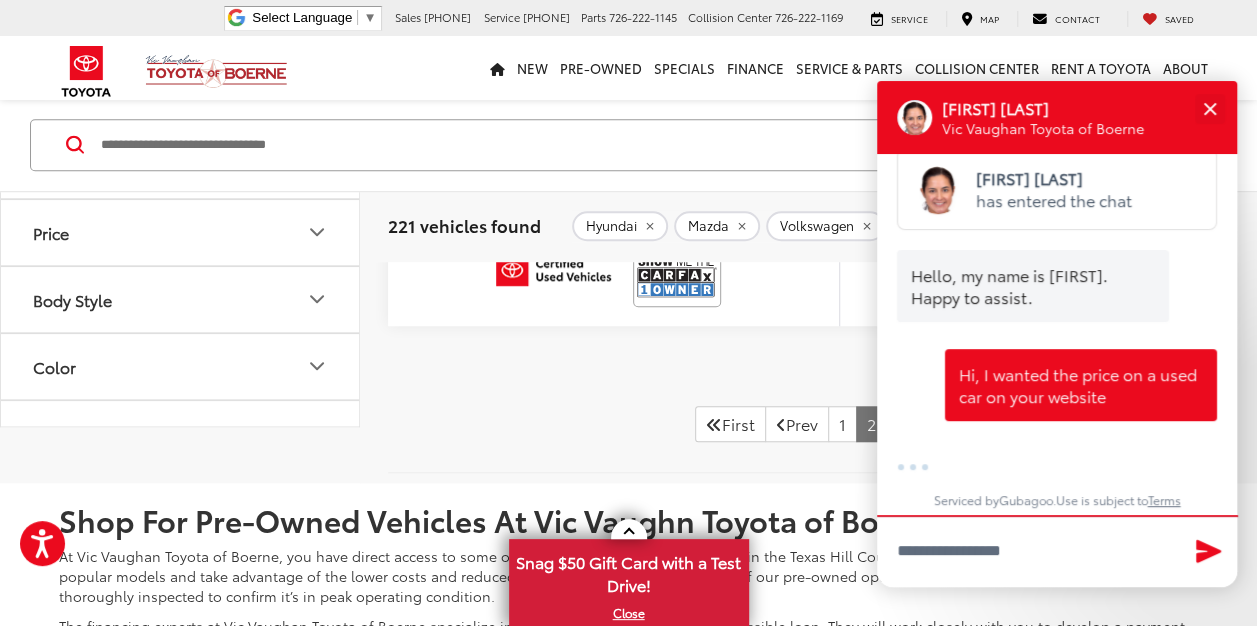 click on "Toyota Highlander Hybrid" at bounding box center (549, 78) 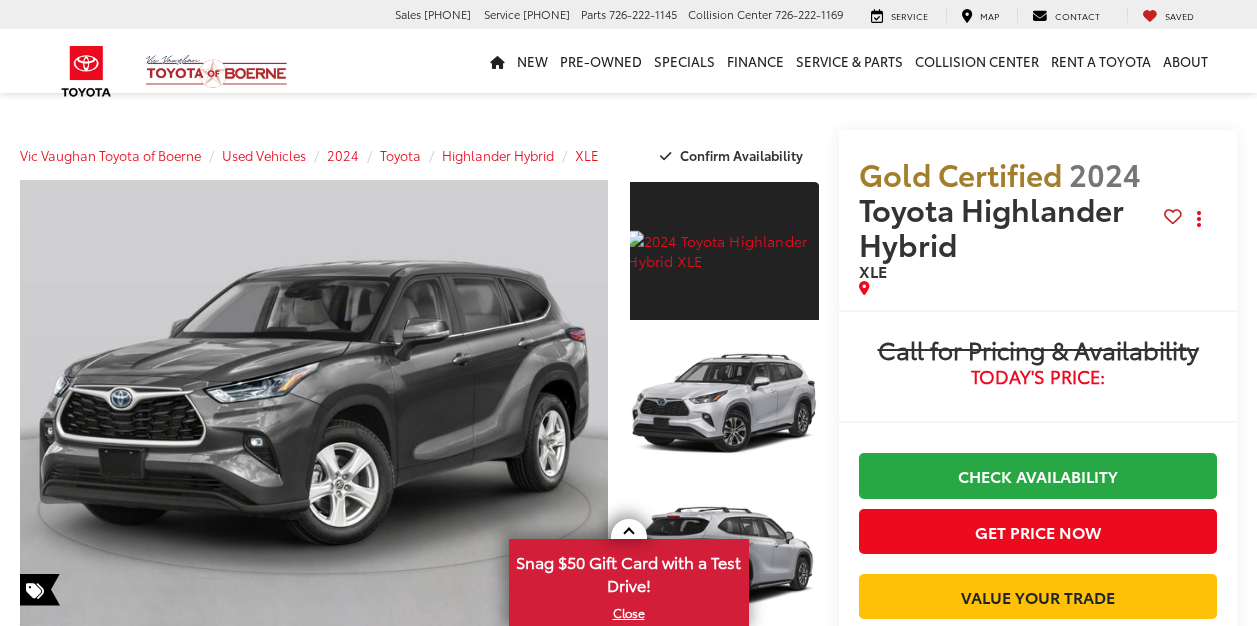 scroll, scrollTop: 0, scrollLeft: 0, axis: both 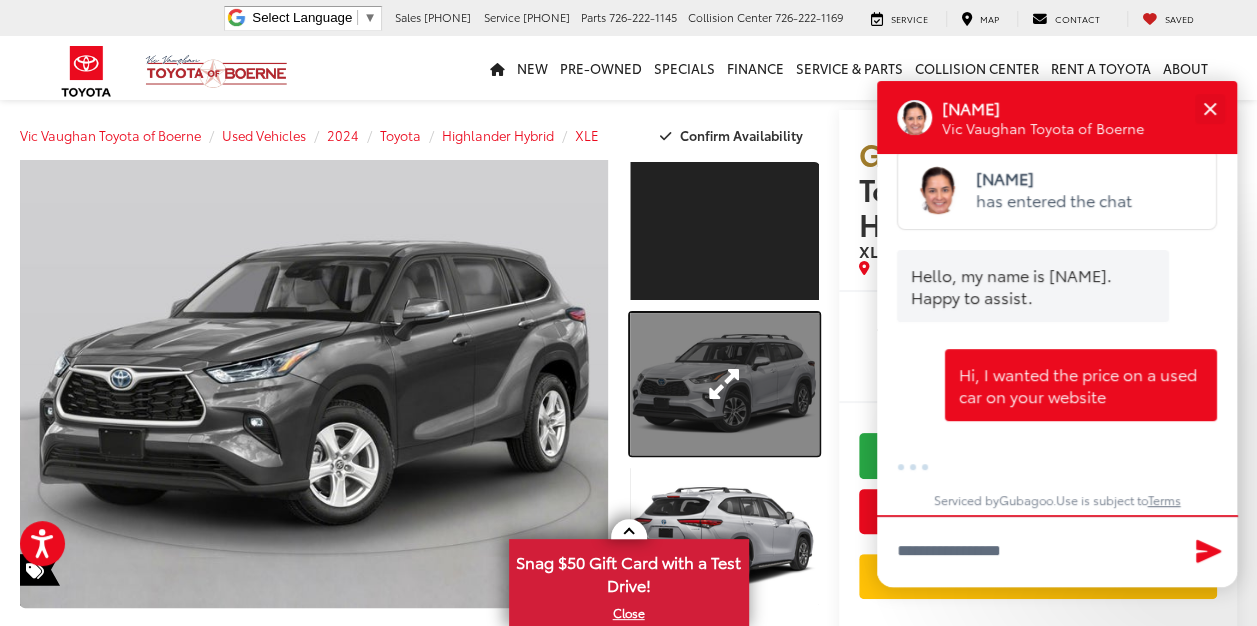 click at bounding box center (724, 384) 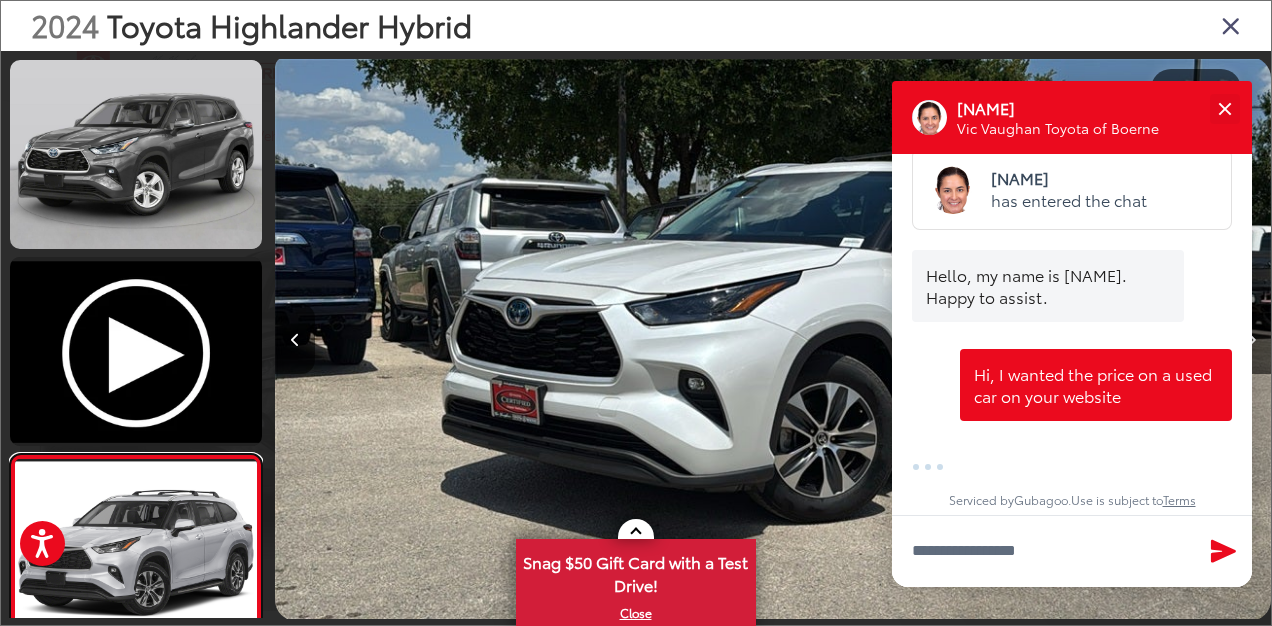 scroll, scrollTop: 58, scrollLeft: 0, axis: vertical 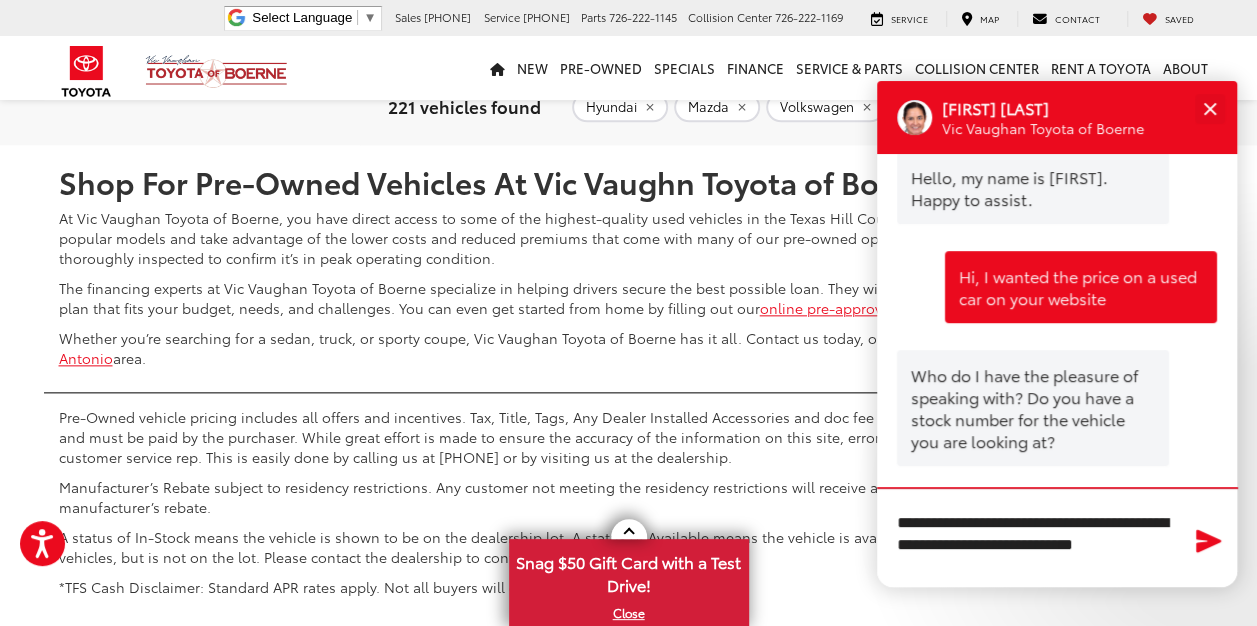 click on "2" at bounding box center (871, 86) 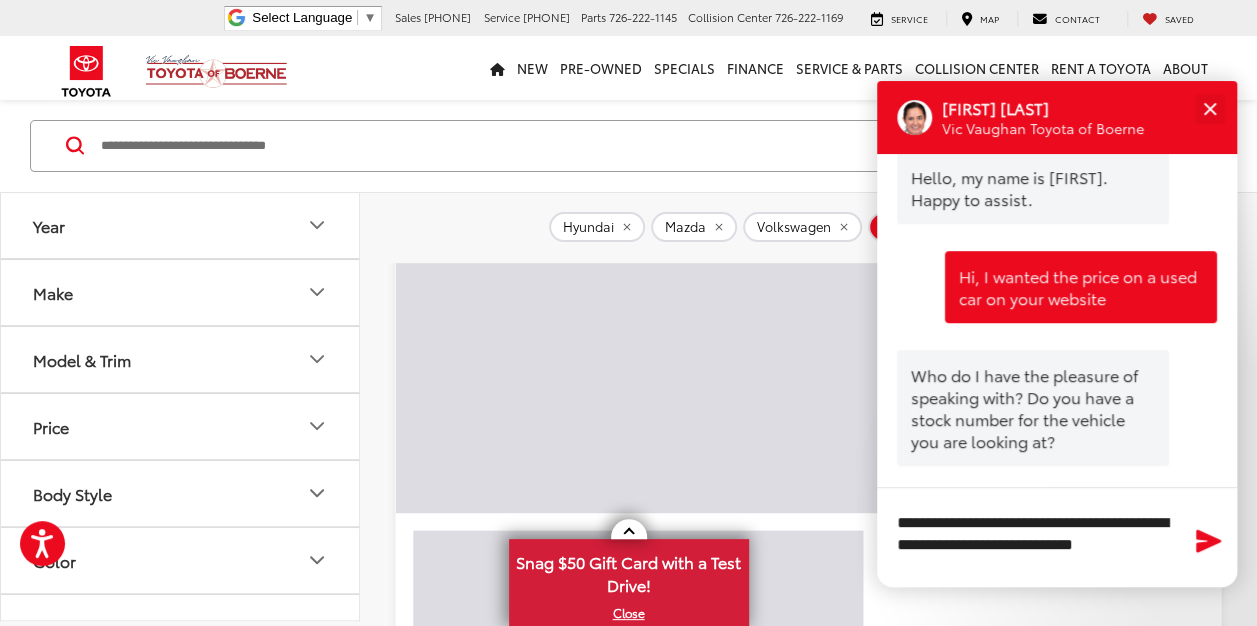 scroll, scrollTop: 94, scrollLeft: 0, axis: vertical 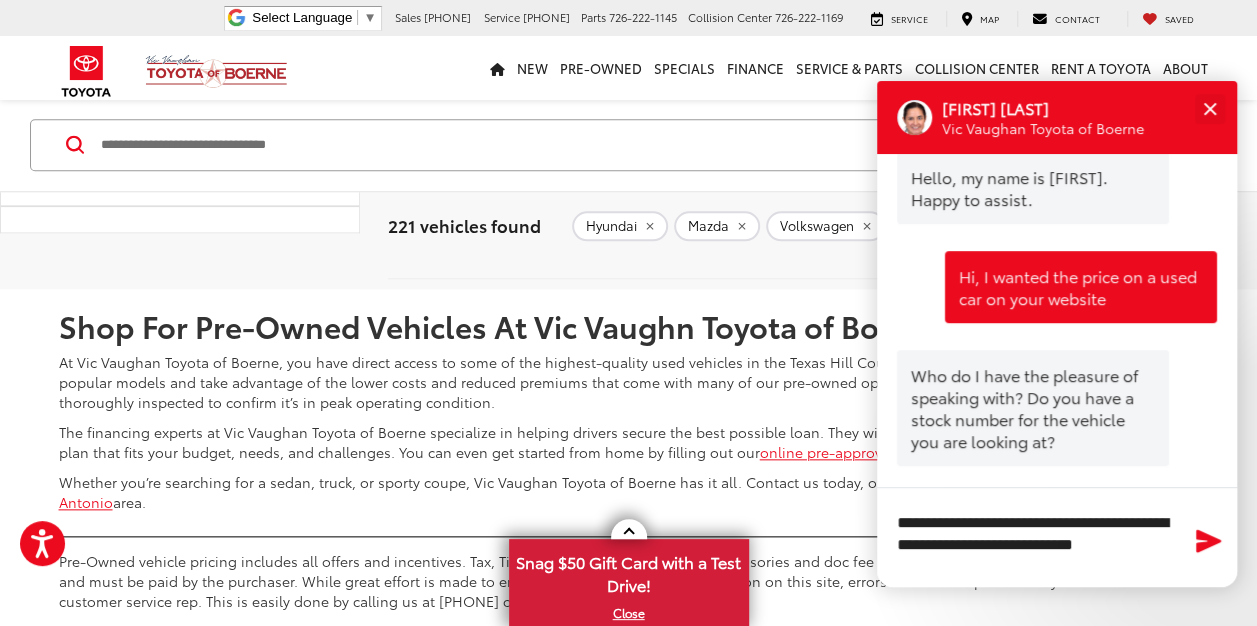 click on "3" at bounding box center [901, 230] 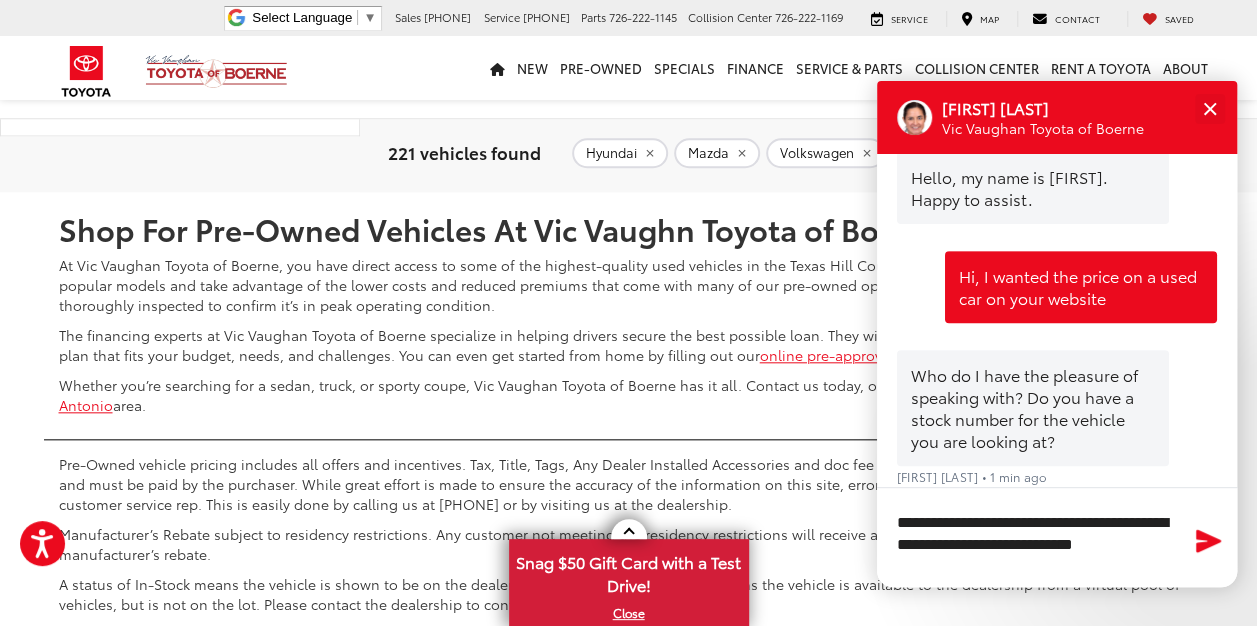 scroll, scrollTop: 8378, scrollLeft: 0, axis: vertical 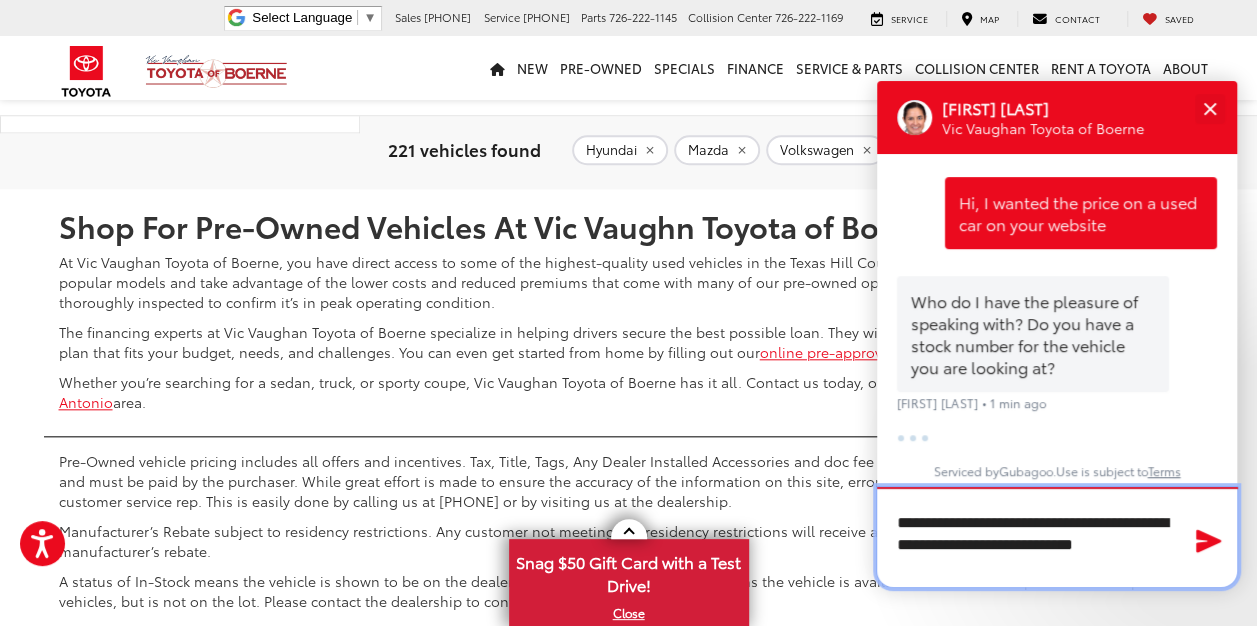 click on "**********" at bounding box center (1057, 537) 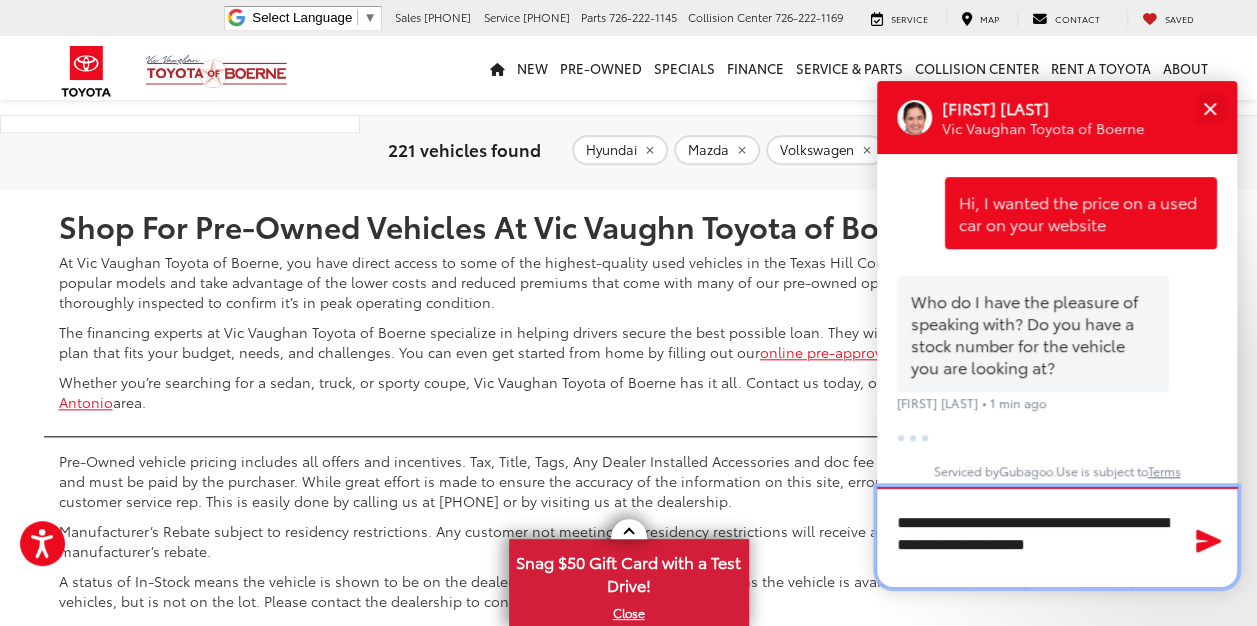scroll, scrollTop: 452, scrollLeft: 0, axis: vertical 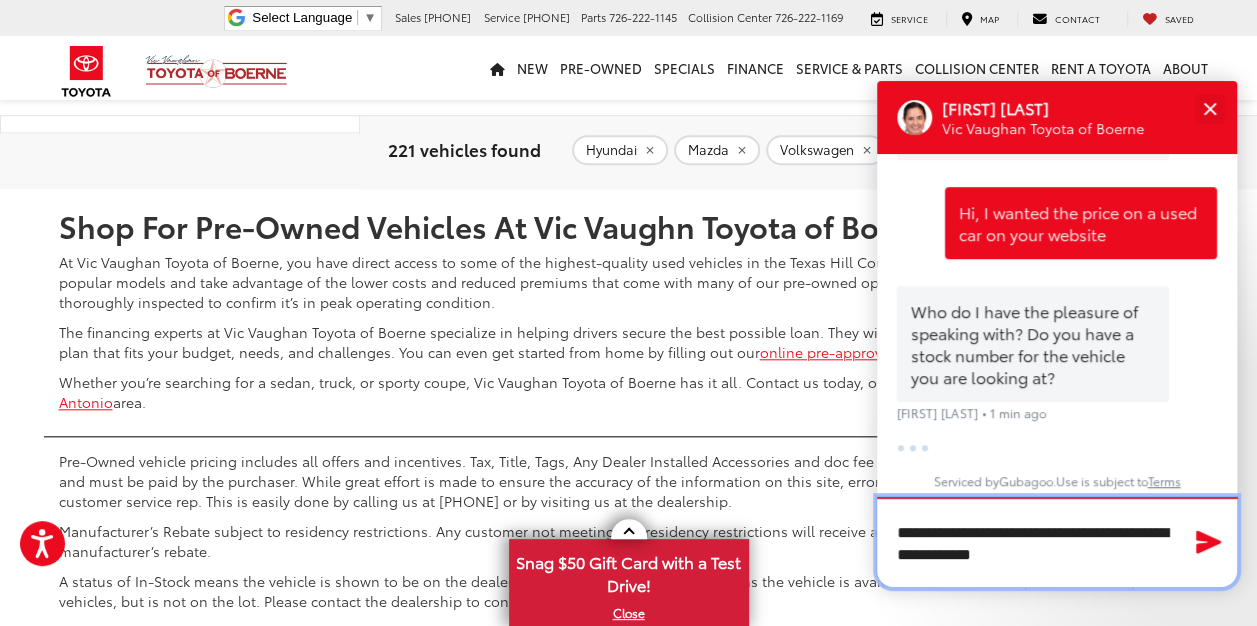 click on "**********" at bounding box center [1057, 542] 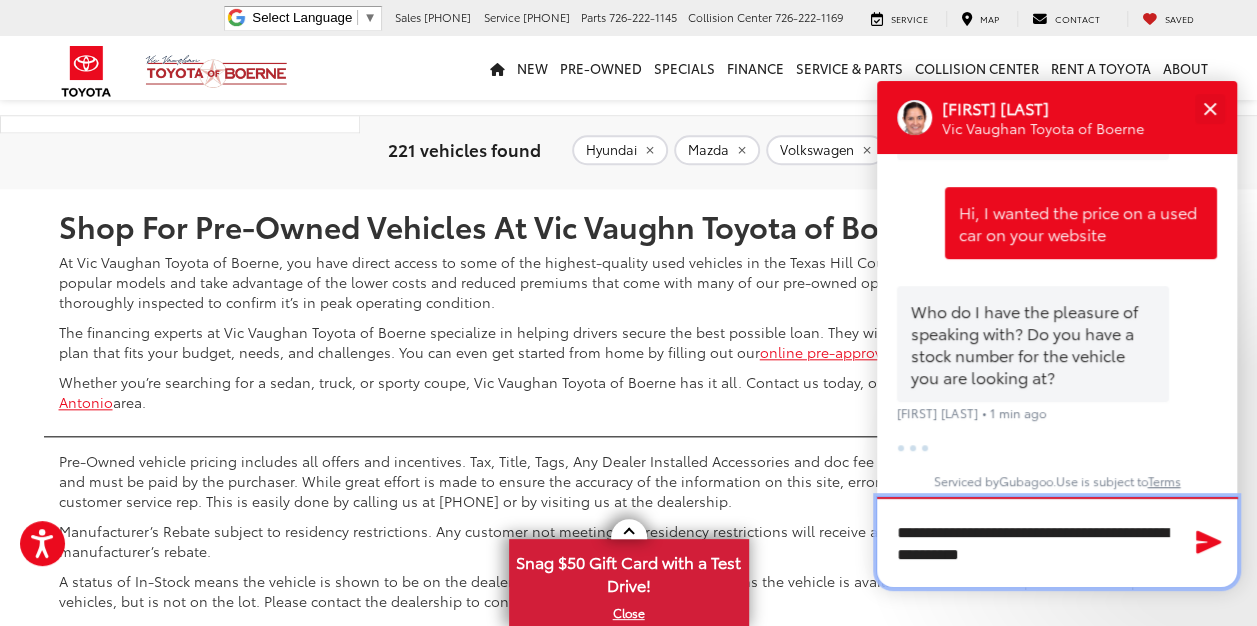 click on "**********" at bounding box center [1057, 542] 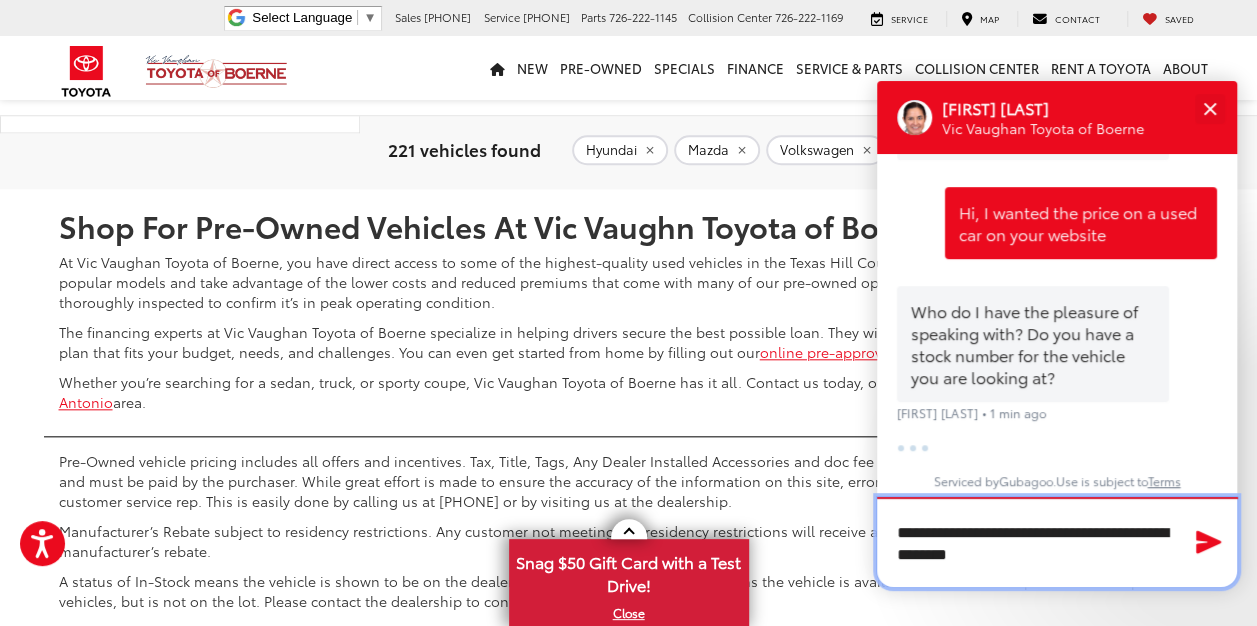 type on "**********" 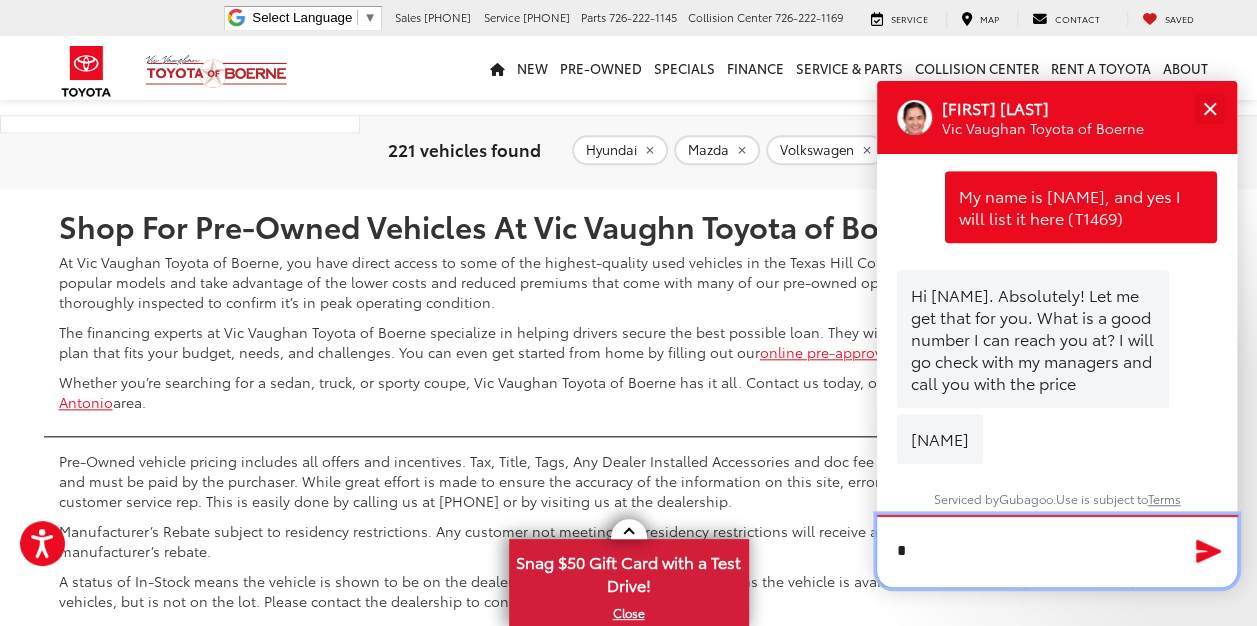 scroll, scrollTop: 730, scrollLeft: 0, axis: vertical 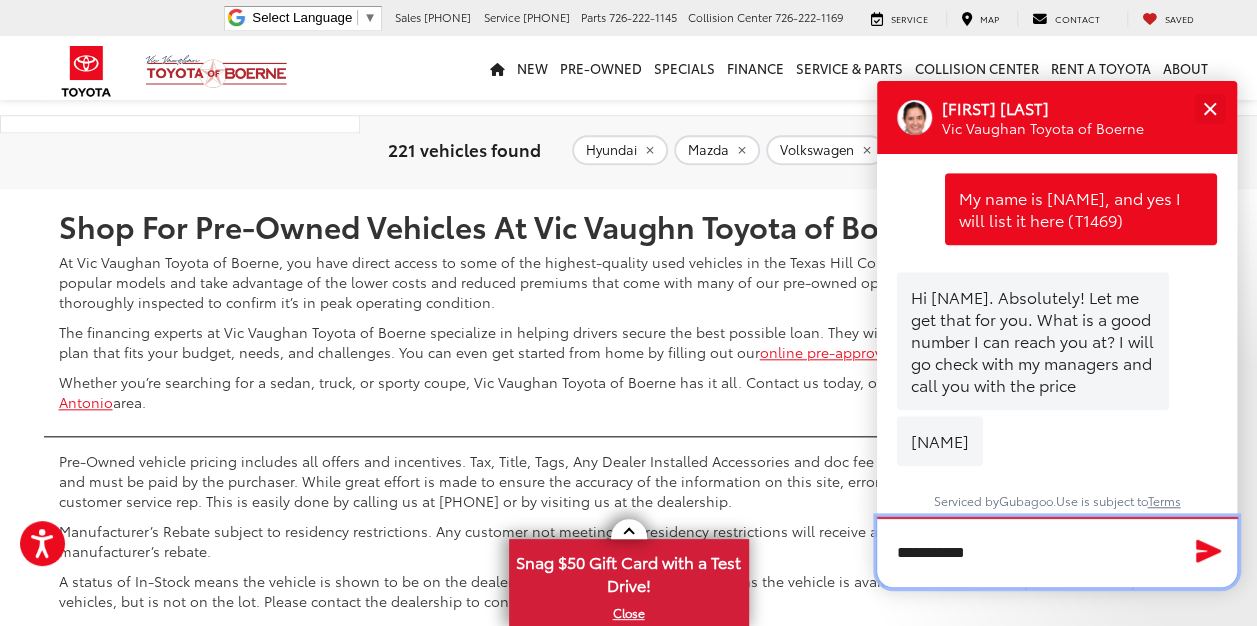 type on "**********" 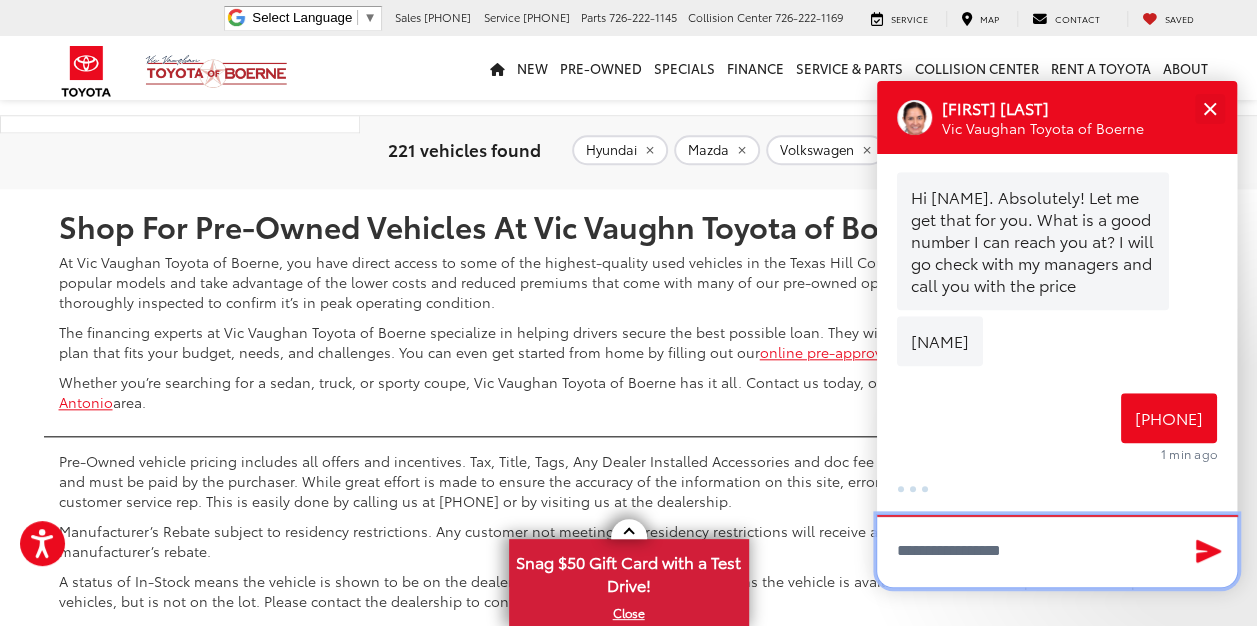 scroll, scrollTop: 852, scrollLeft: 0, axis: vertical 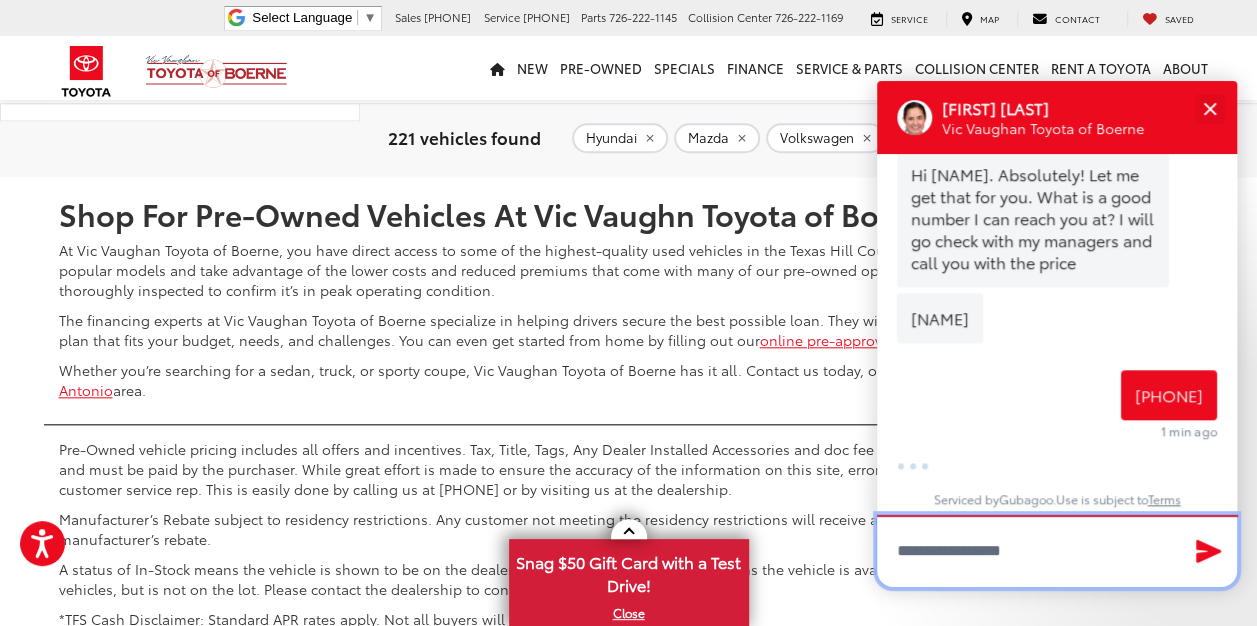type 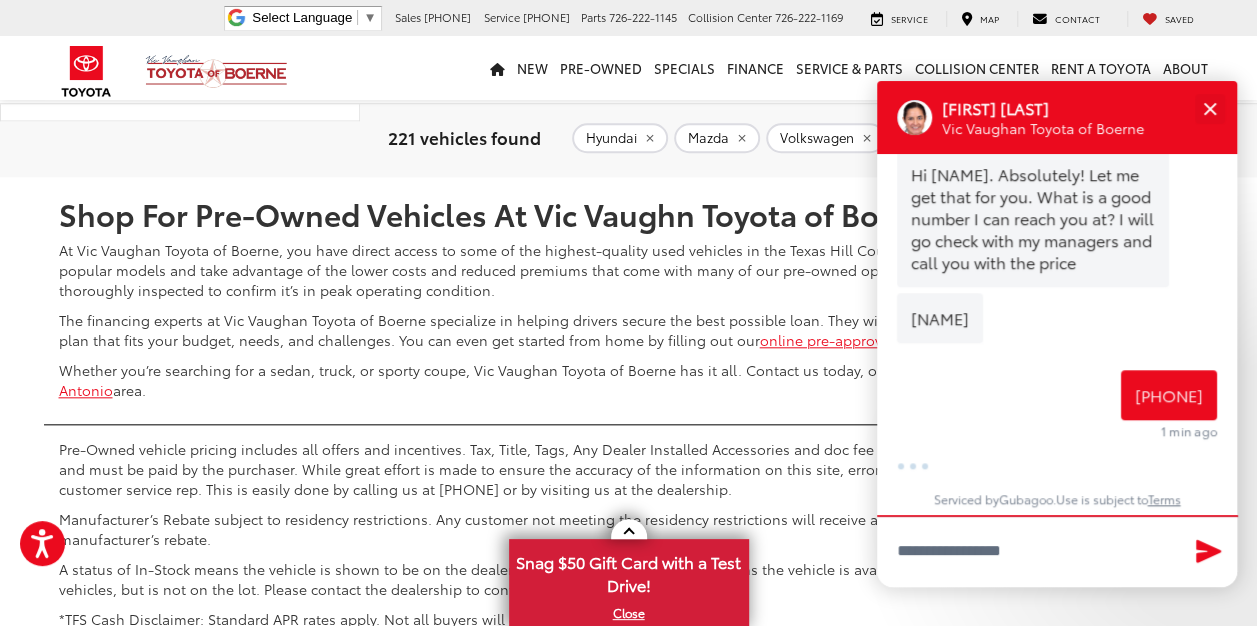 click on "2" at bounding box center [871, 118] 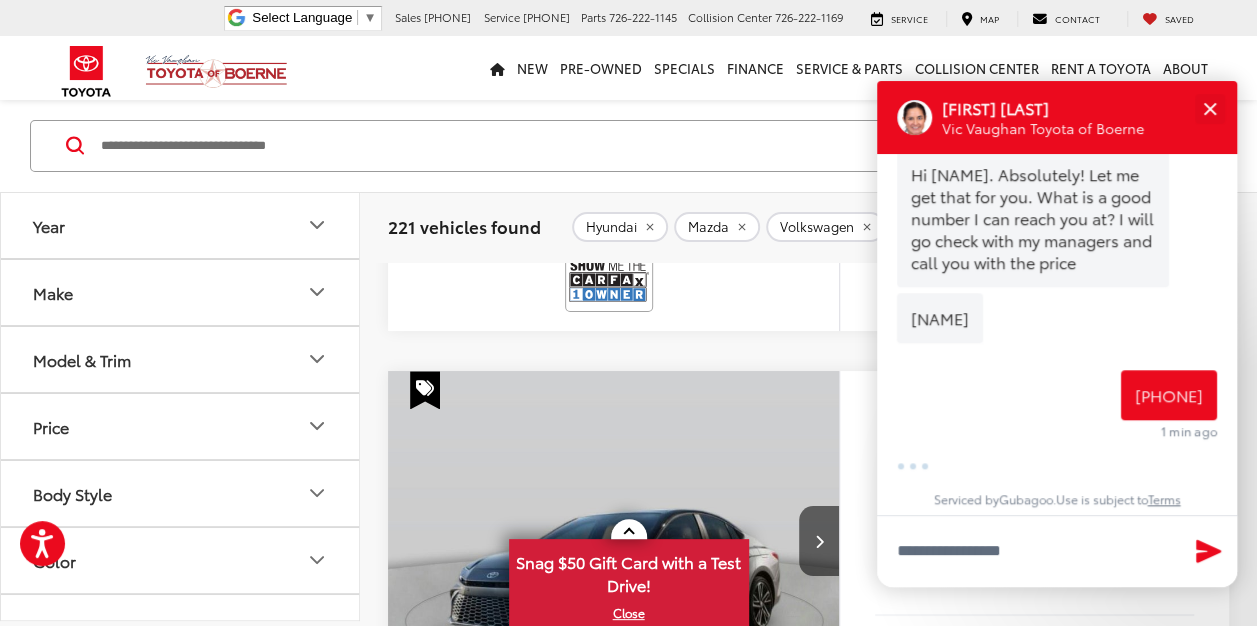 scroll, scrollTop: 3570, scrollLeft: 0, axis: vertical 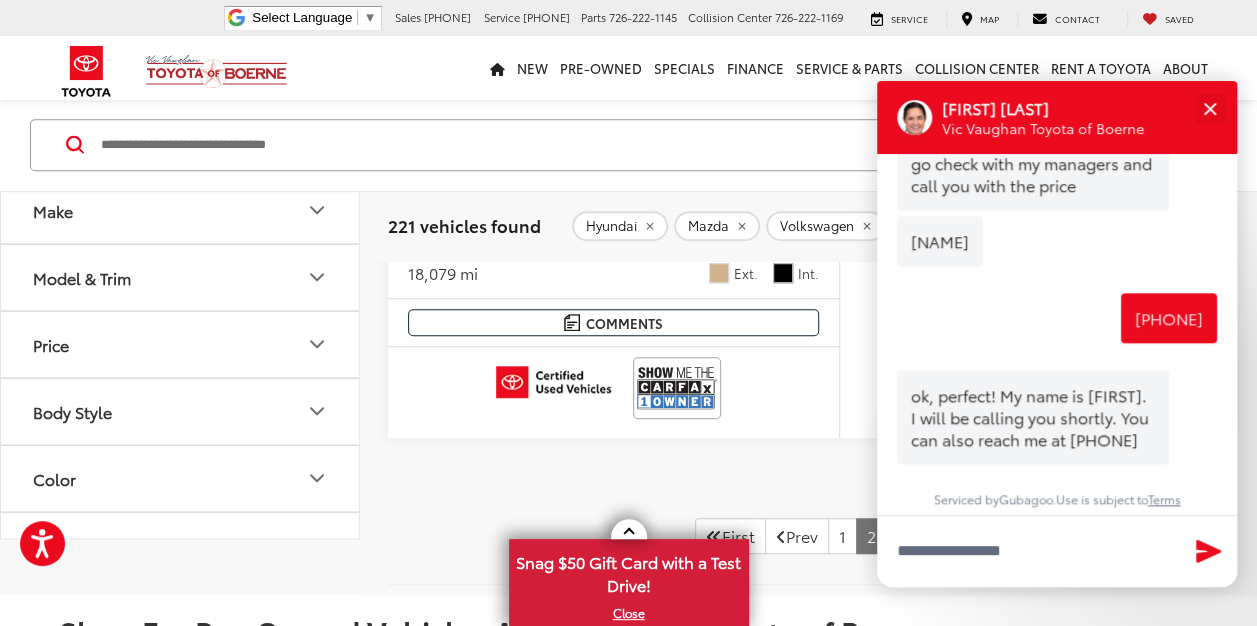 click at bounding box center (614, -78) 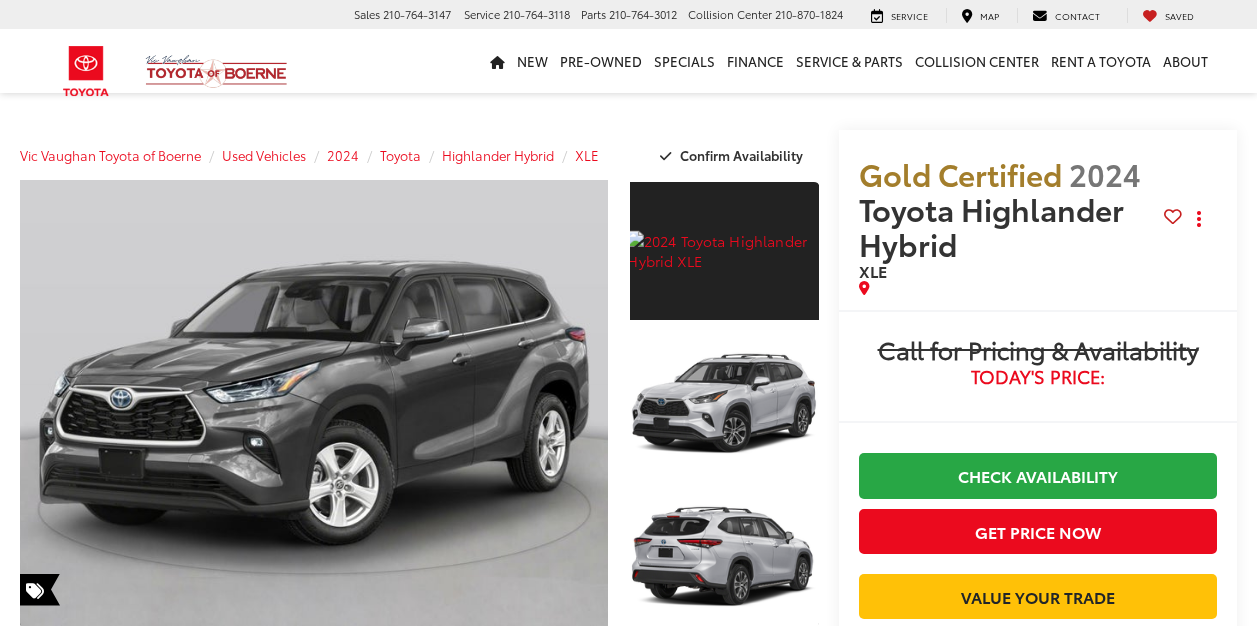 scroll, scrollTop: 0, scrollLeft: 0, axis: both 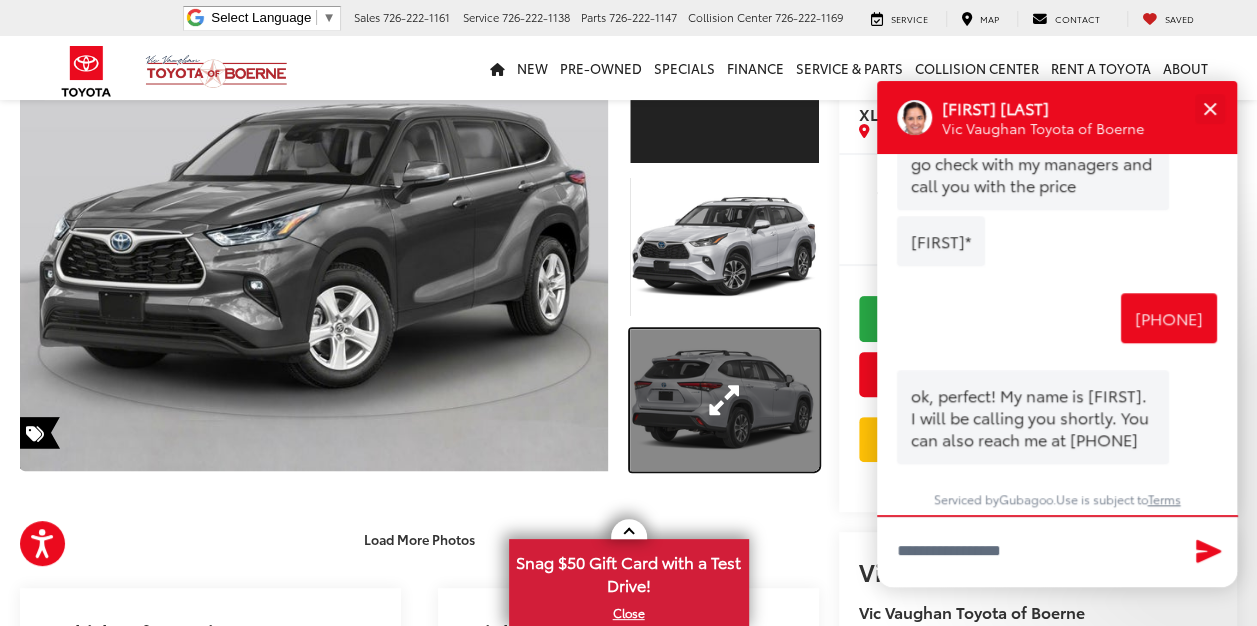 click at bounding box center [724, 400] 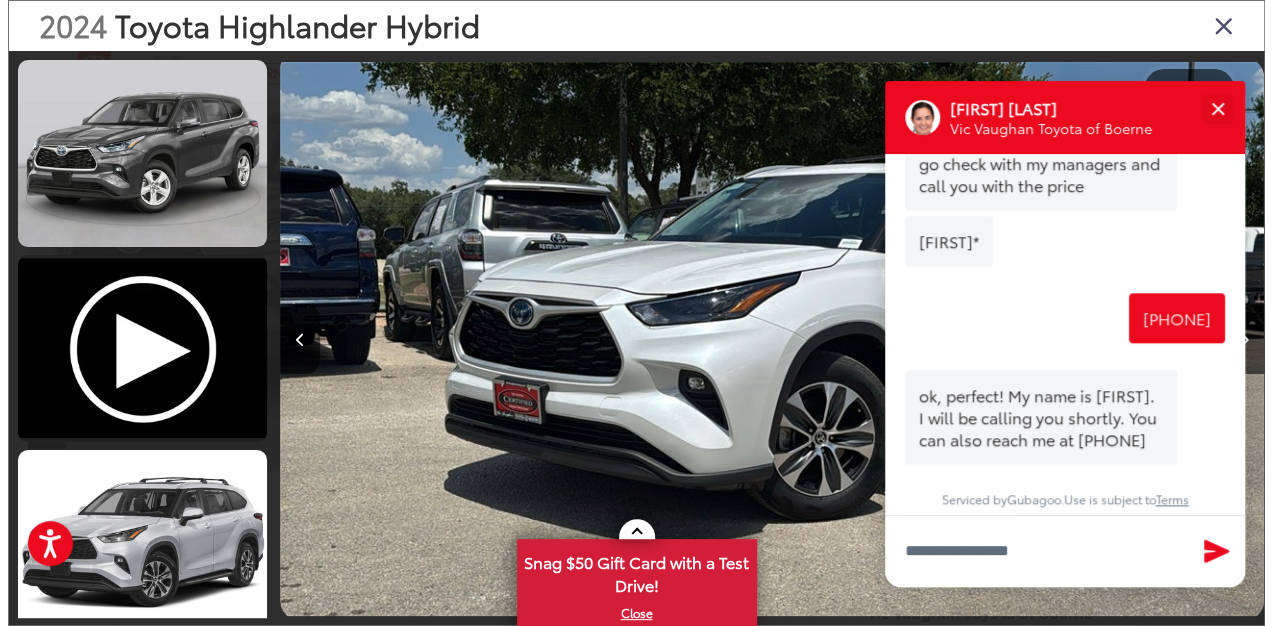 scroll, scrollTop: 469, scrollLeft: 0, axis: vertical 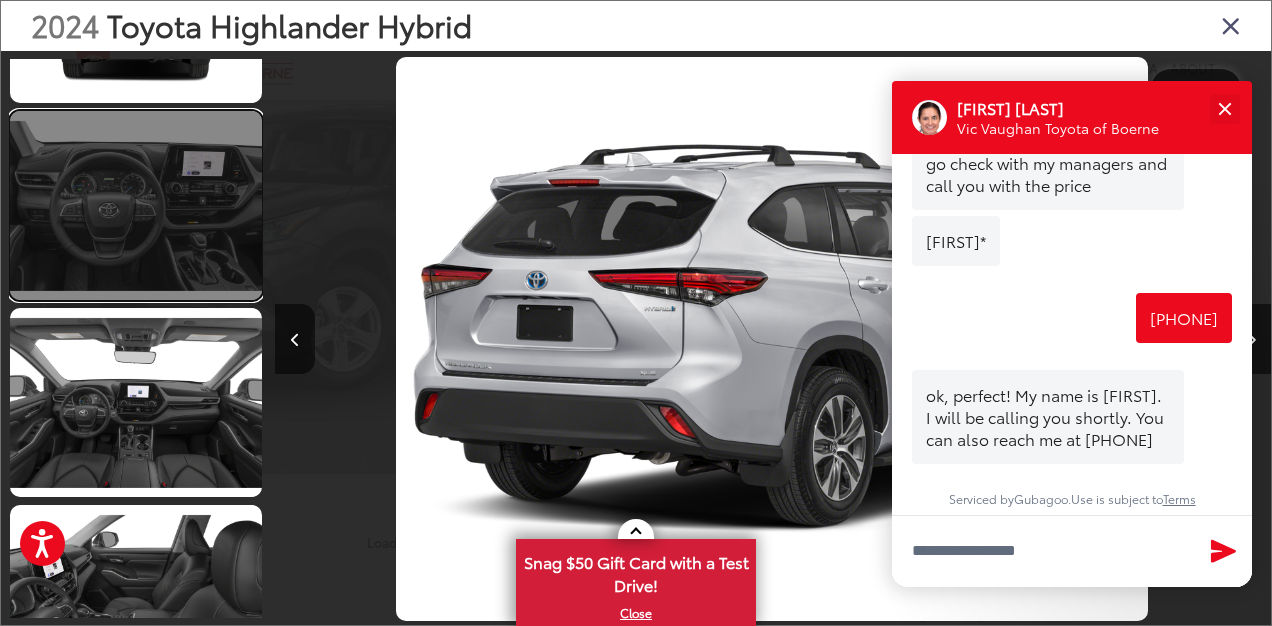 click at bounding box center (136, 205) 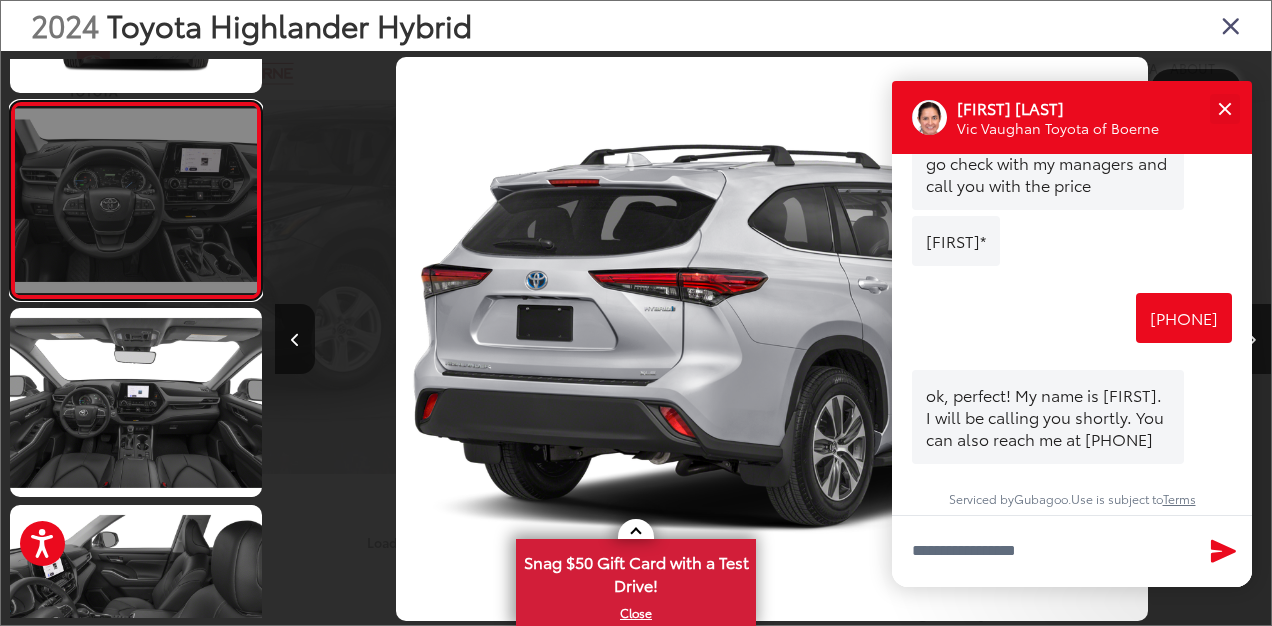 scroll, scrollTop: 1294, scrollLeft: 0, axis: vertical 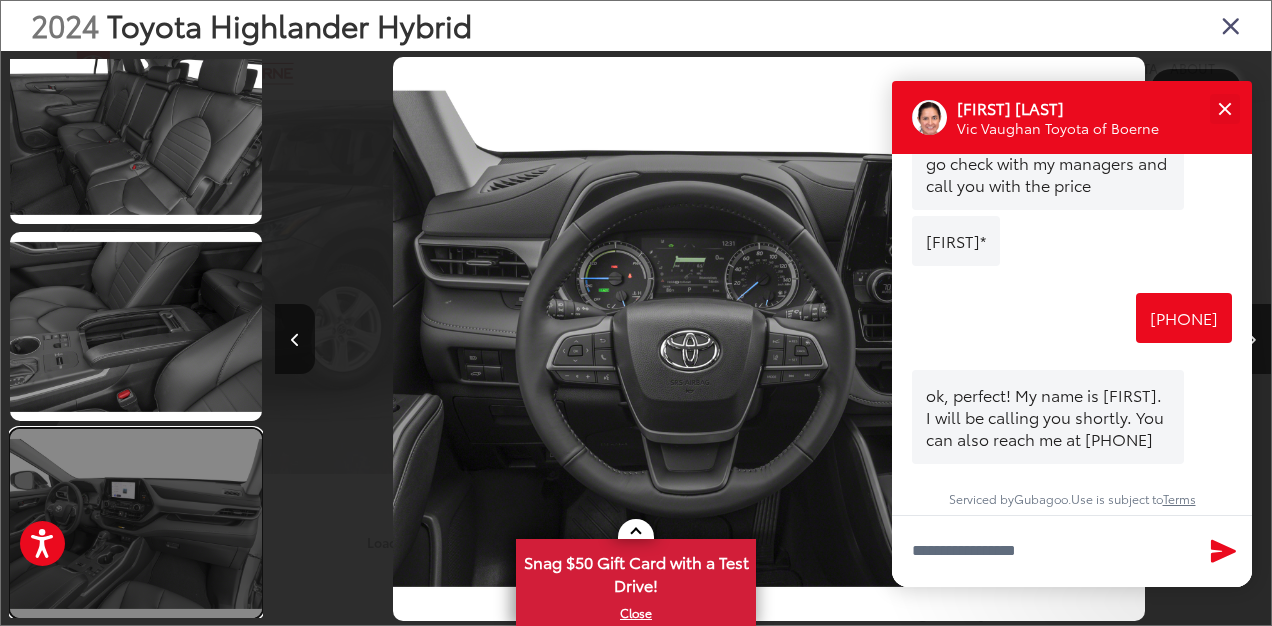 click at bounding box center (136, 523) 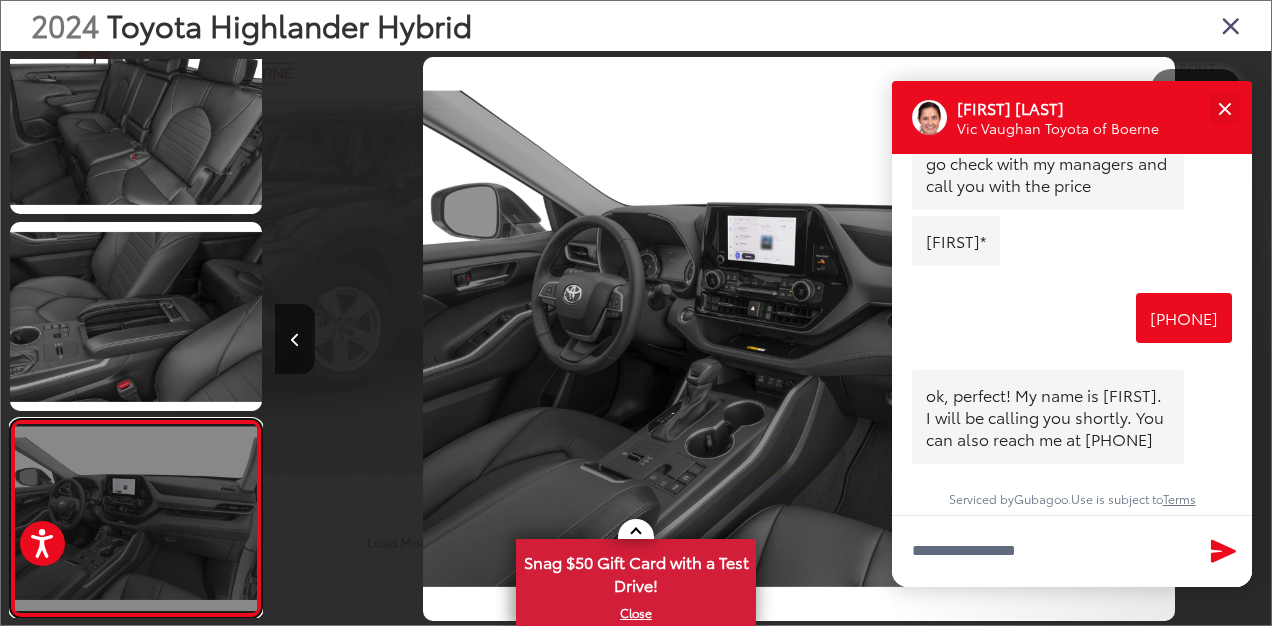 scroll, scrollTop: 0, scrollLeft: 14948, axis: horizontal 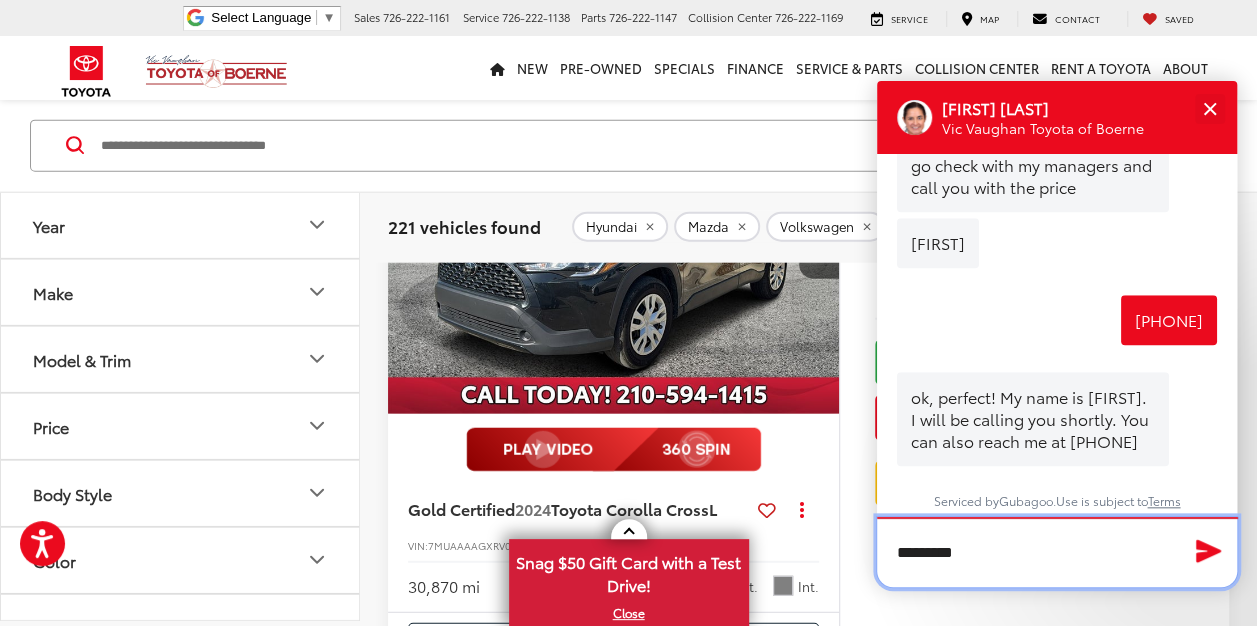 type on "*********" 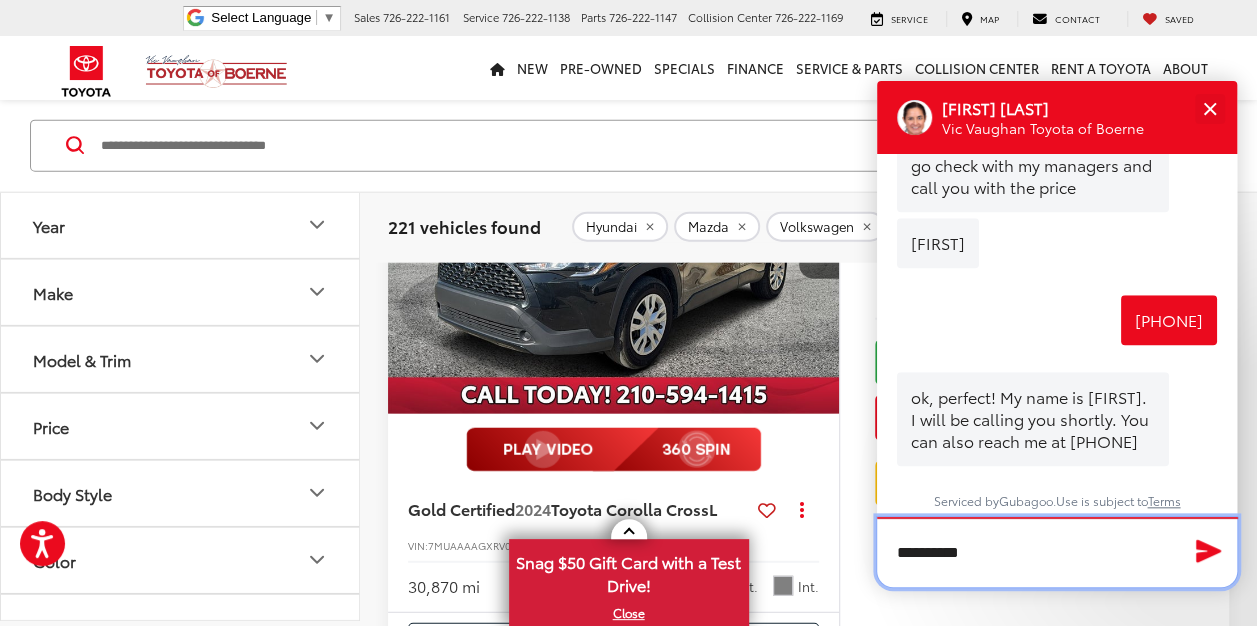 type 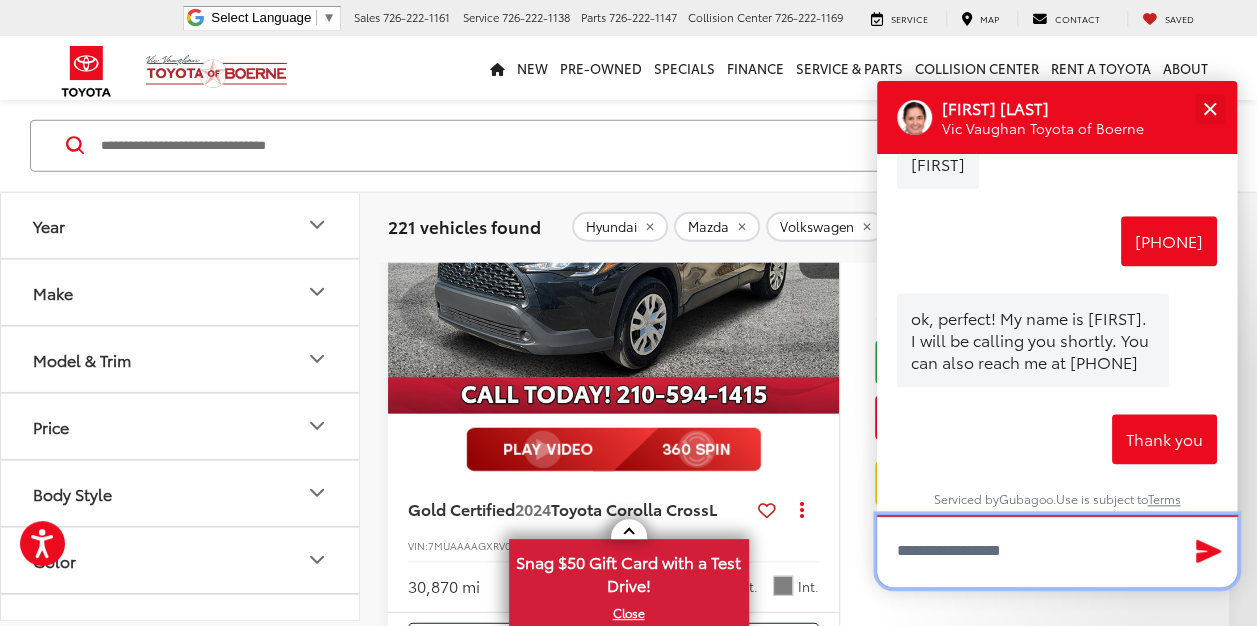 scroll, scrollTop: 1028, scrollLeft: 0, axis: vertical 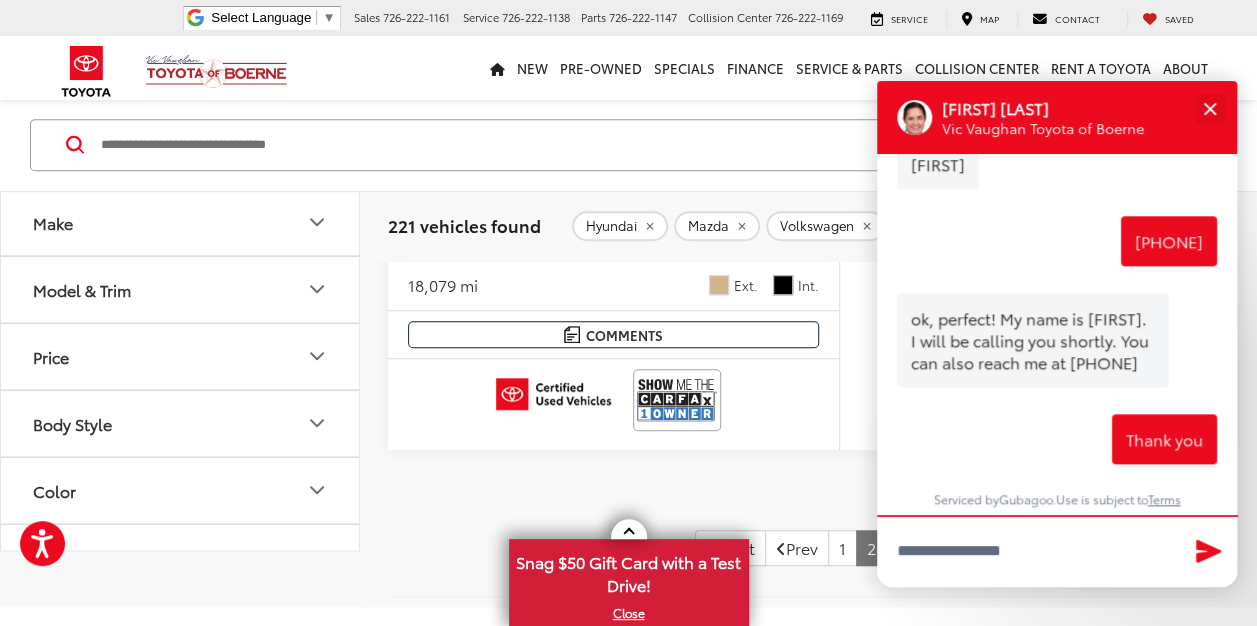 click at bounding box center [614, -66] 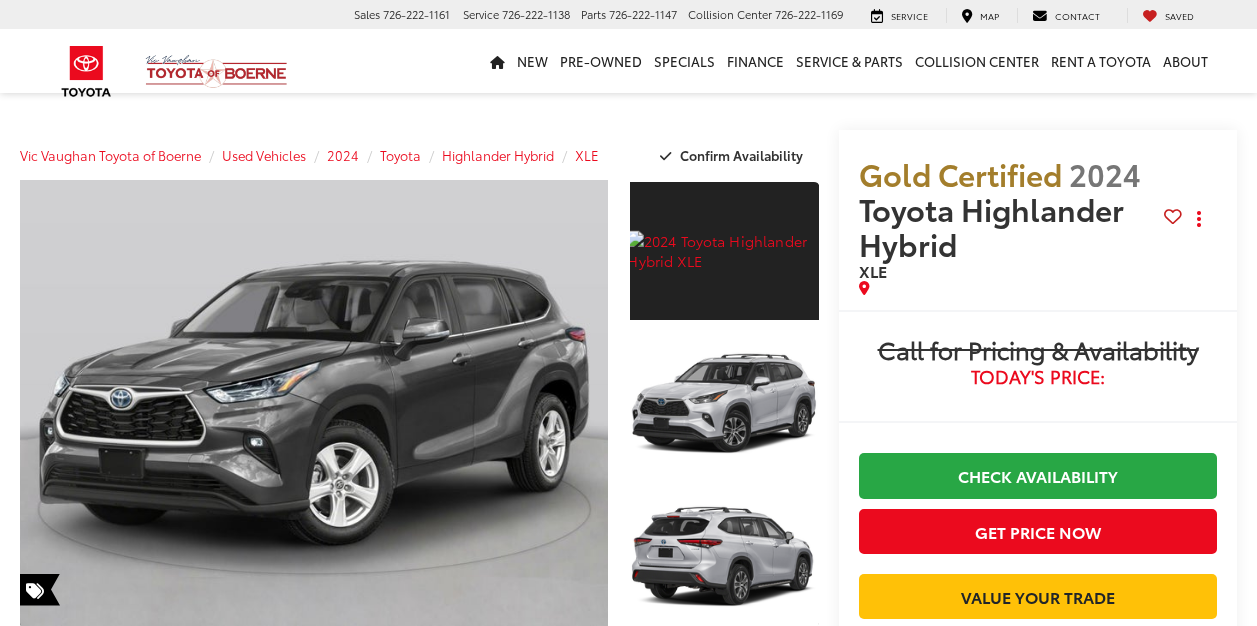 scroll, scrollTop: 0, scrollLeft: 0, axis: both 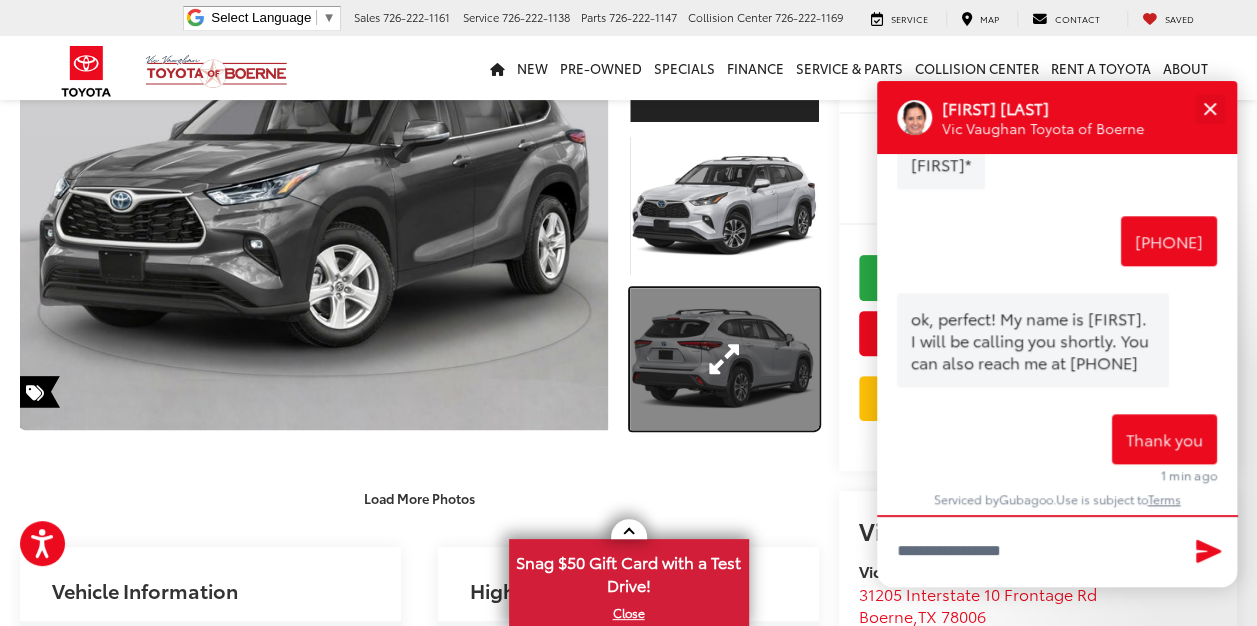 click at bounding box center [724, 359] 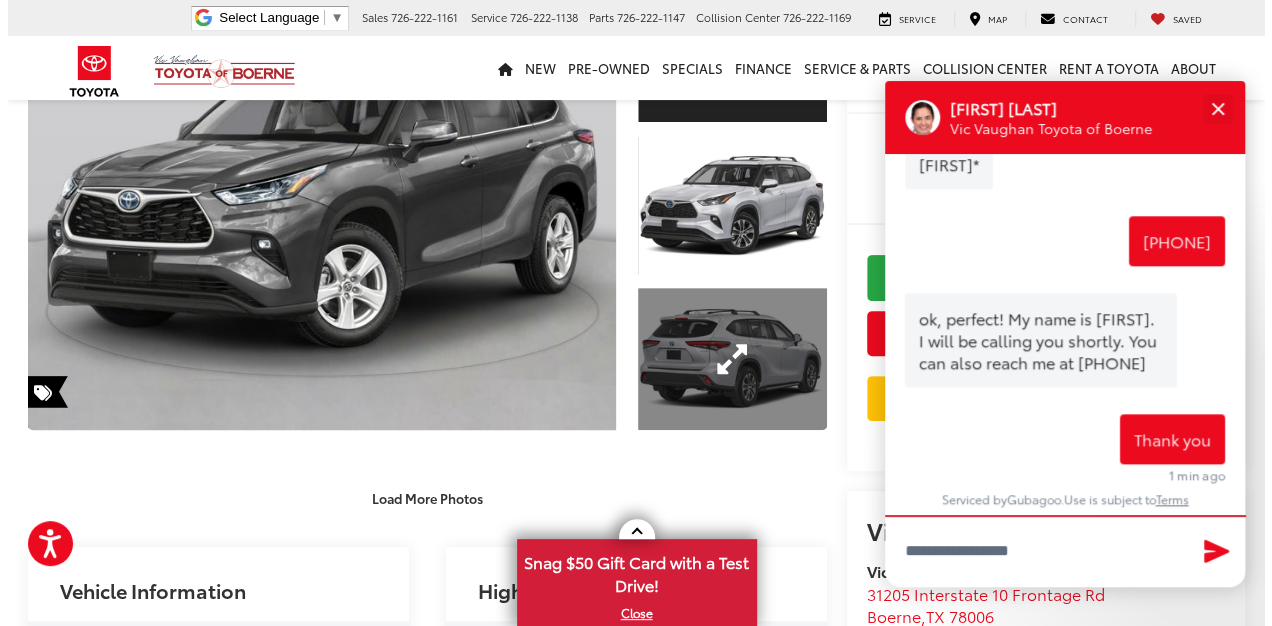 scroll, scrollTop: 202, scrollLeft: 0, axis: vertical 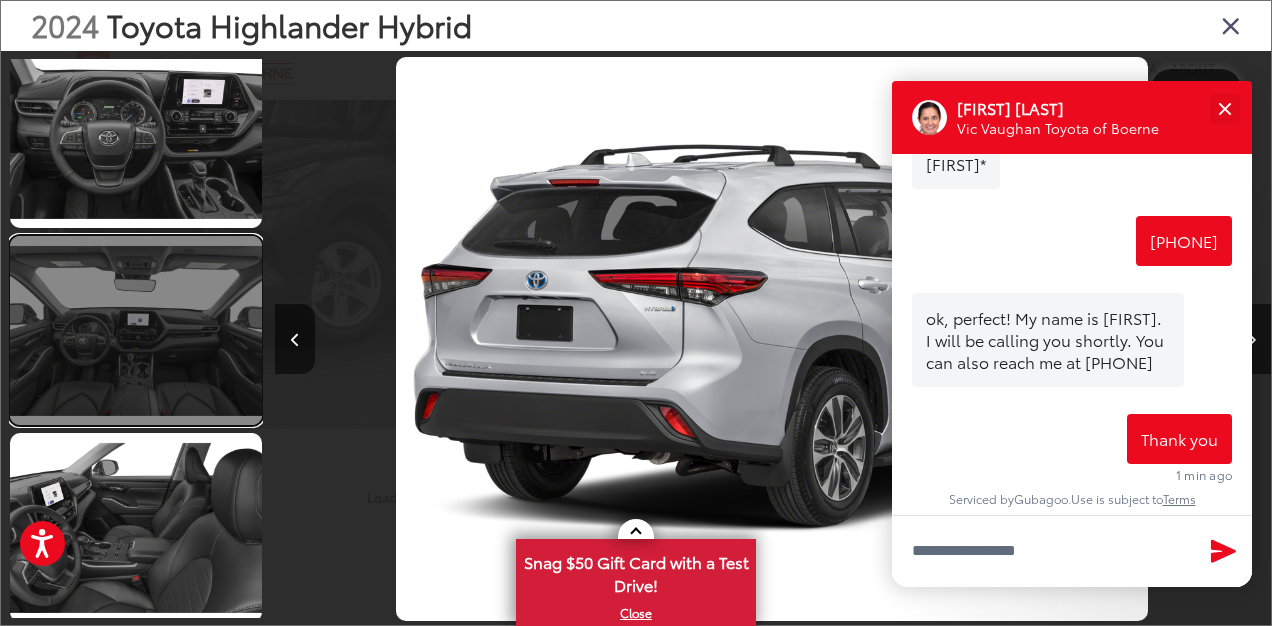 click at bounding box center [136, 330] 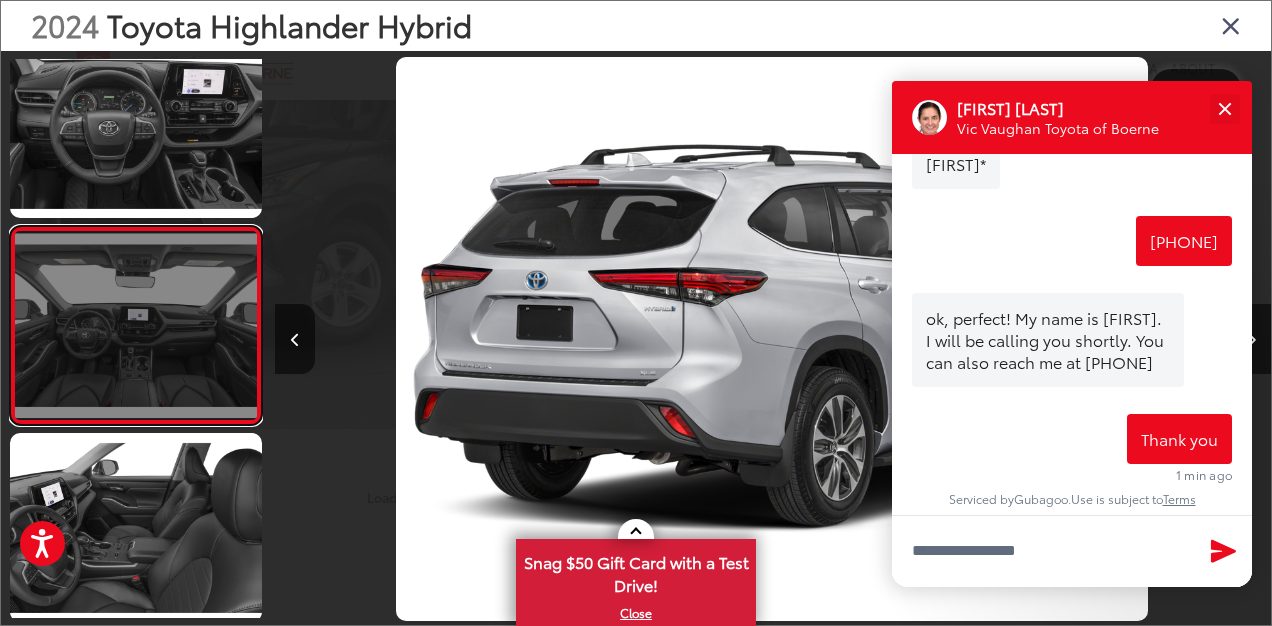 scroll, scrollTop: 1455, scrollLeft: 0, axis: vertical 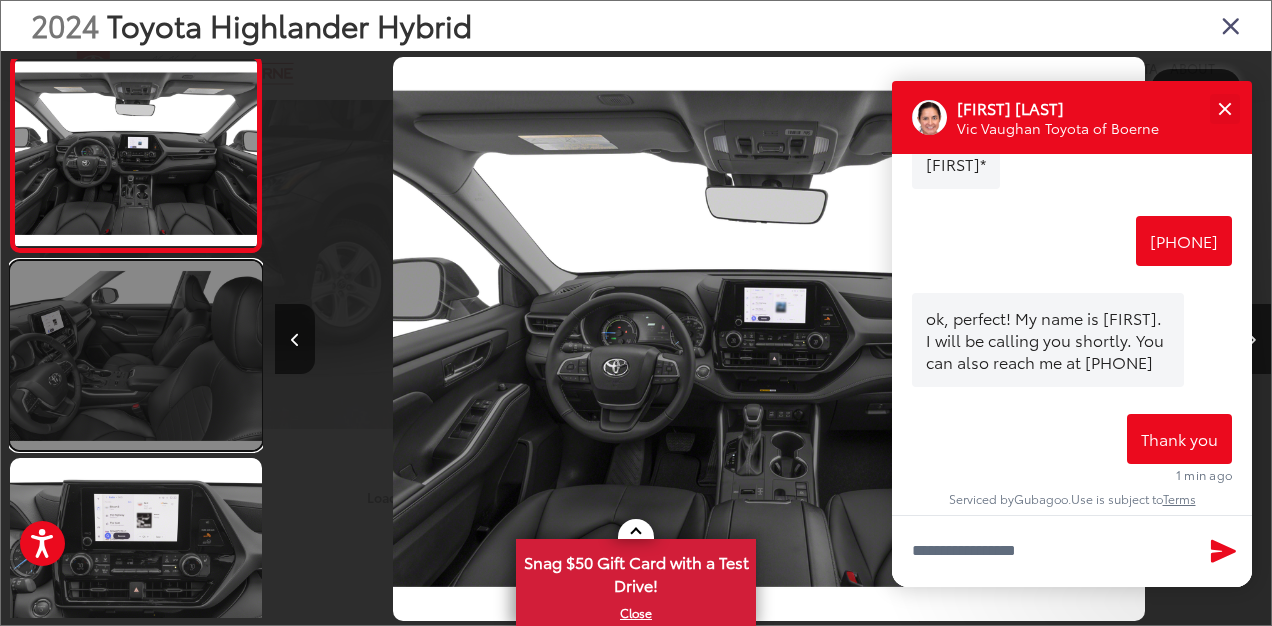 click at bounding box center (136, 355) 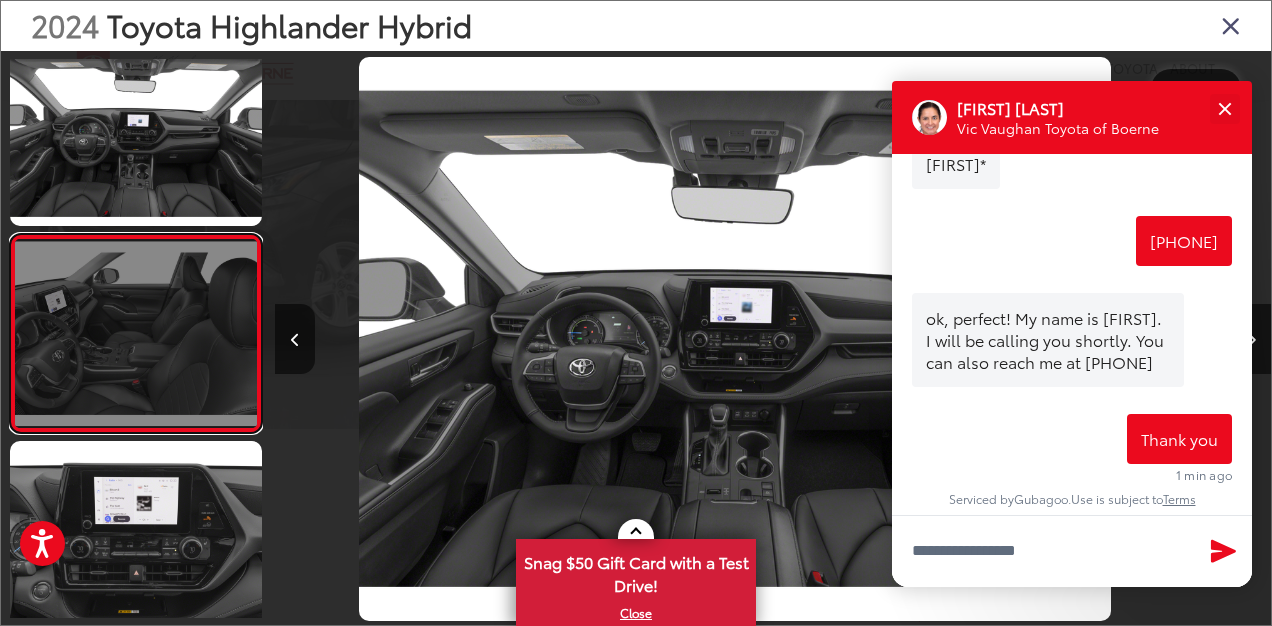 scroll, scrollTop: 1649, scrollLeft: 0, axis: vertical 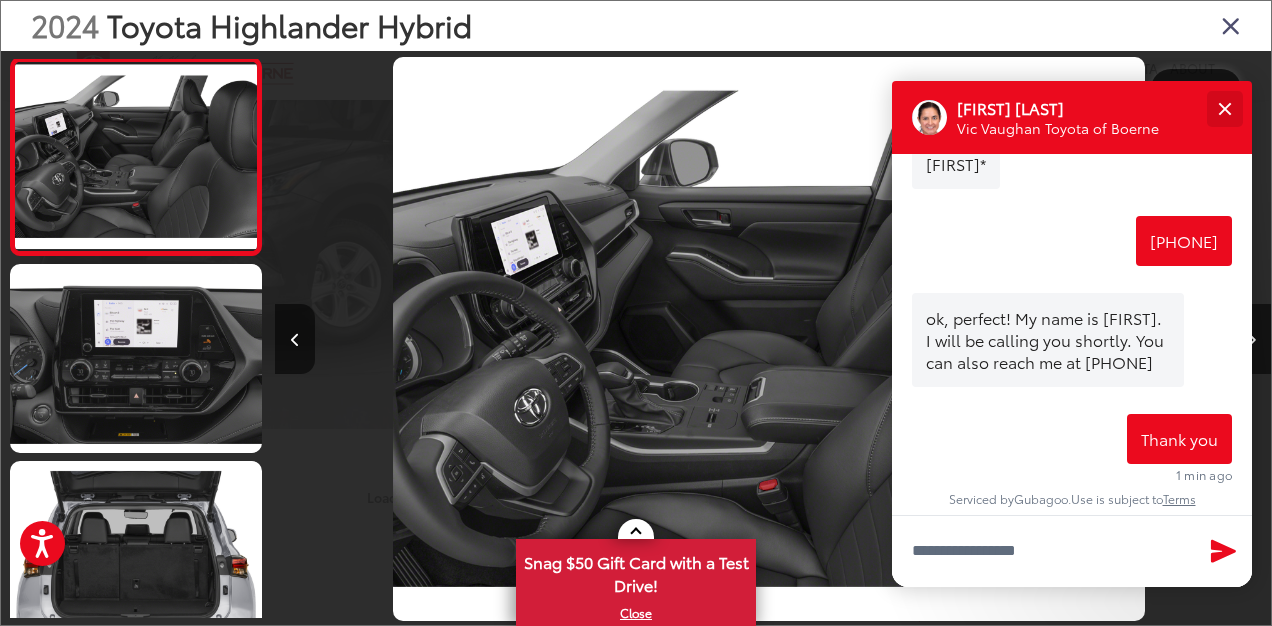click at bounding box center [1224, 108] 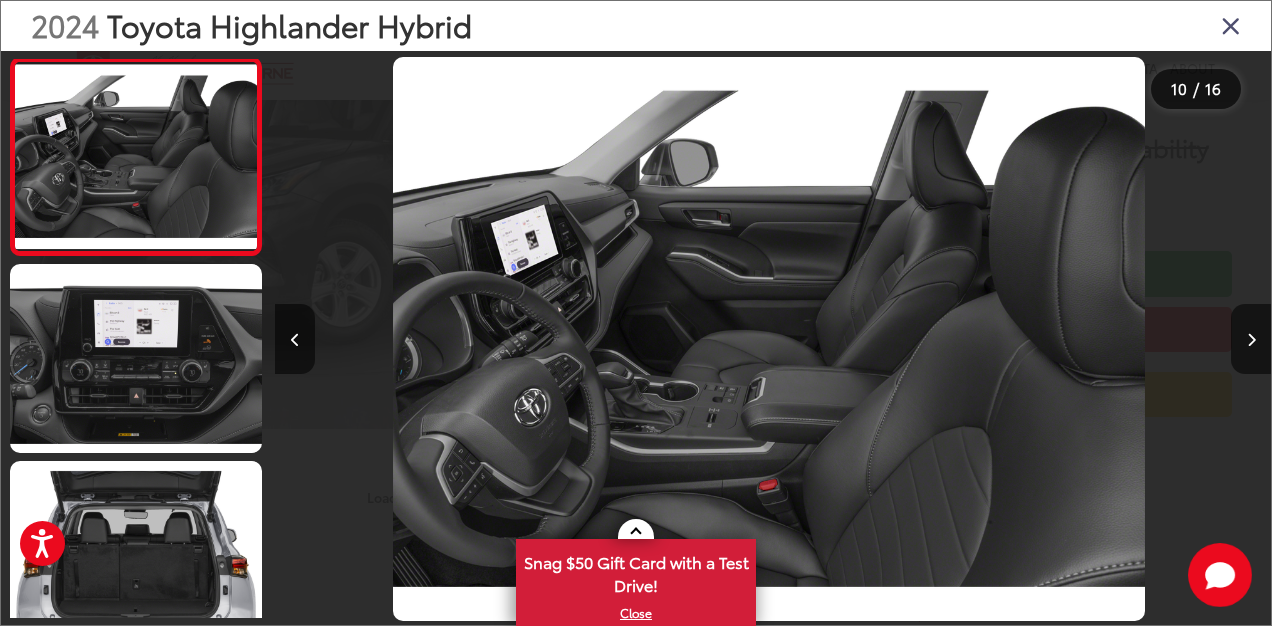 click at bounding box center (1231, 25) 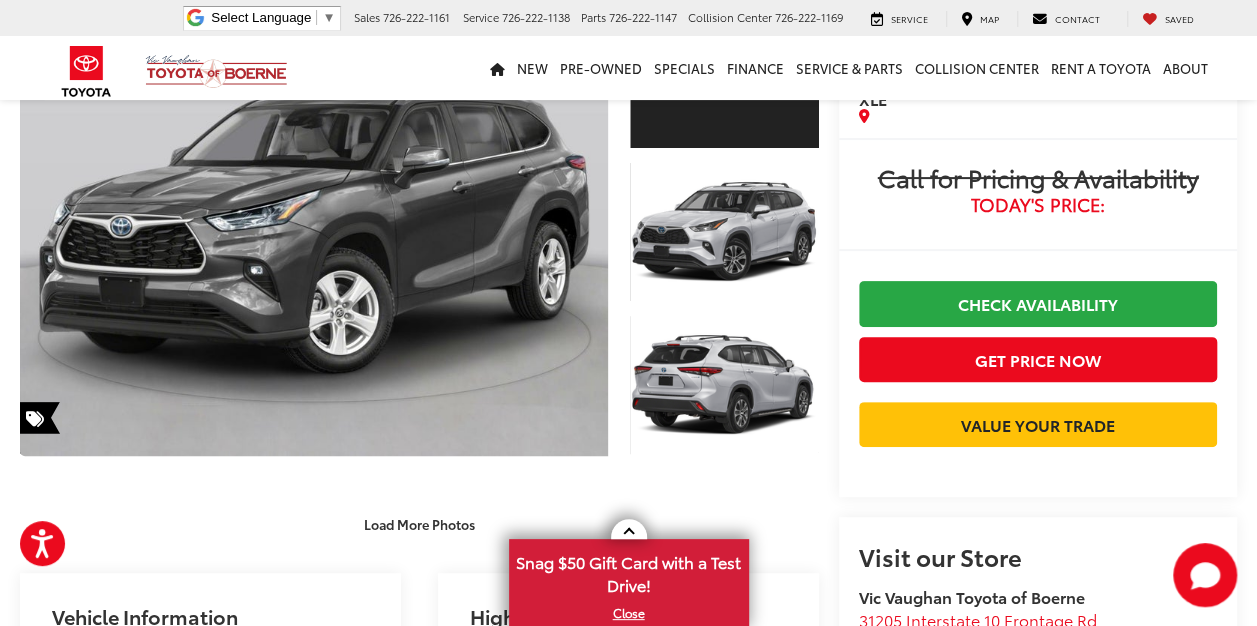 scroll, scrollTop: 174, scrollLeft: 0, axis: vertical 